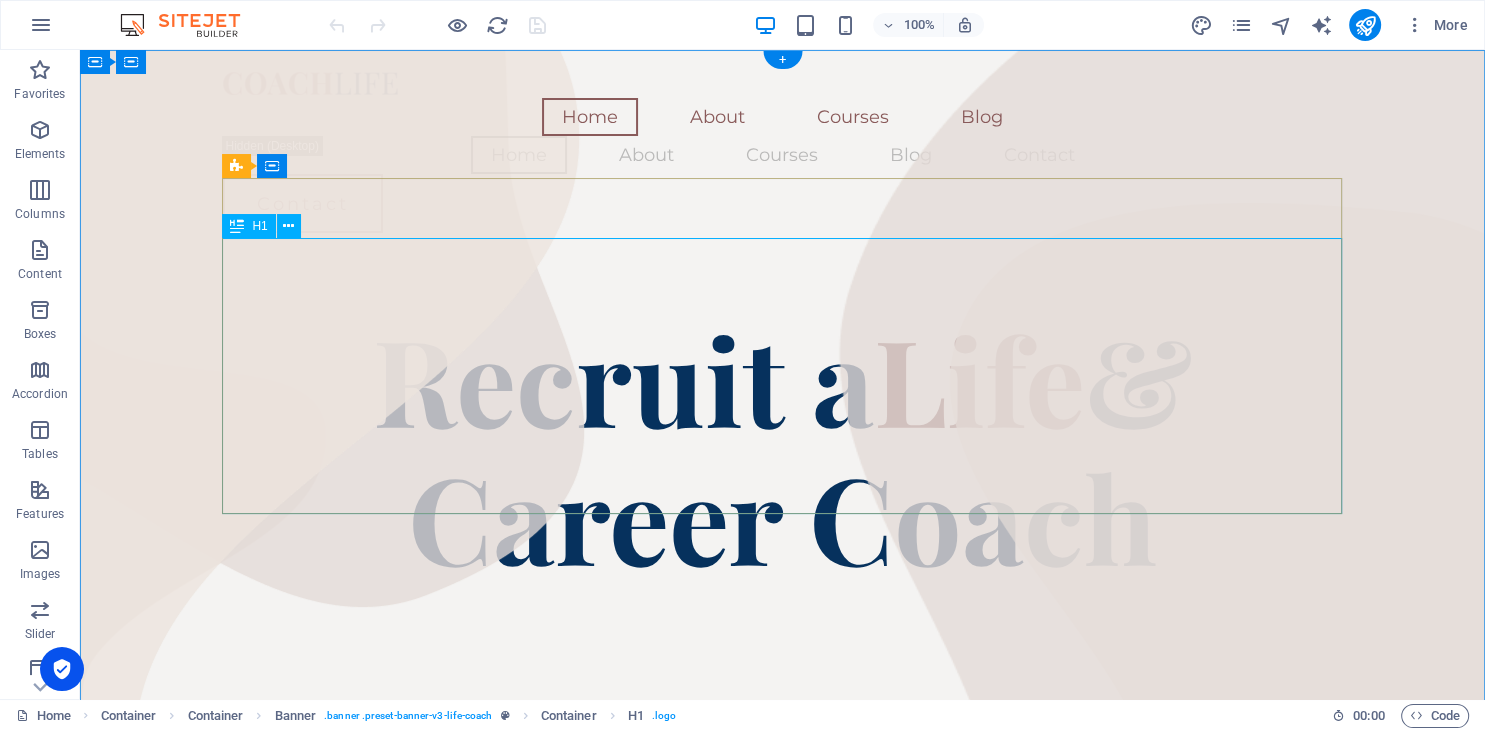 scroll, scrollTop: 0, scrollLeft: 0, axis: both 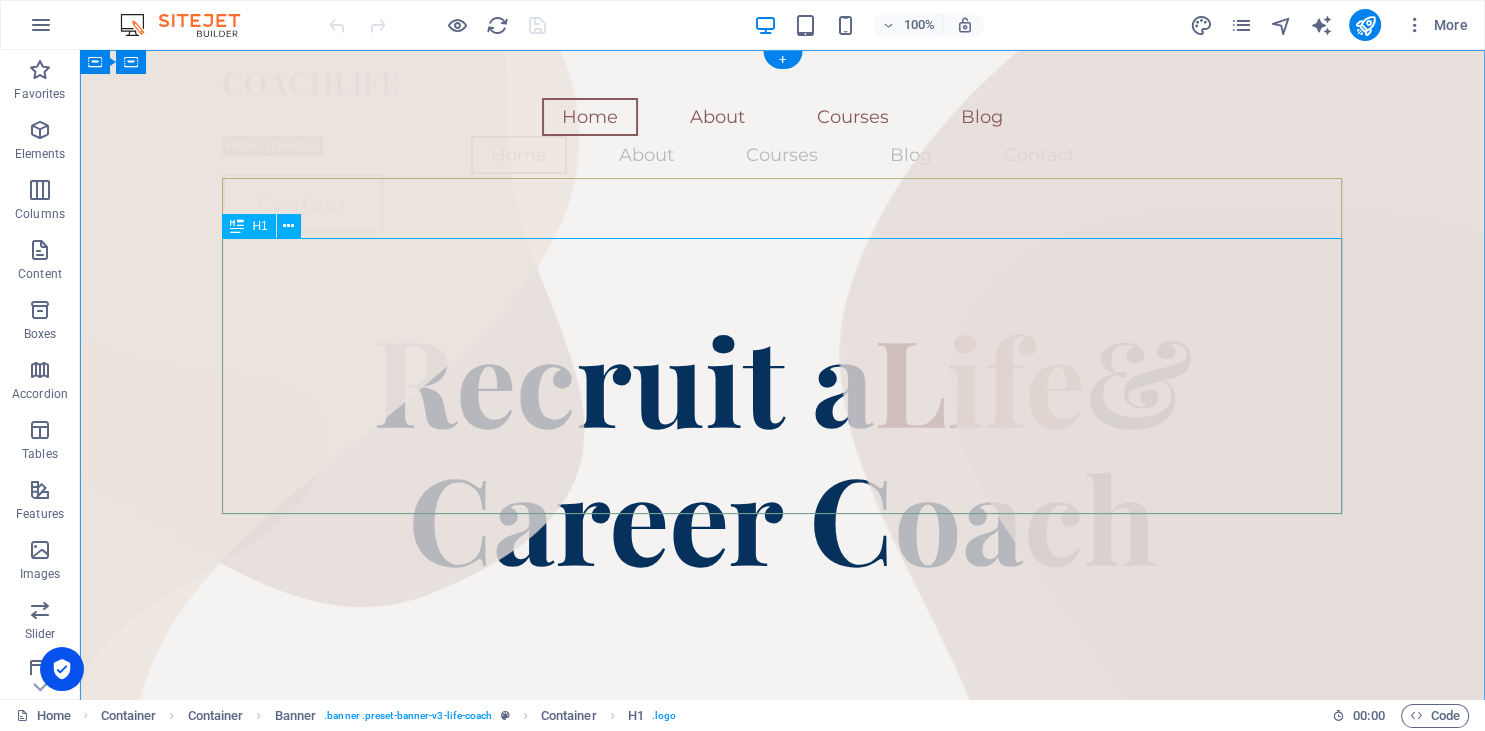 click on "Recruit a  Life  & Career Coach" at bounding box center [783, 447] 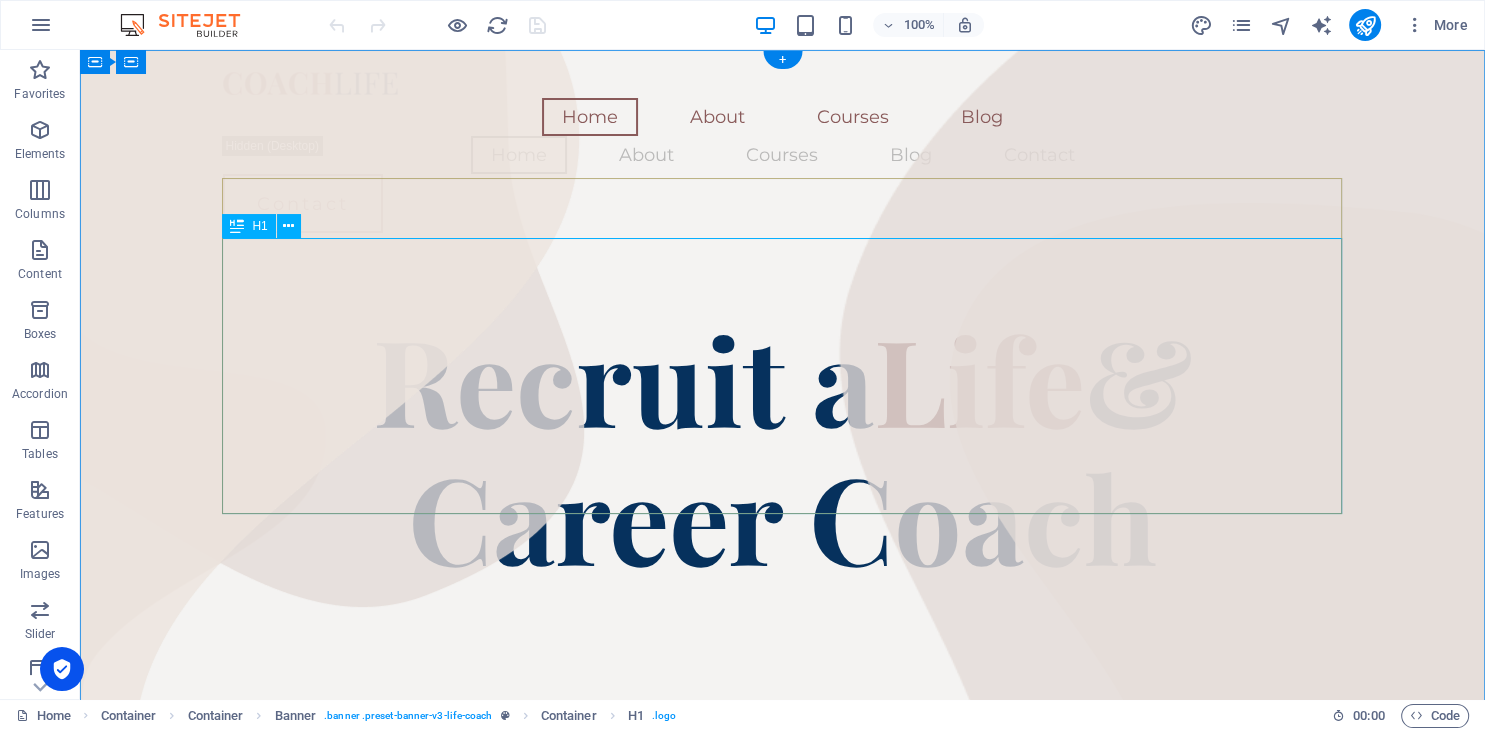 click on "Recruit a  Life  & Career Coach" at bounding box center (783, 447) 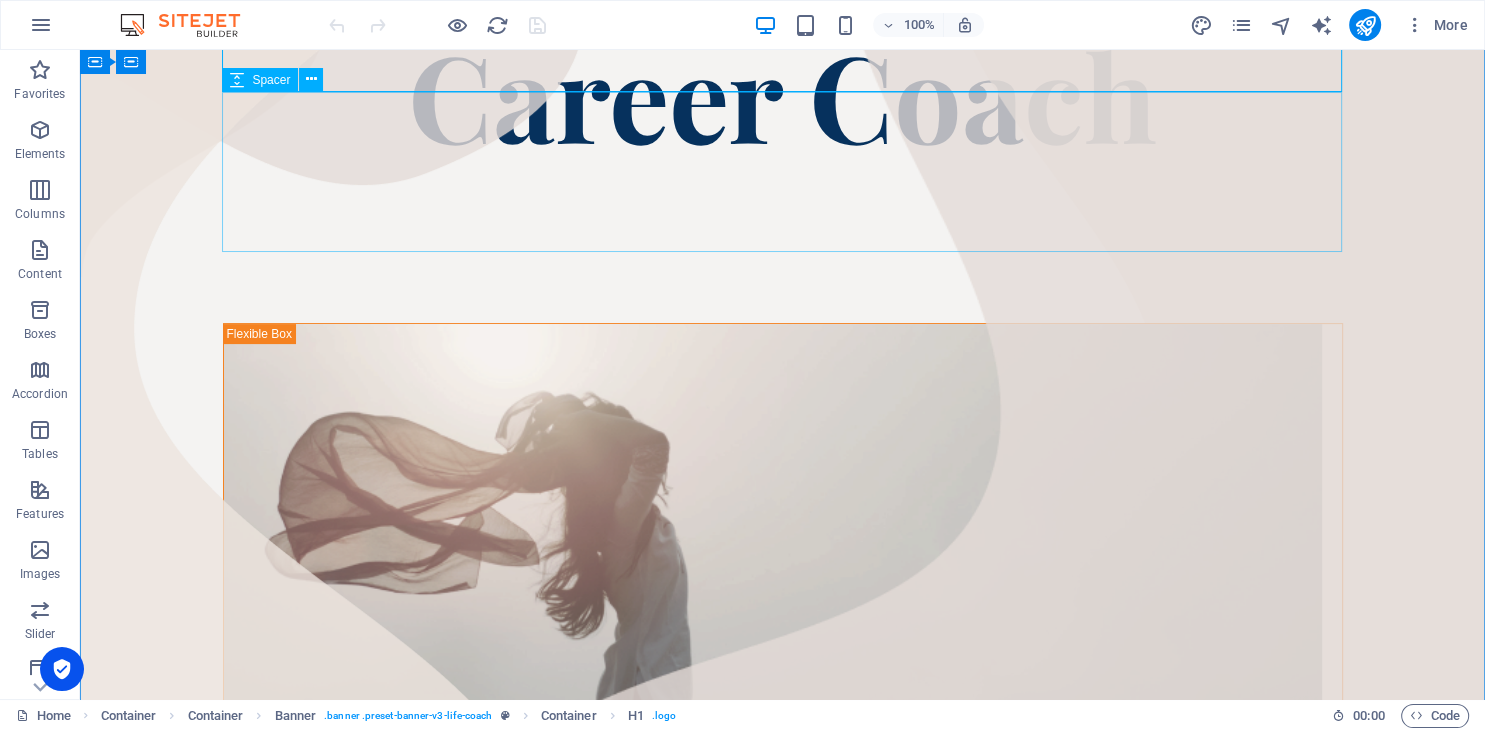 scroll, scrollTop: 0, scrollLeft: 0, axis: both 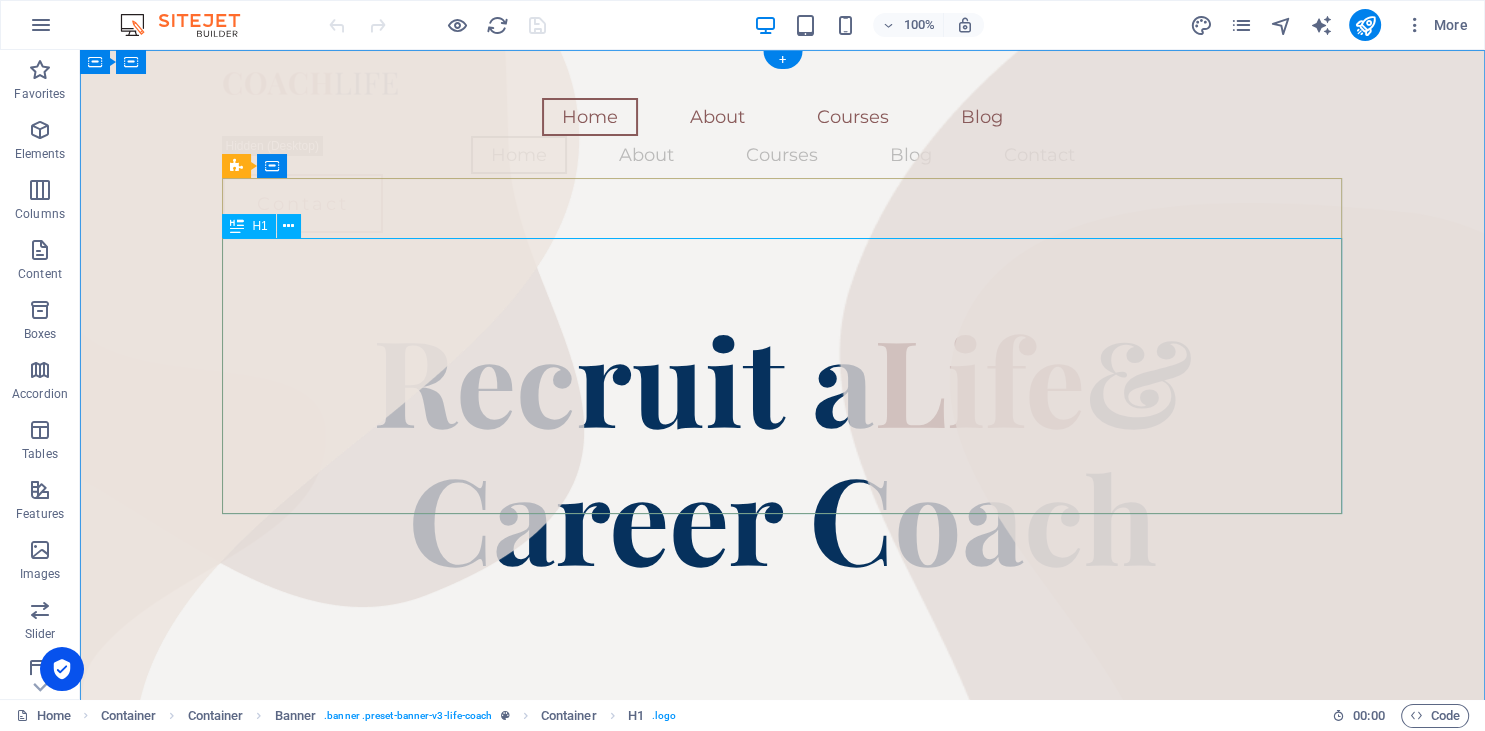 click on "Recruit a  Life  & Career Coach" at bounding box center (783, 447) 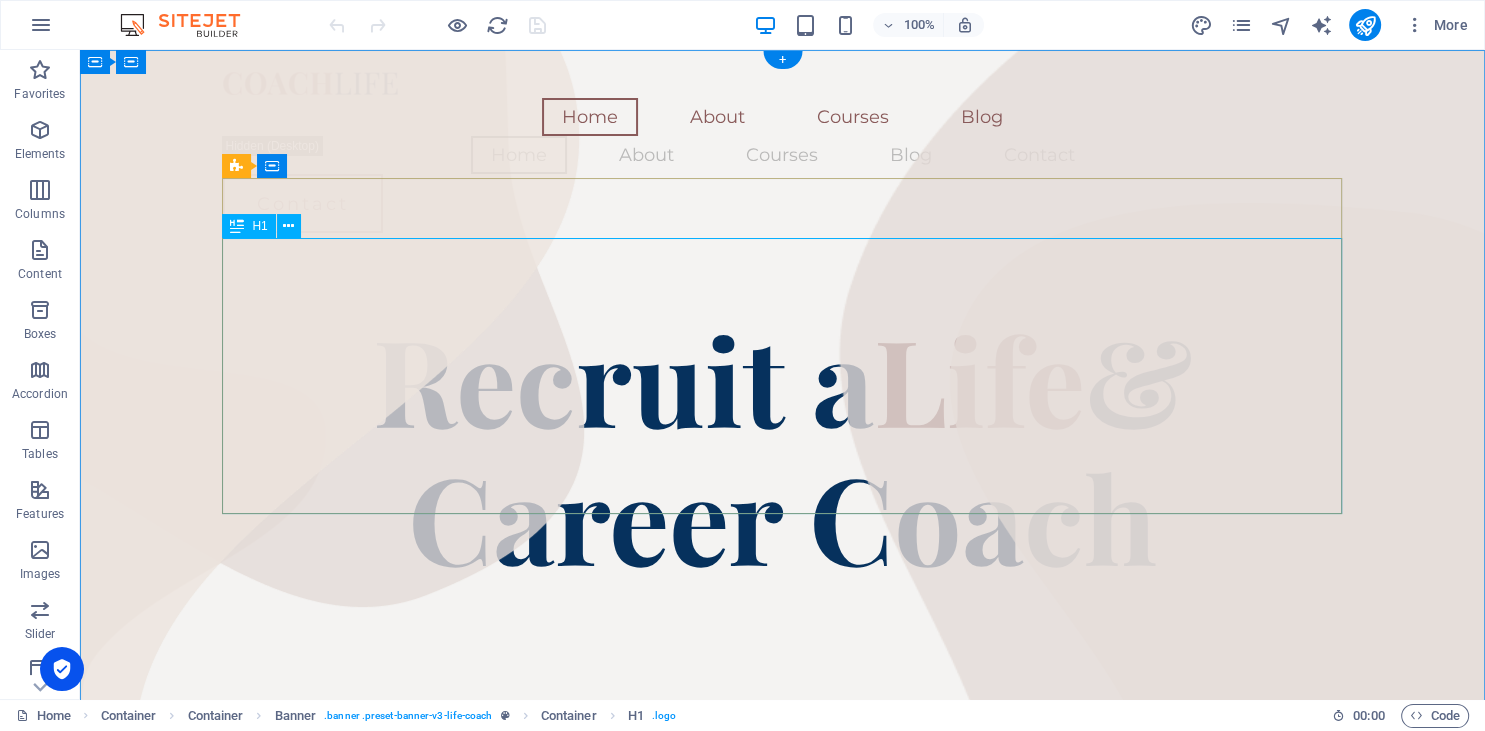 click on "Recruit a  Life  & Career Coach" at bounding box center (783, 447) 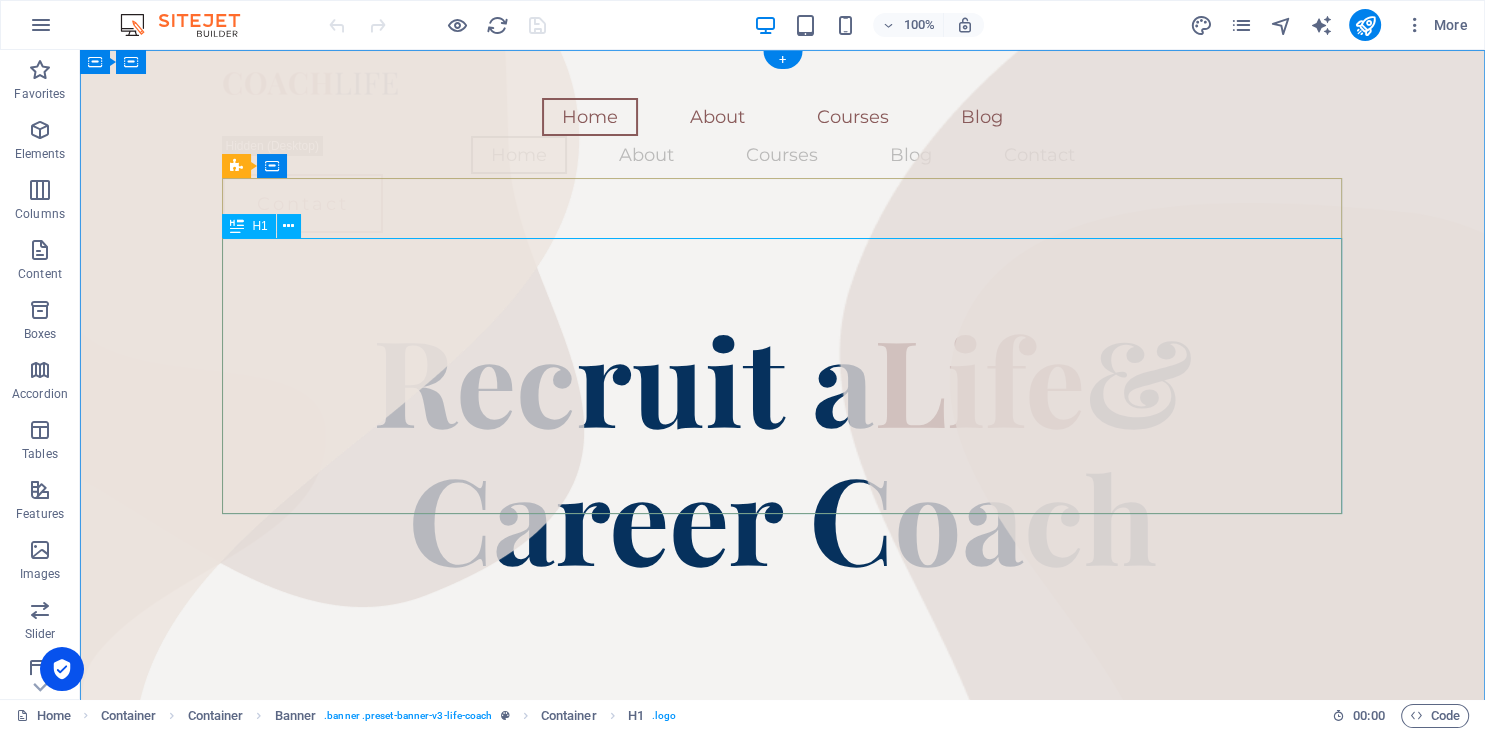 click on "Recruit a  Life  & Career Coach" at bounding box center (783, 447) 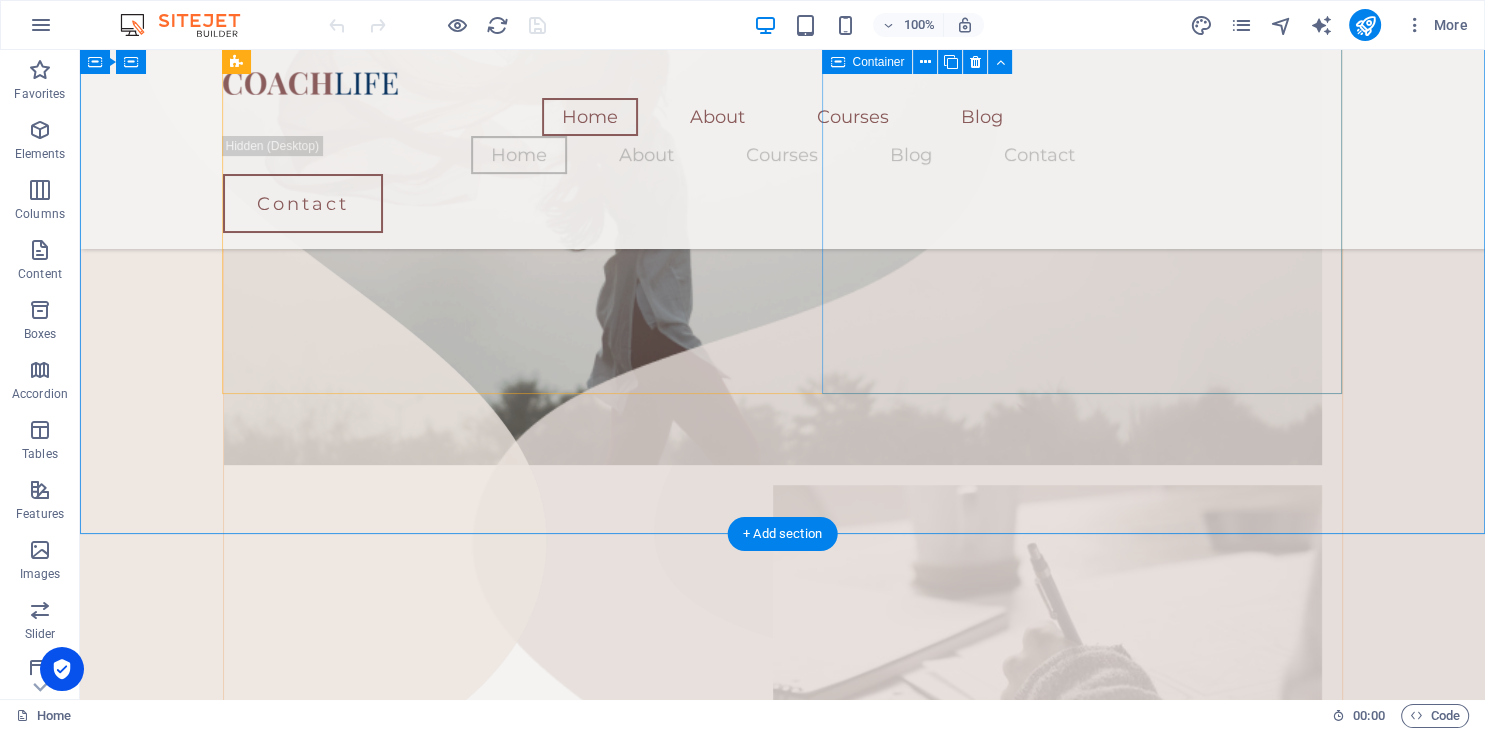 scroll, scrollTop: 316, scrollLeft: 0, axis: vertical 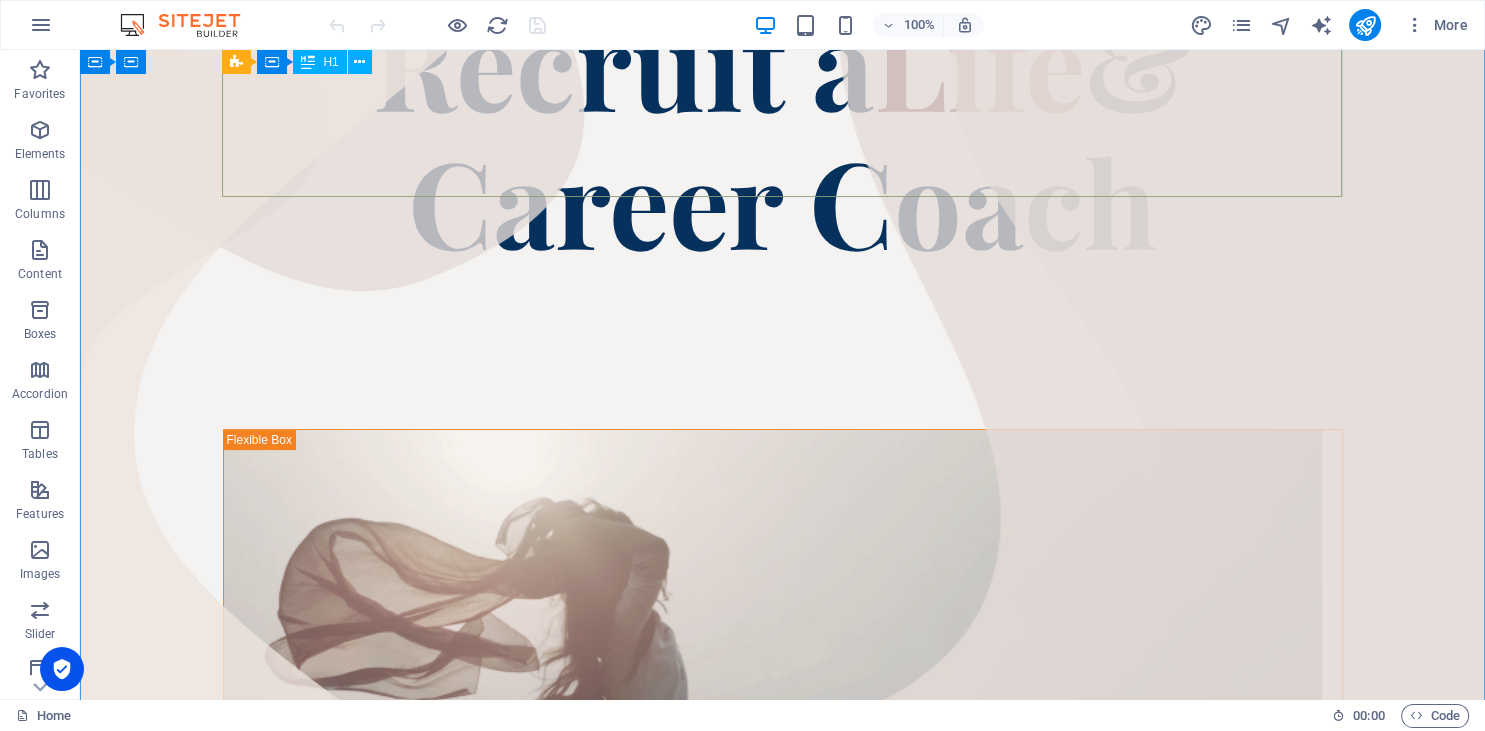 click on "Recruit a  Life  & Career Coach" at bounding box center [783, 131] 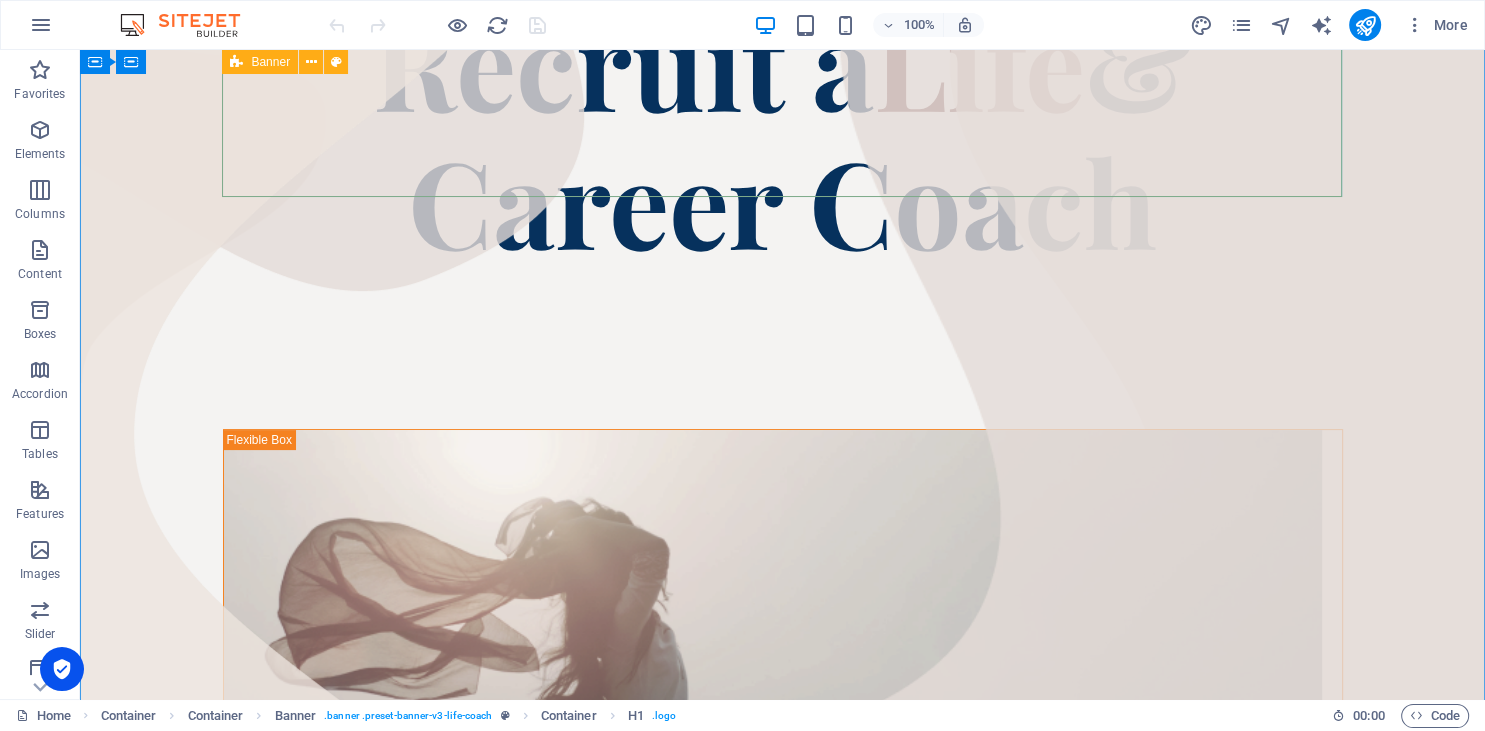 click on "Banner" at bounding box center (270, 62) 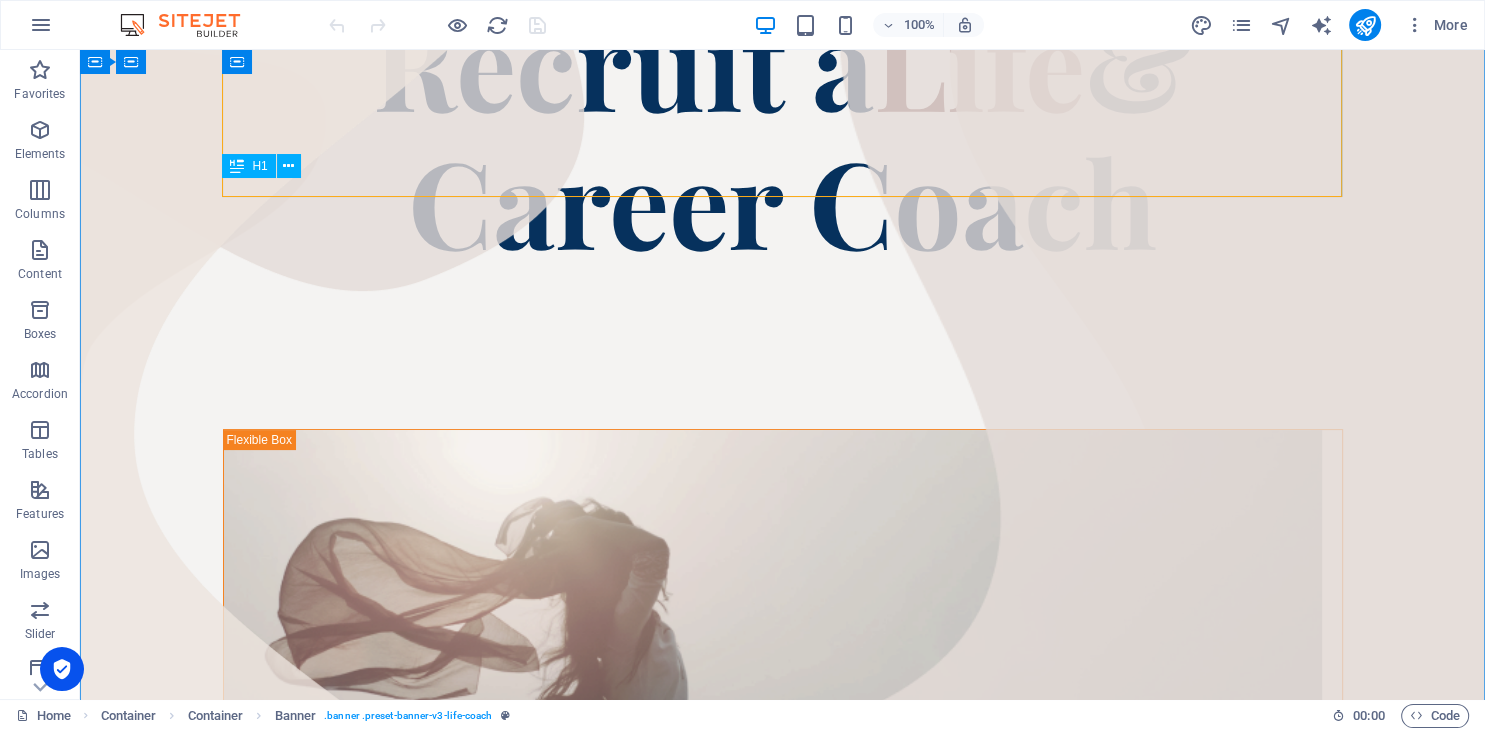 click on "Recruit a  Life  & Career Coach" at bounding box center (783, 131) 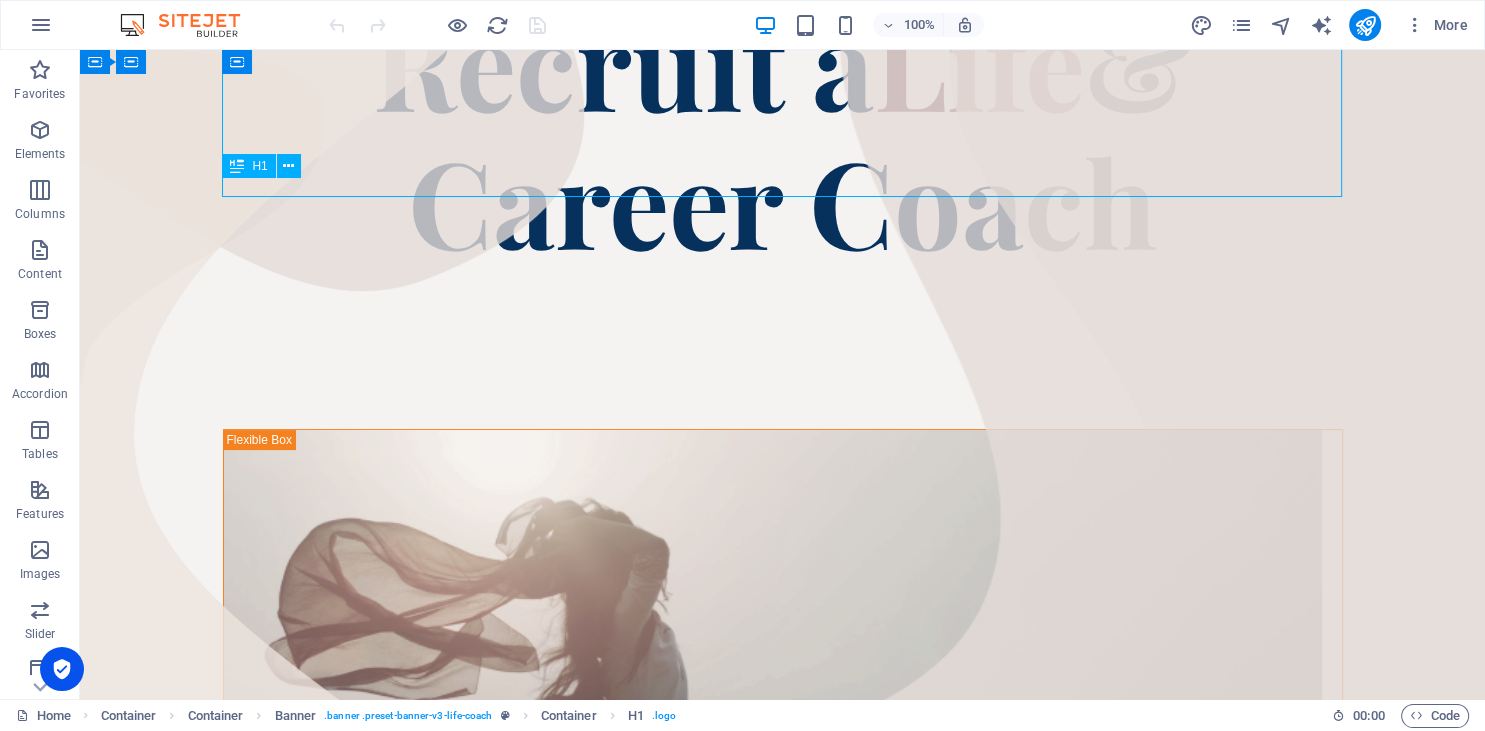 click on "Recruit a  Life  & Career Coach" at bounding box center [783, 131] 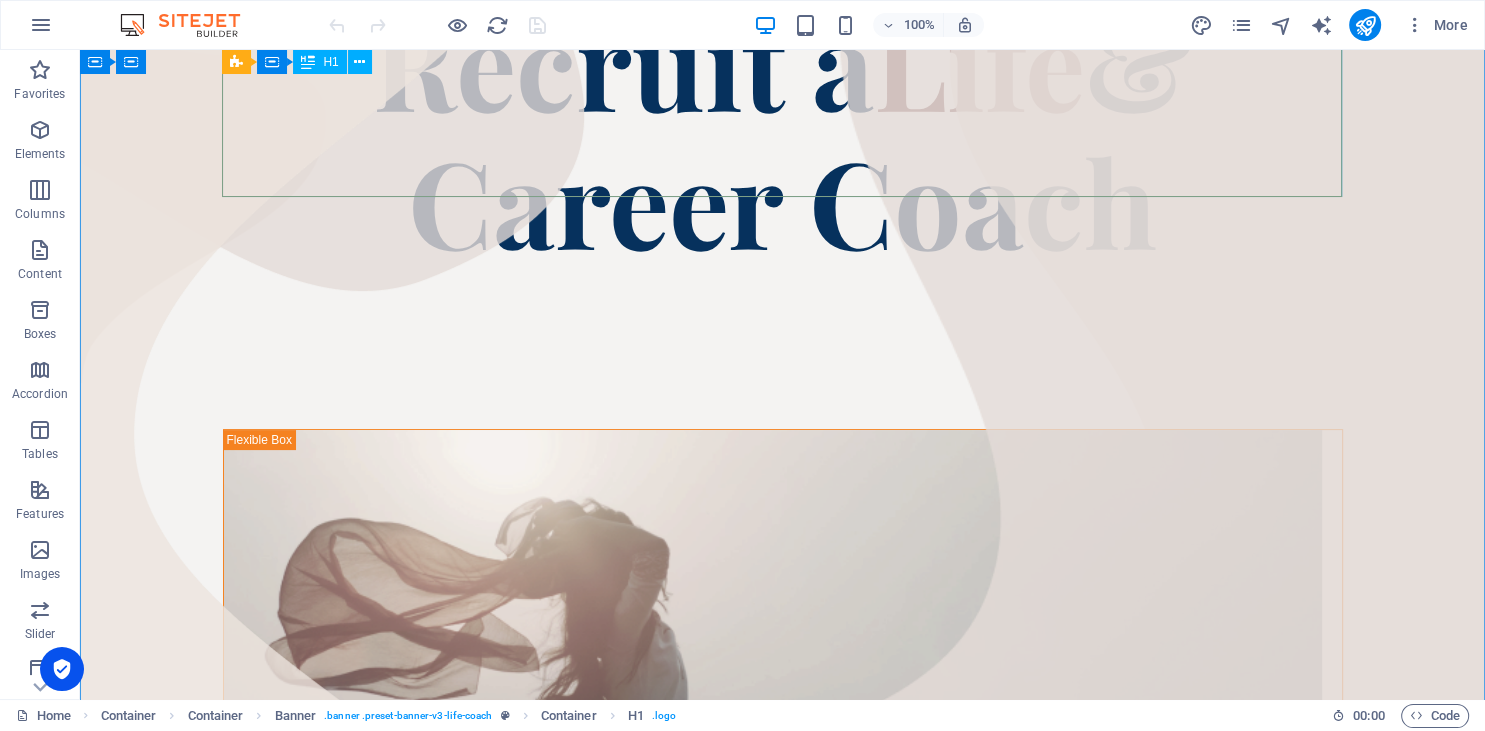 click on "Recruit a  Life  & Career Coach" at bounding box center (783, 131) 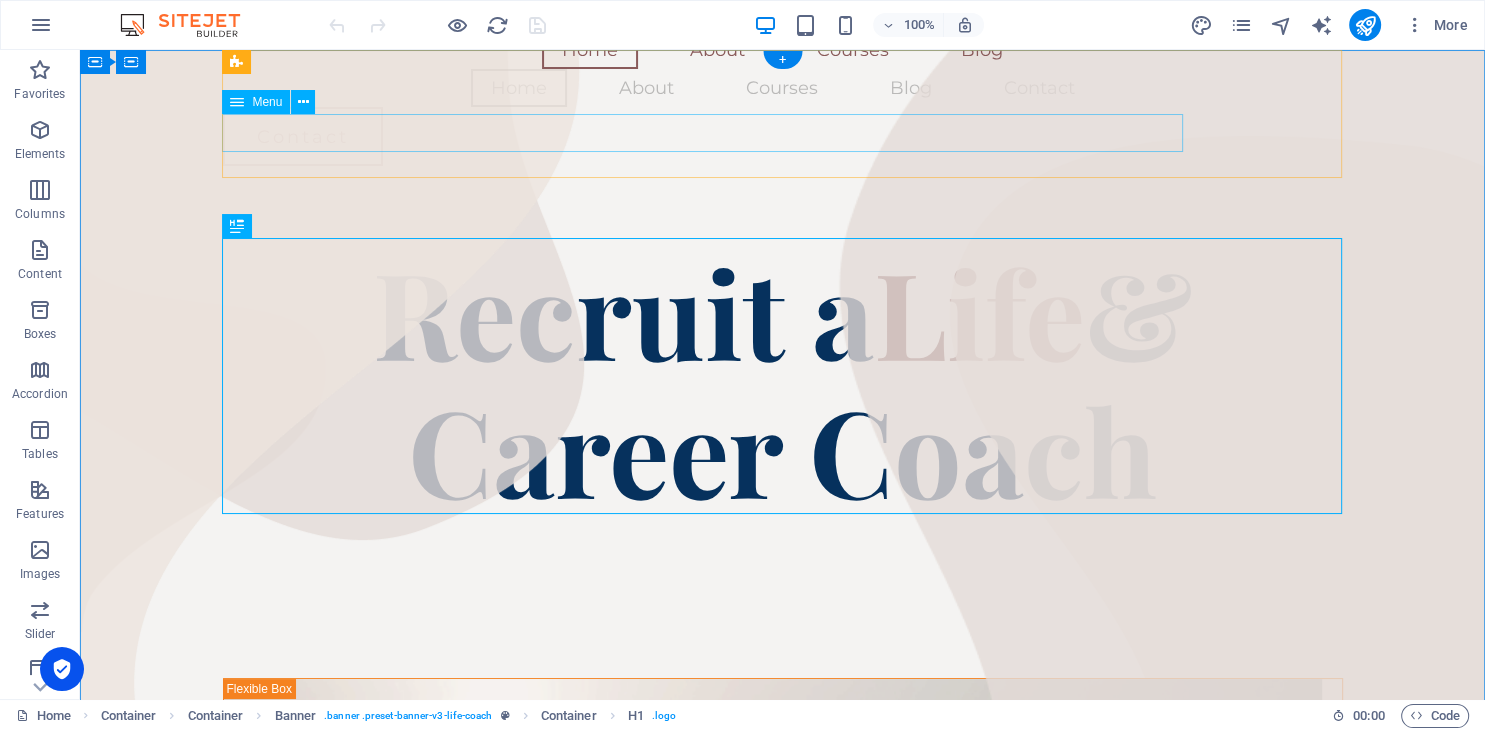 scroll, scrollTop: 0, scrollLeft: 0, axis: both 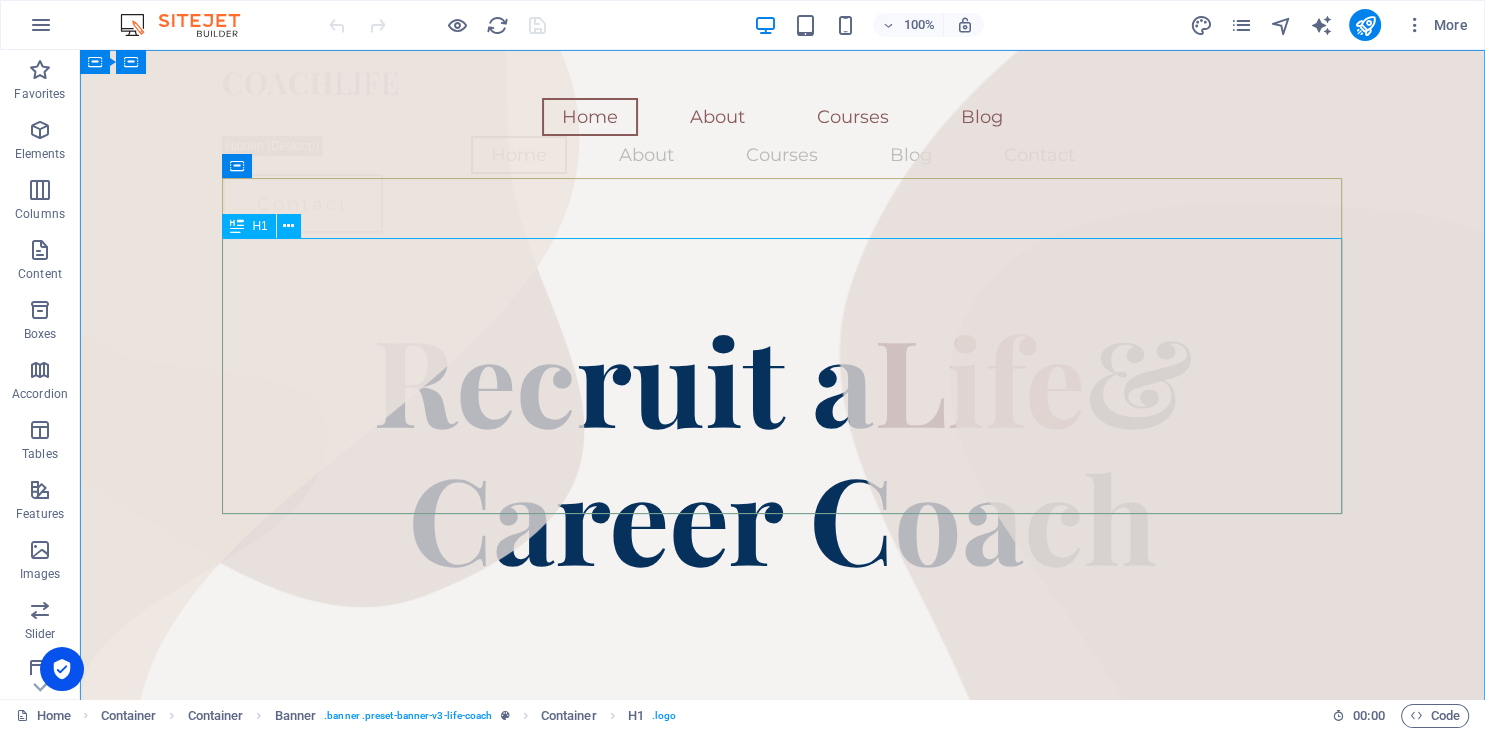 click on "H1" at bounding box center [248, 226] 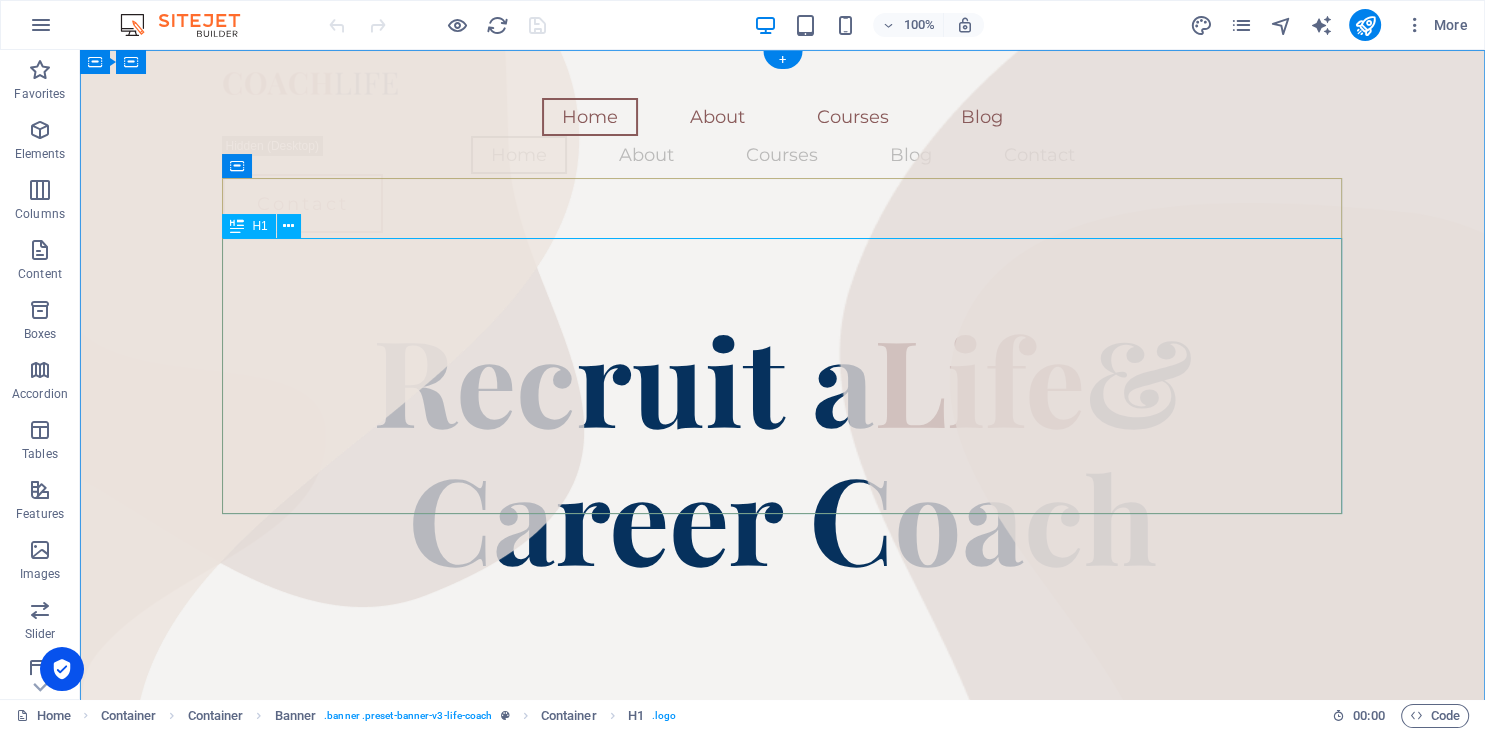 click on "Recruit a  Life  & Career Coach" at bounding box center (783, 447) 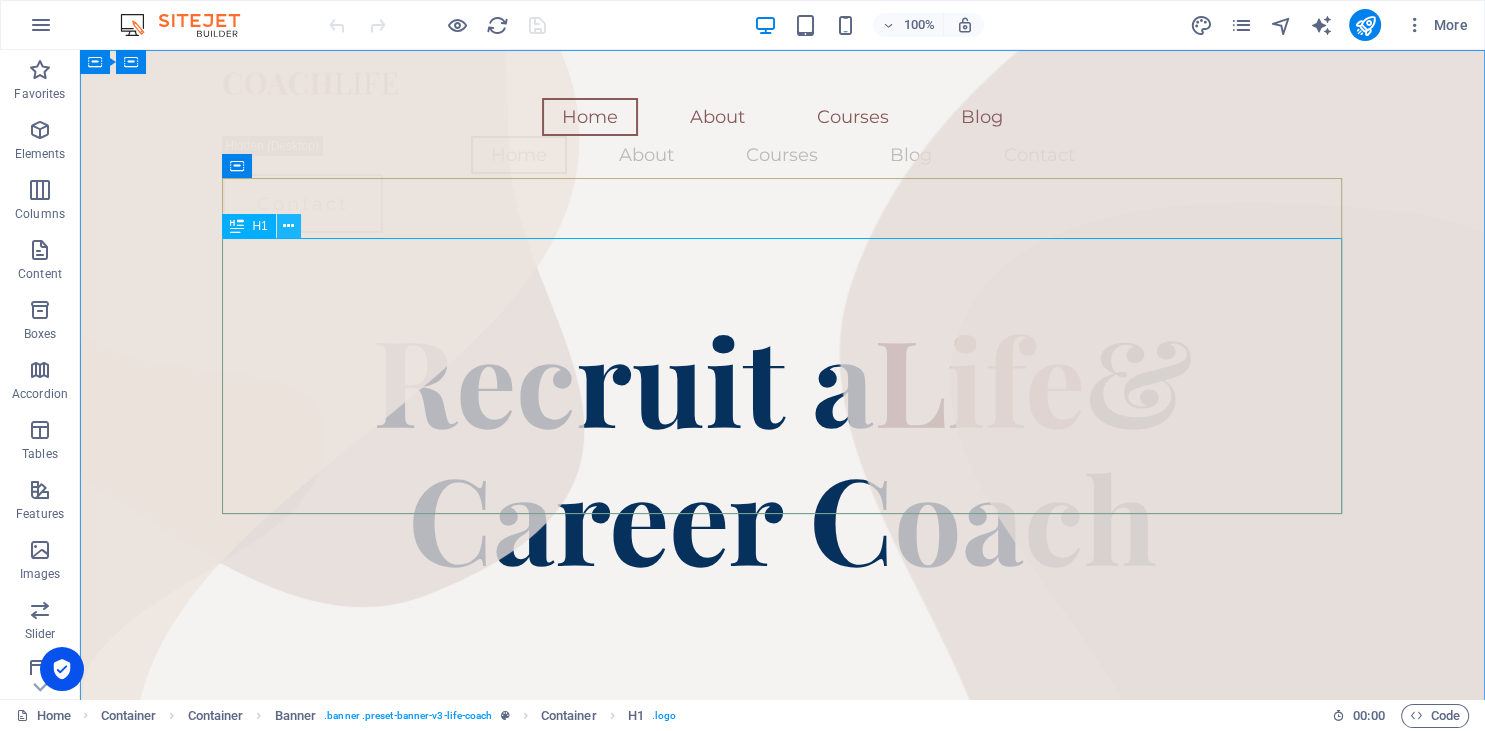 click at bounding box center [288, 226] 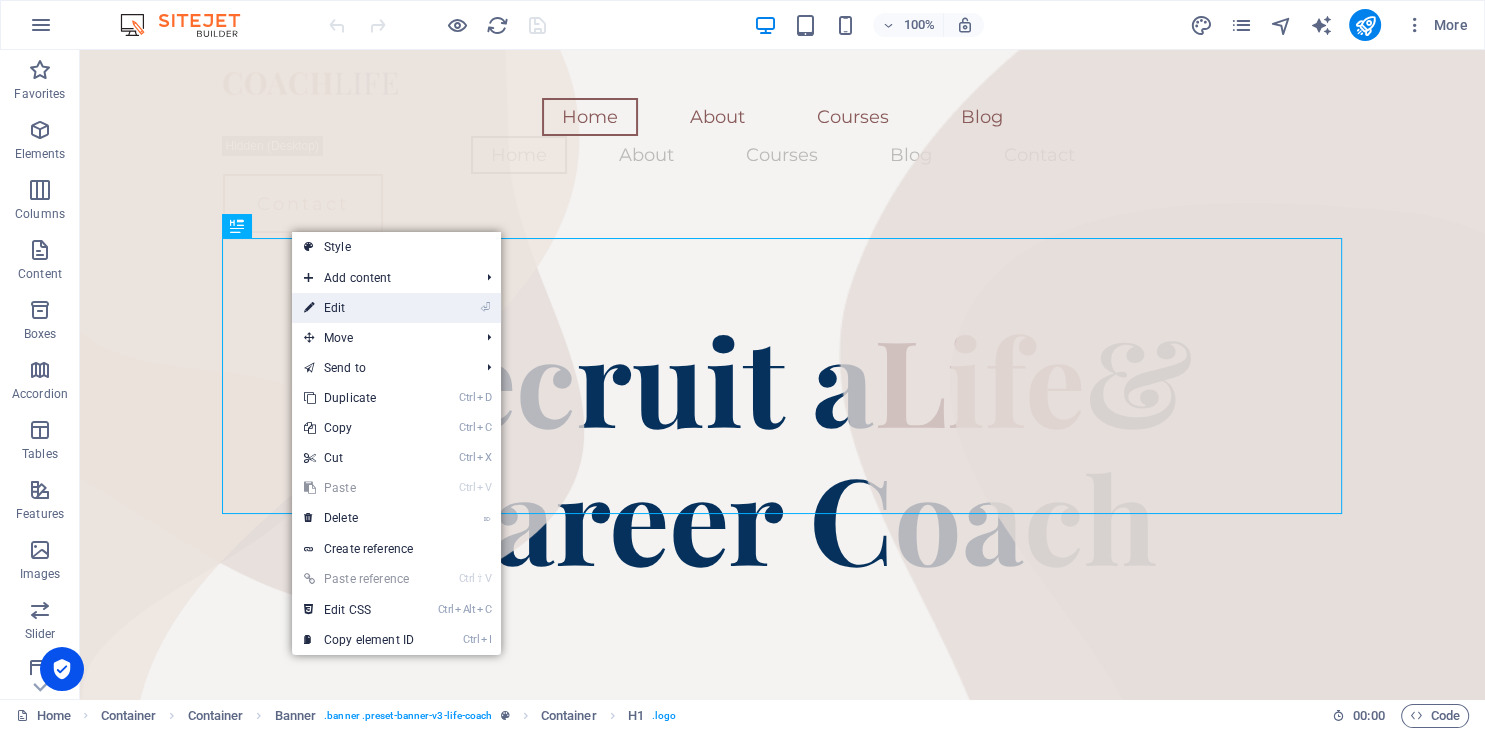 click on "⏎  Edit" at bounding box center (359, 308) 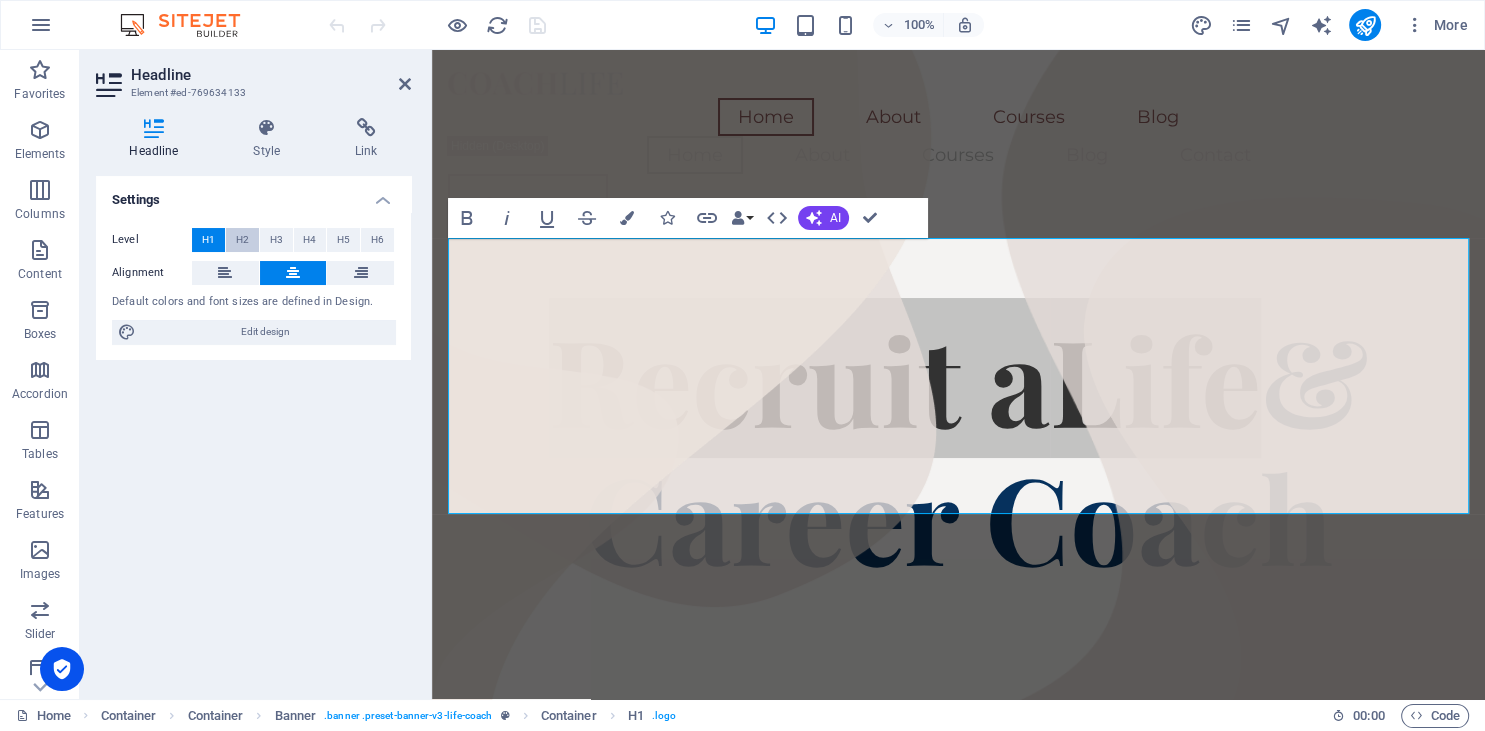 click on "H2" at bounding box center [242, 240] 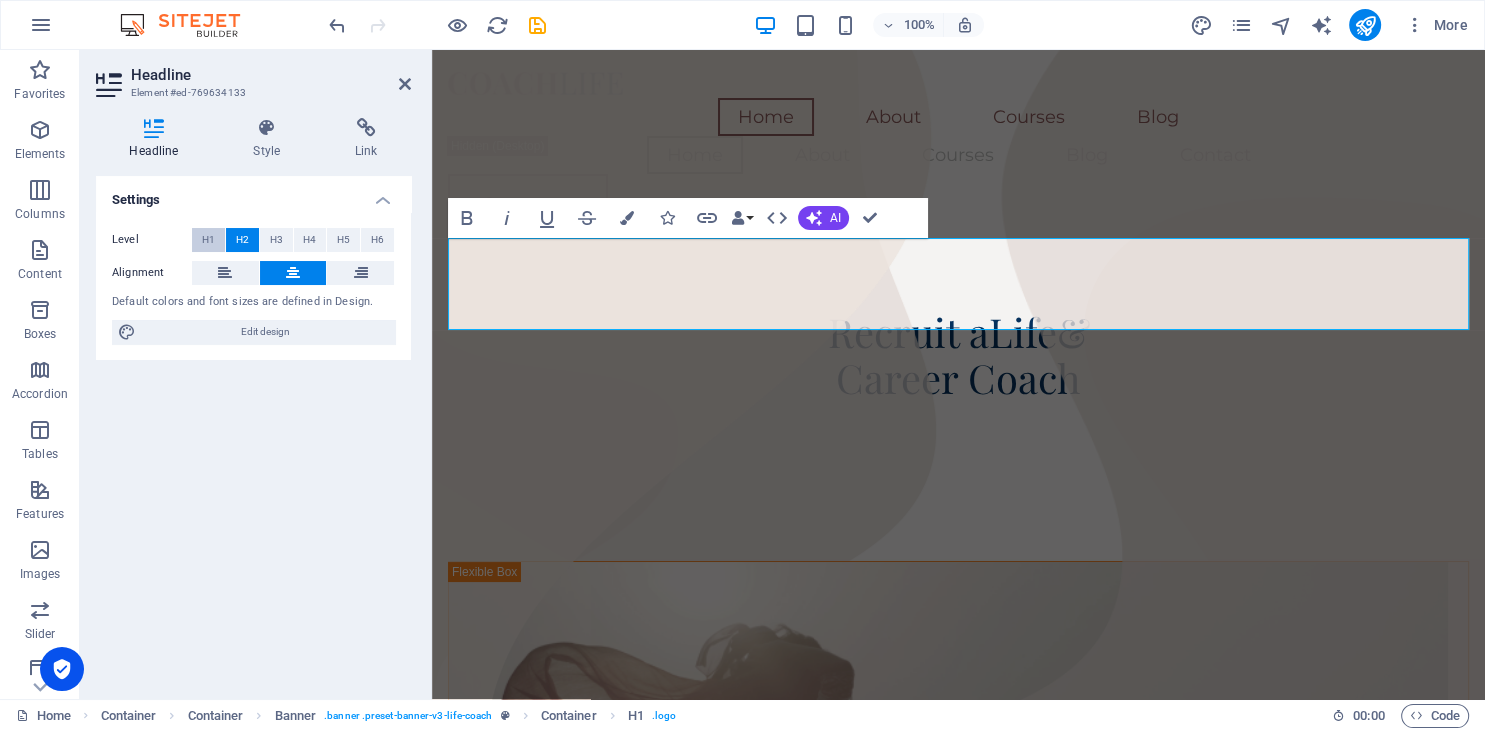 click on "H1" at bounding box center (208, 240) 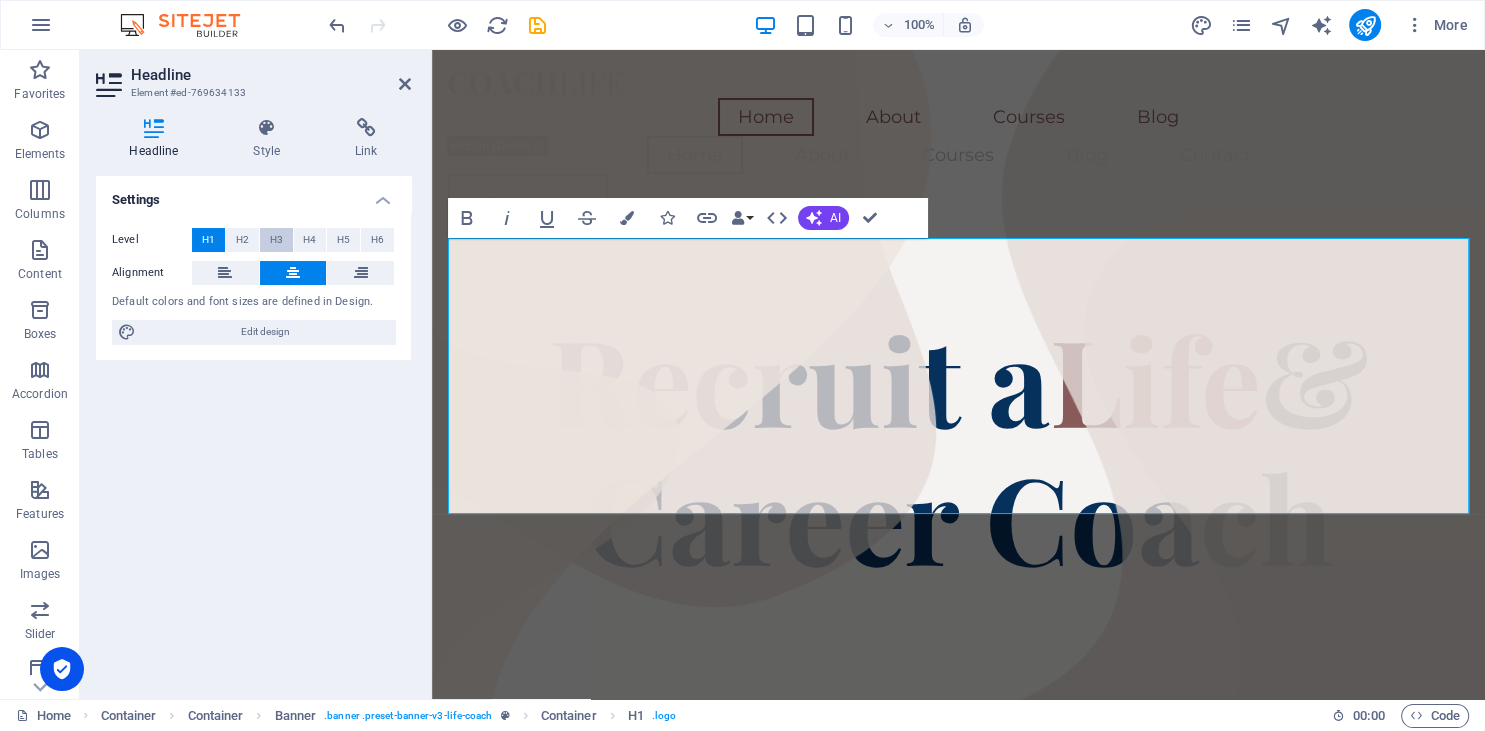 click on "H3" at bounding box center [276, 240] 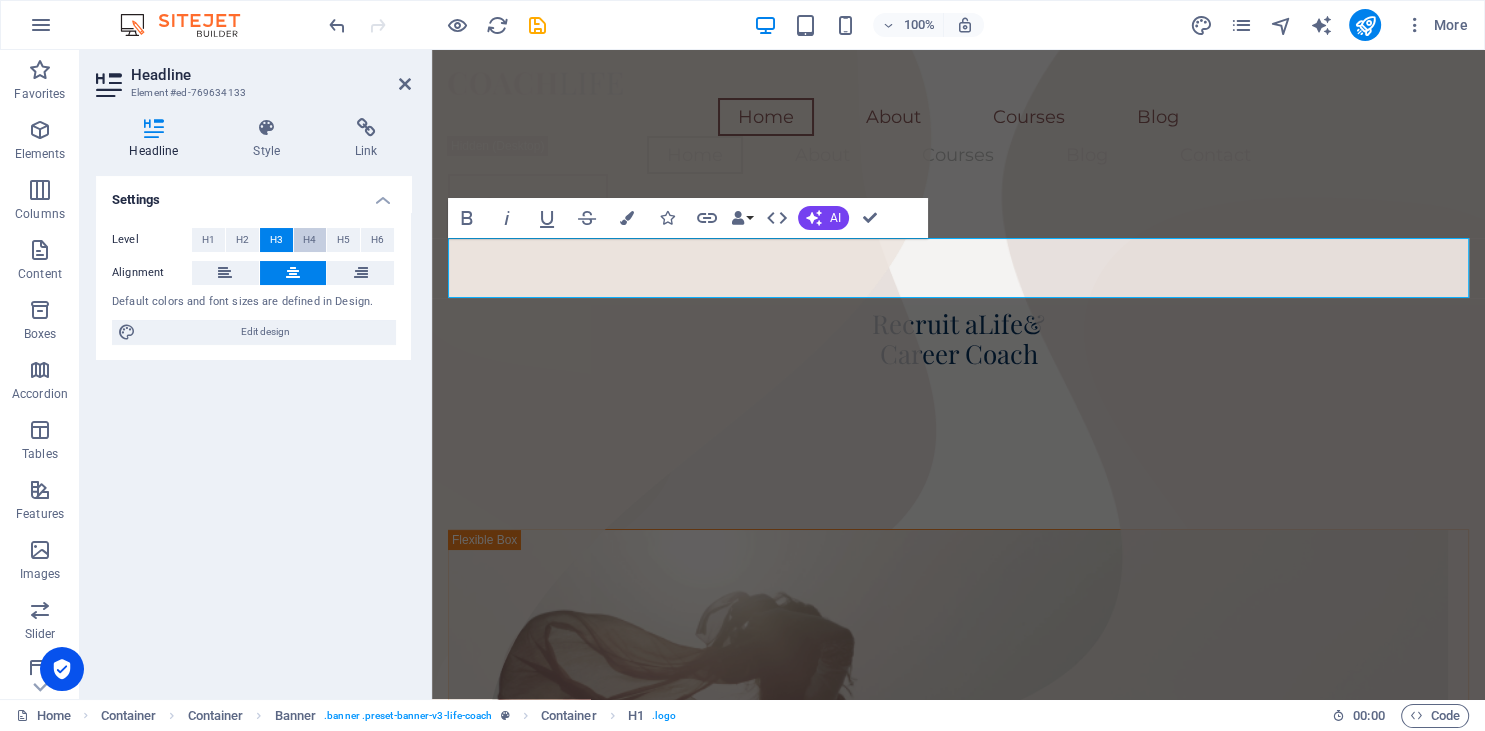 click on "H4" at bounding box center [310, 240] 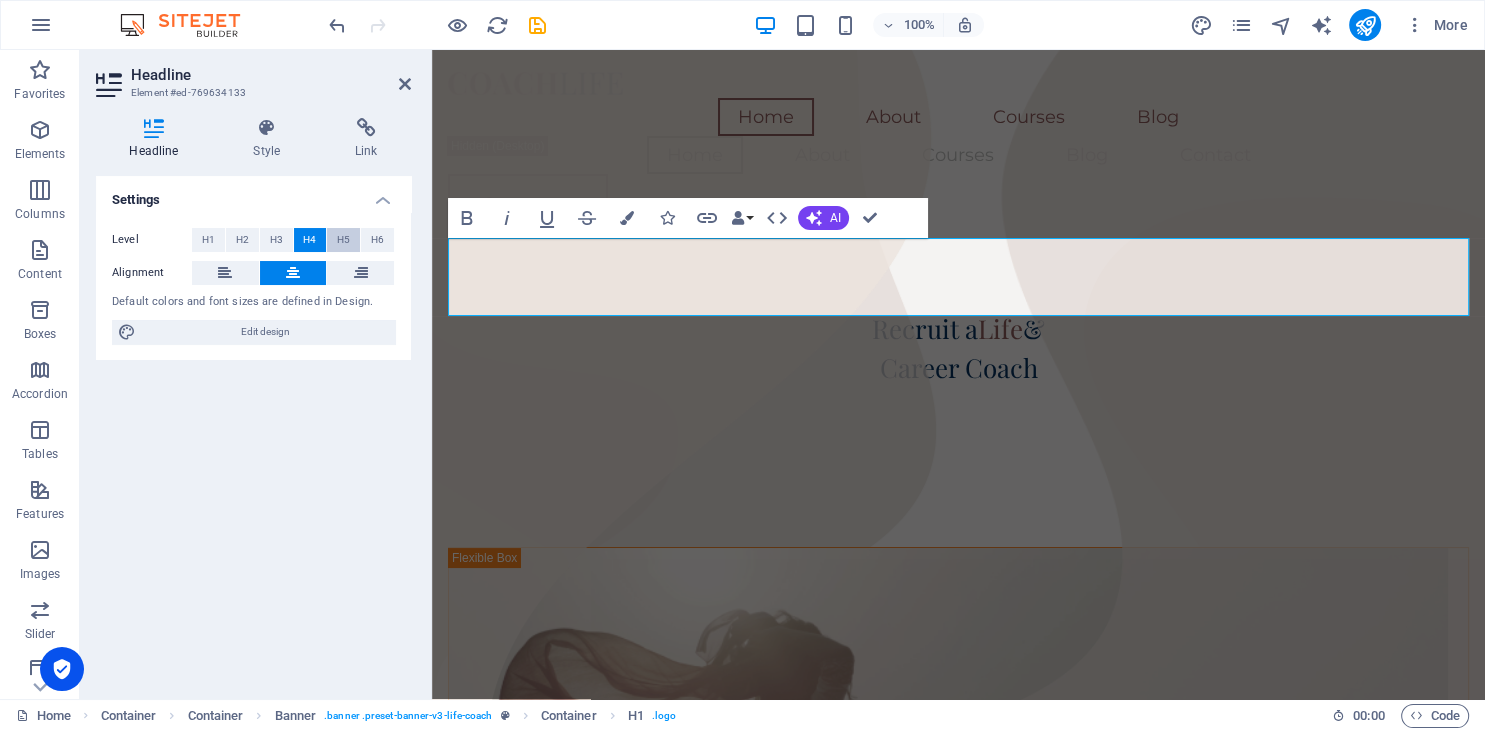 click on "H5" at bounding box center (343, 240) 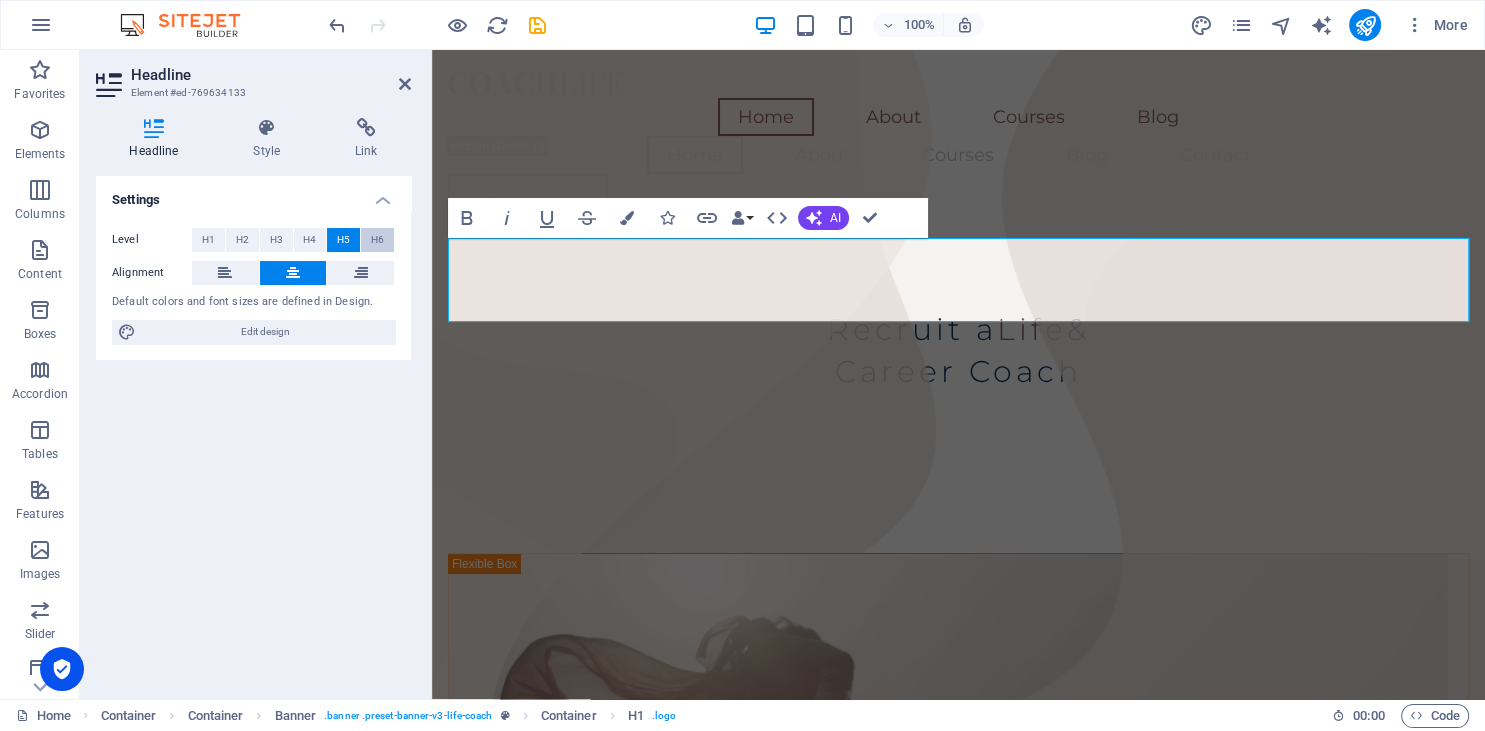 click on "H6" at bounding box center (377, 240) 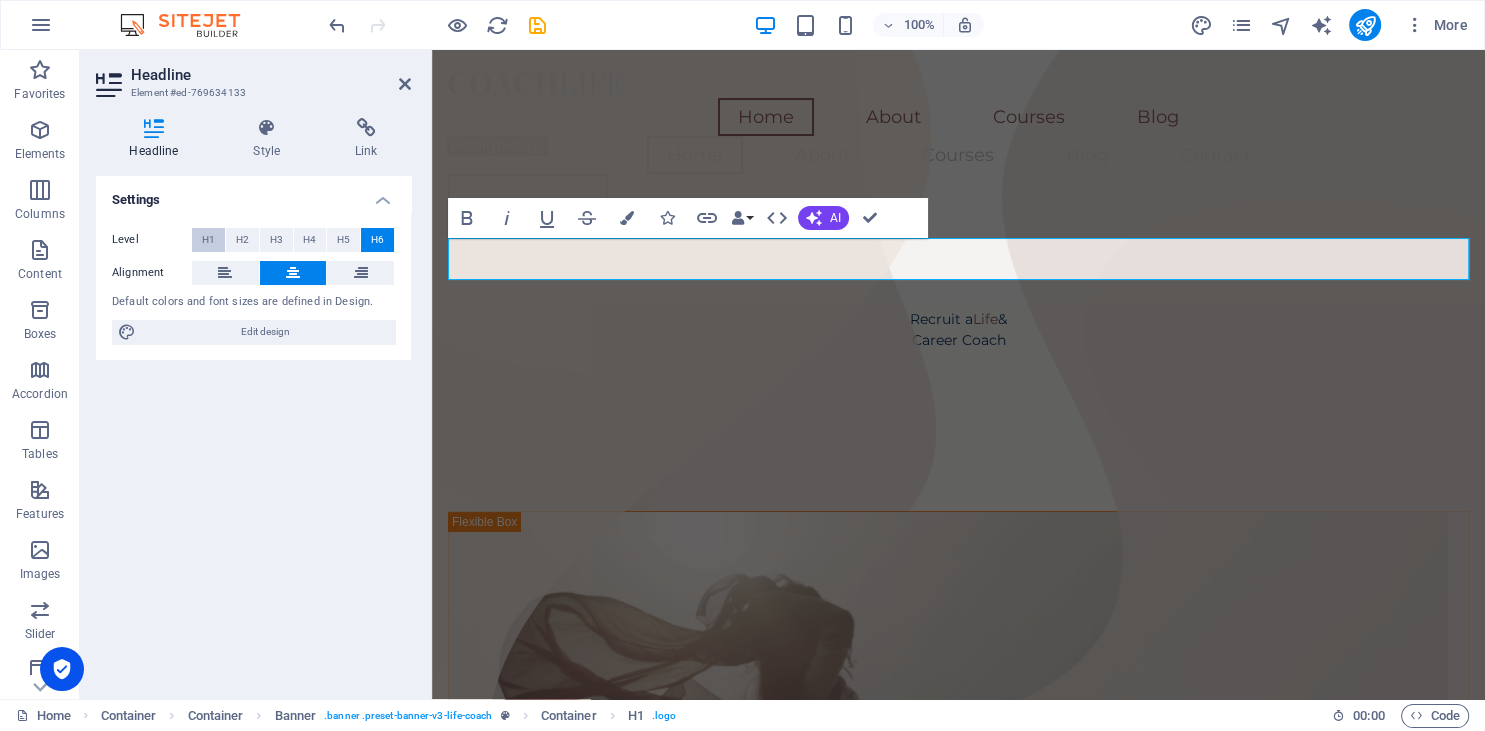 click on "H1" at bounding box center [208, 240] 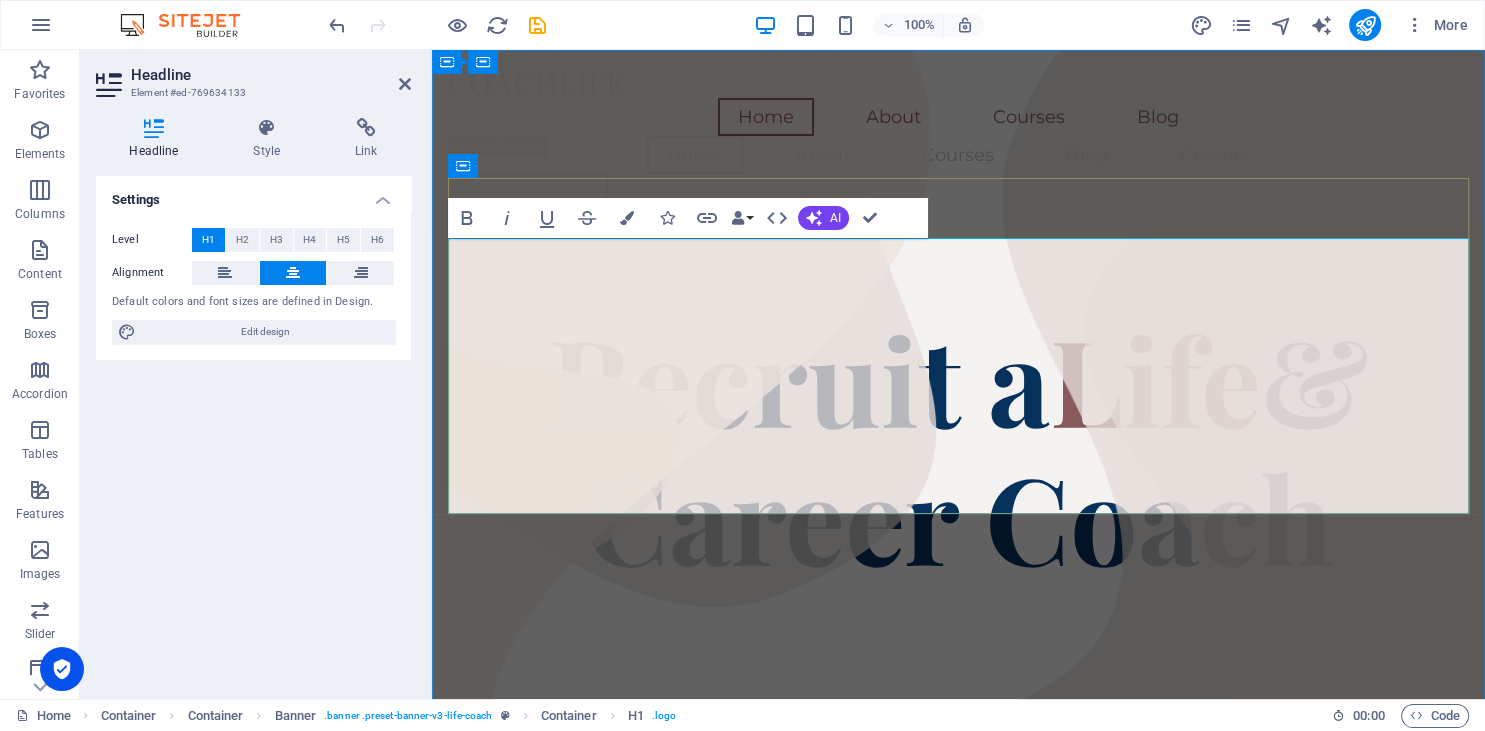 click on "Recruit a" at bounding box center [799, 378] 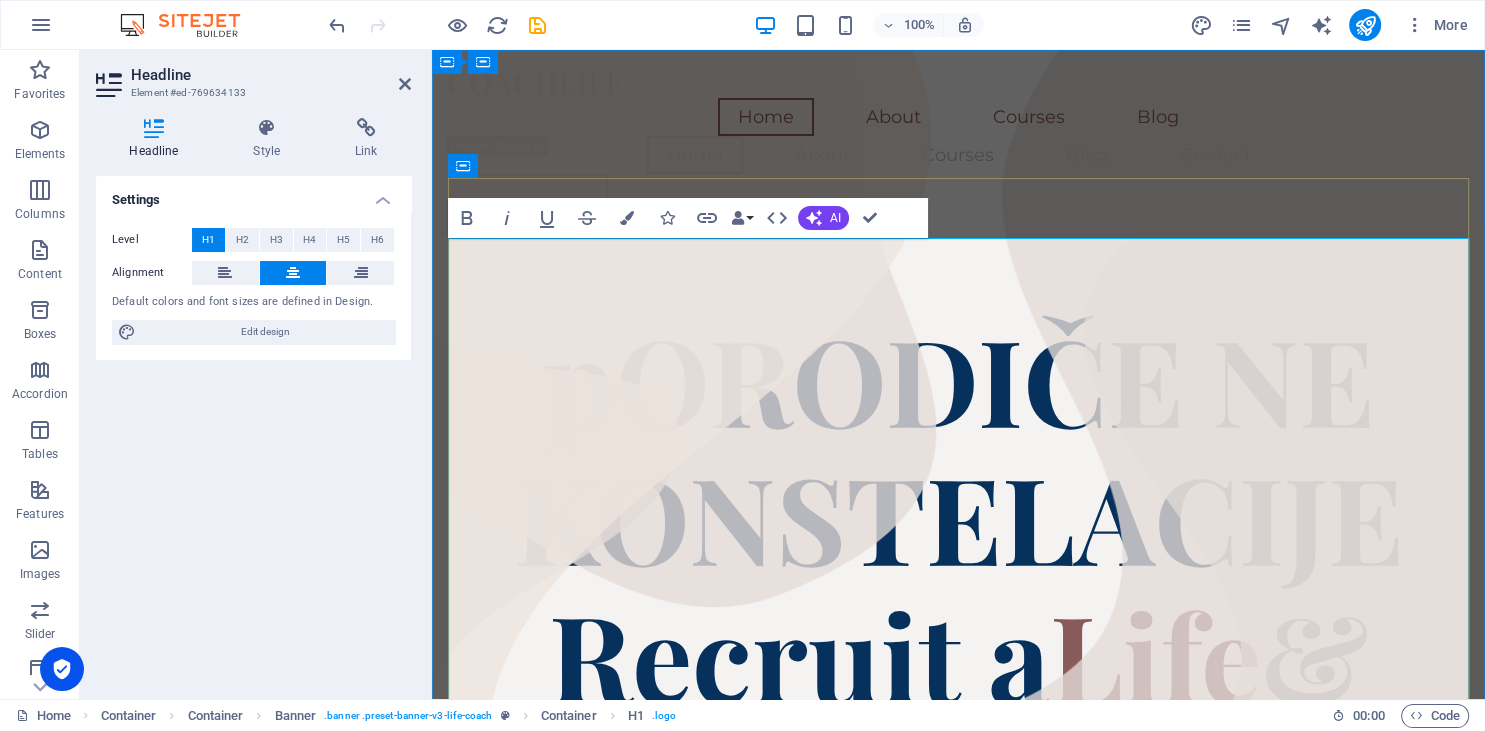 click on "pORODIČE NE KONSTELACIJE Recruit a" at bounding box center [959, 516] 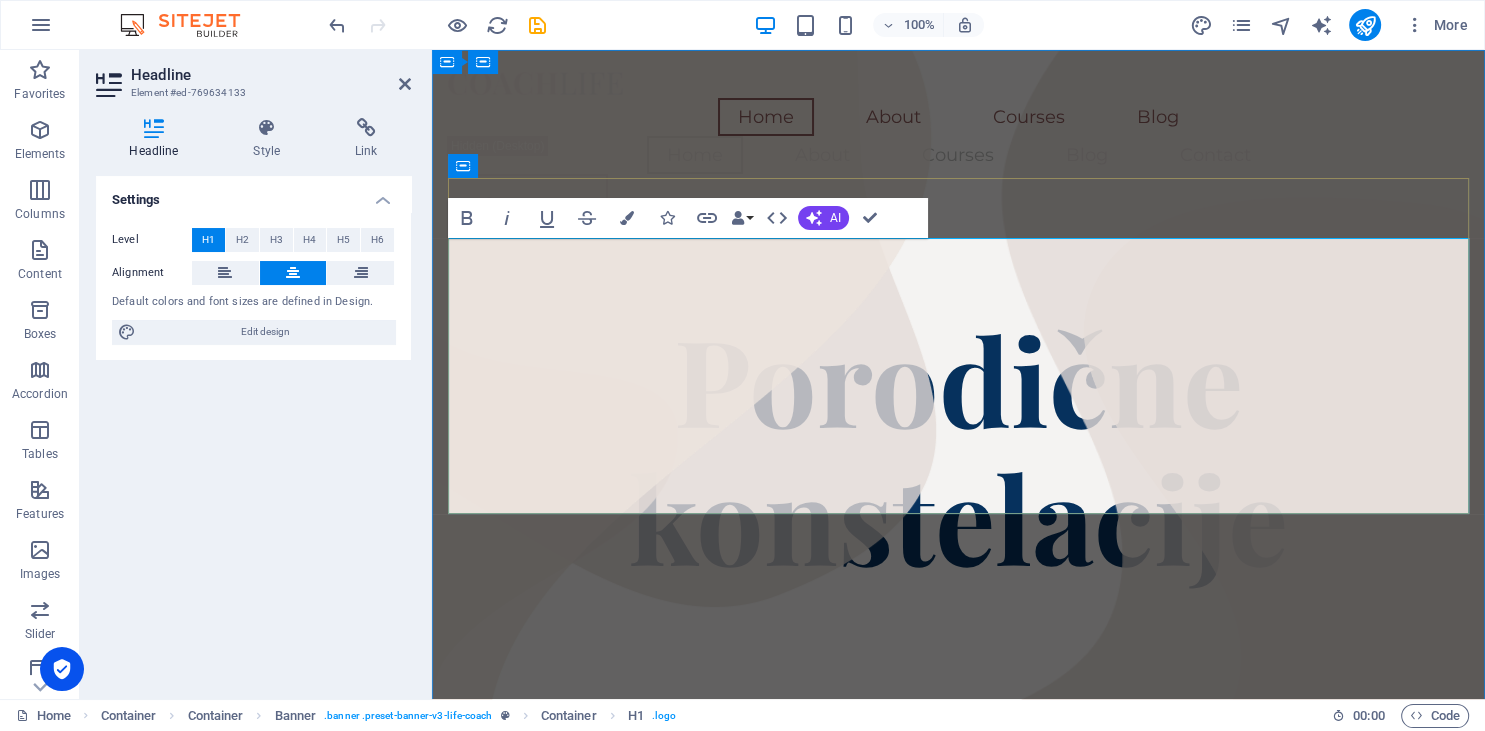 drag, startPoint x: 655, startPoint y: 295, endPoint x: 1240, endPoint y: 434, distance: 601.2869 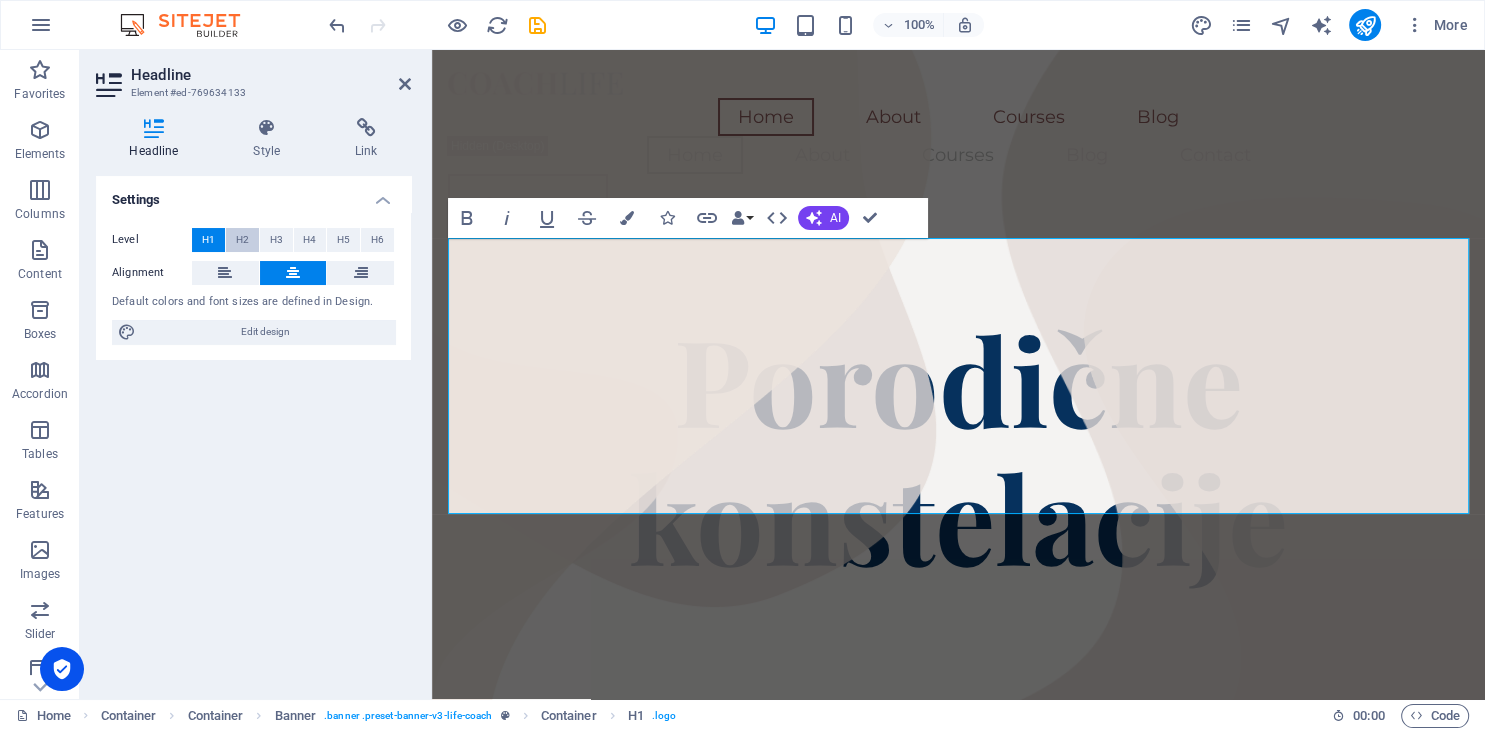 click on "H2" at bounding box center [242, 240] 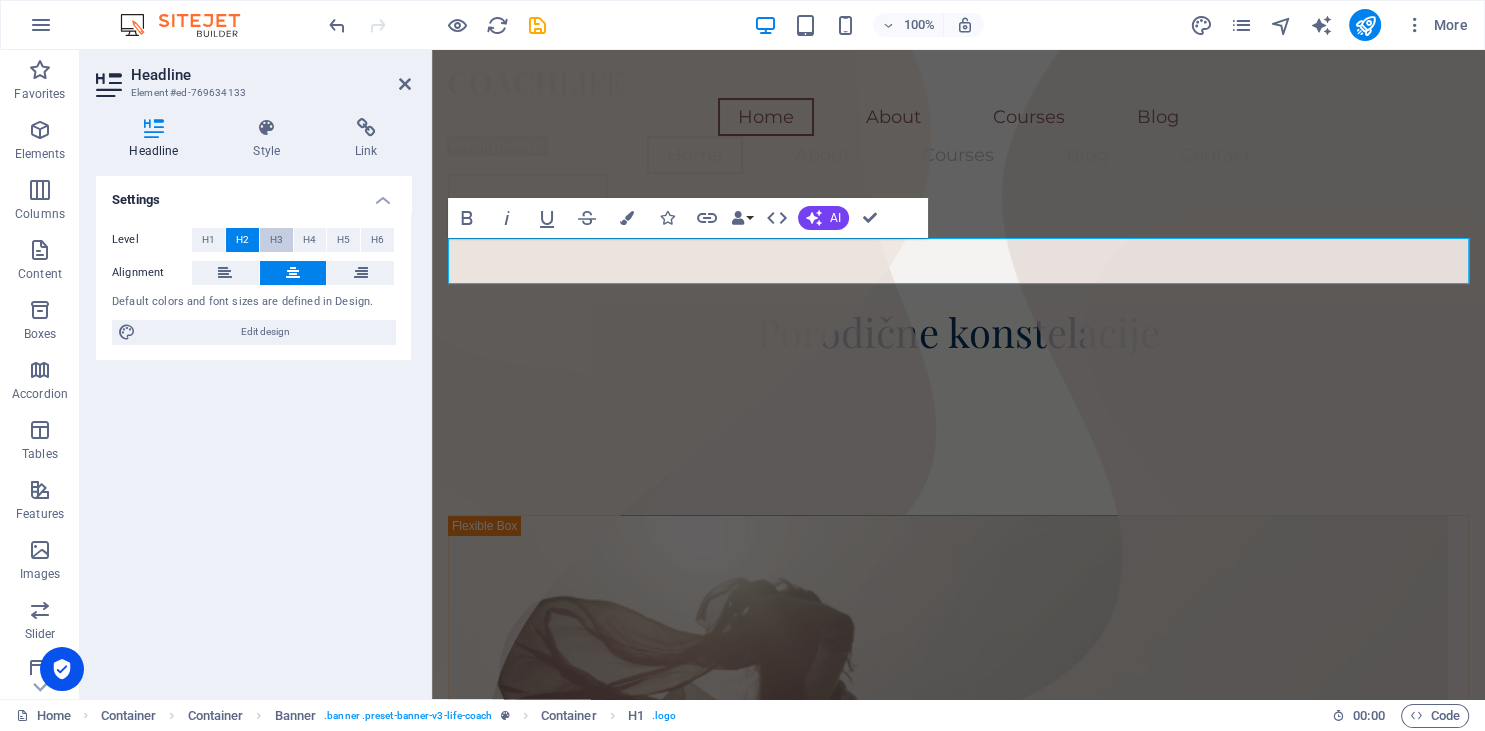 click on "H3" at bounding box center [276, 240] 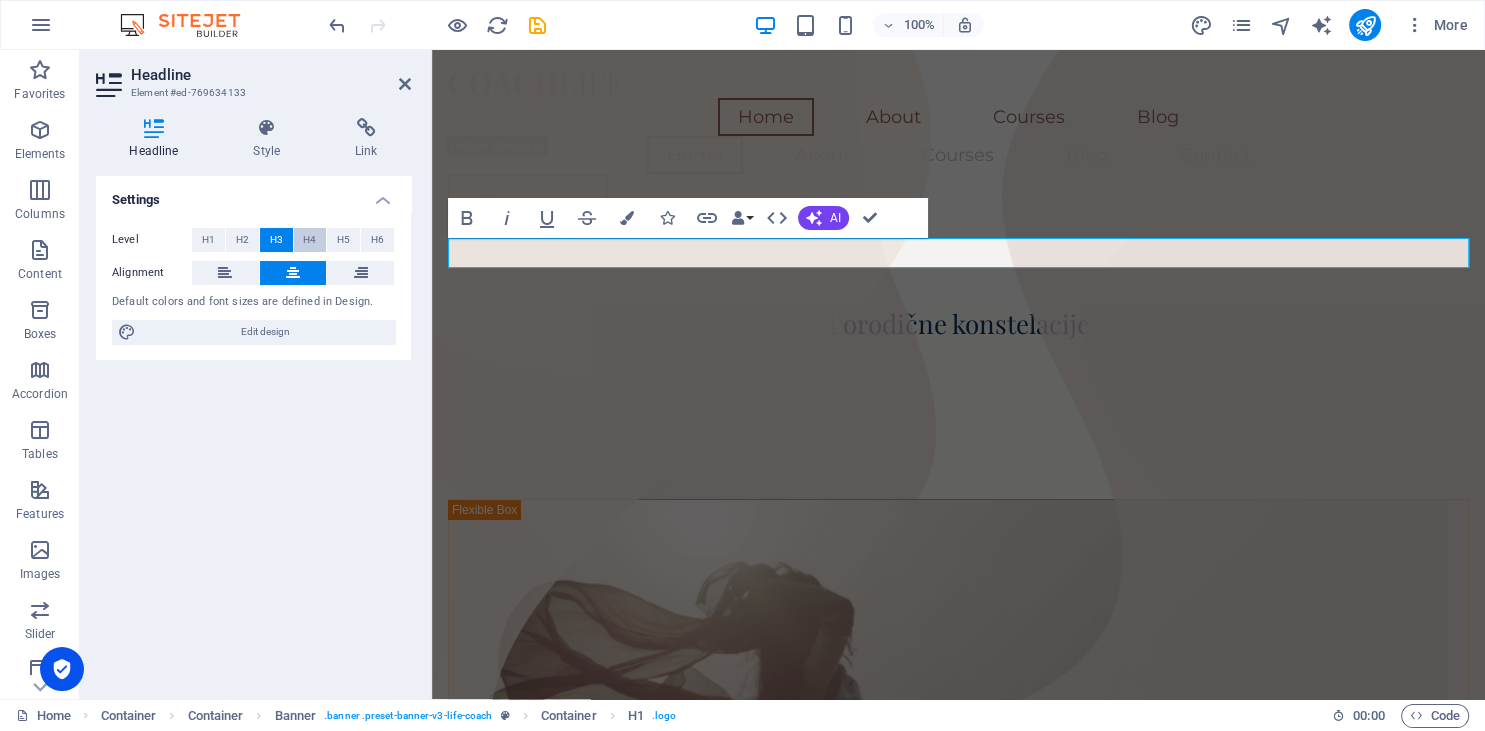 click on "H4" at bounding box center (310, 240) 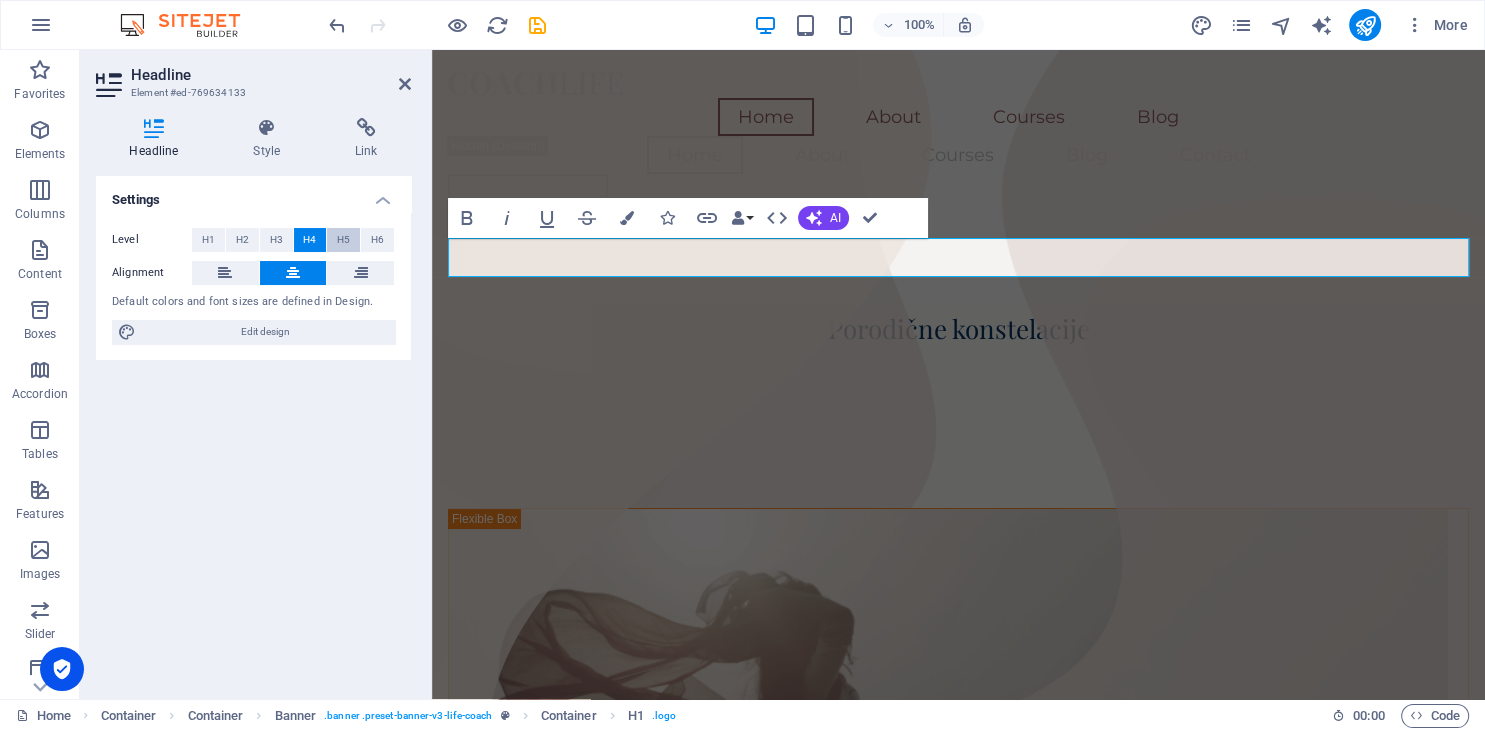 click on "H5" at bounding box center (343, 240) 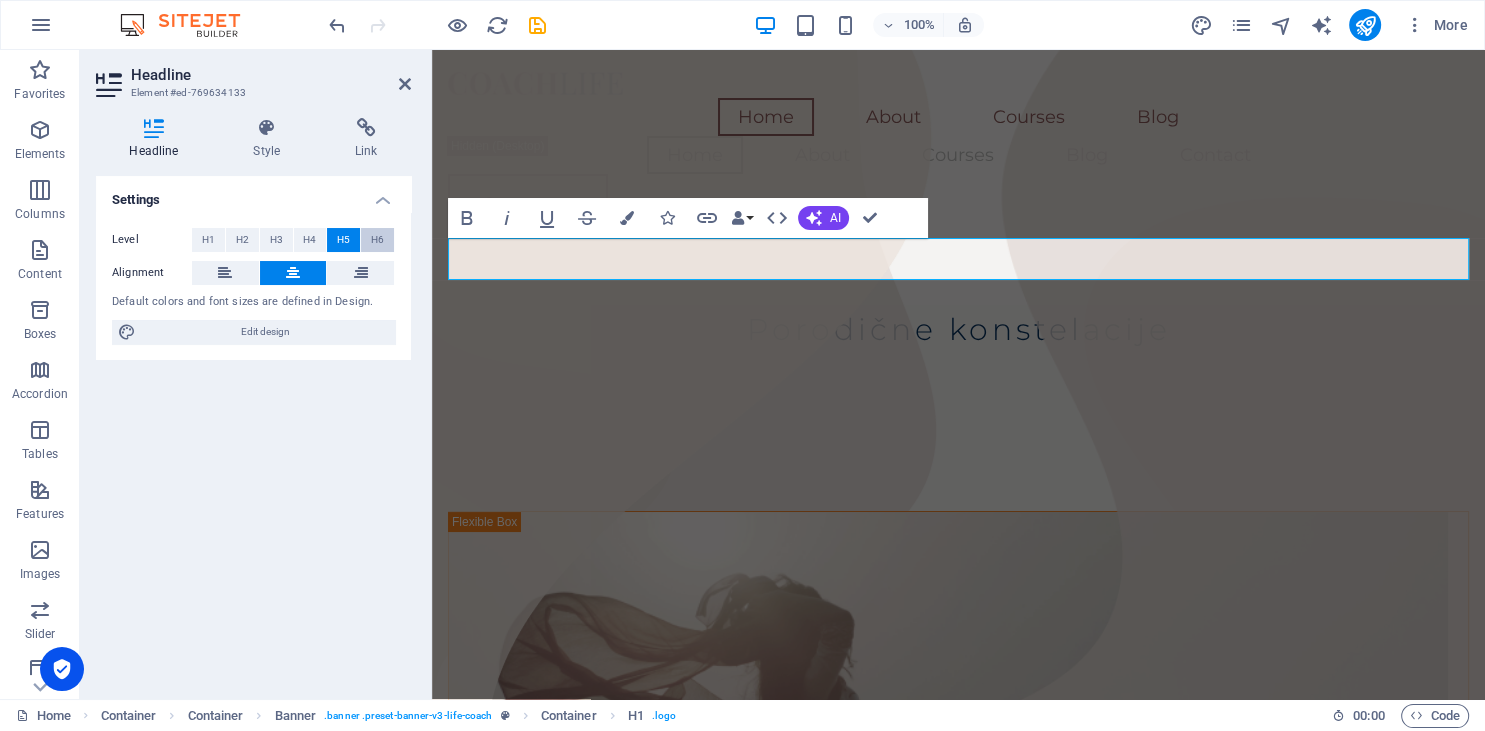 click on "H6" at bounding box center (377, 240) 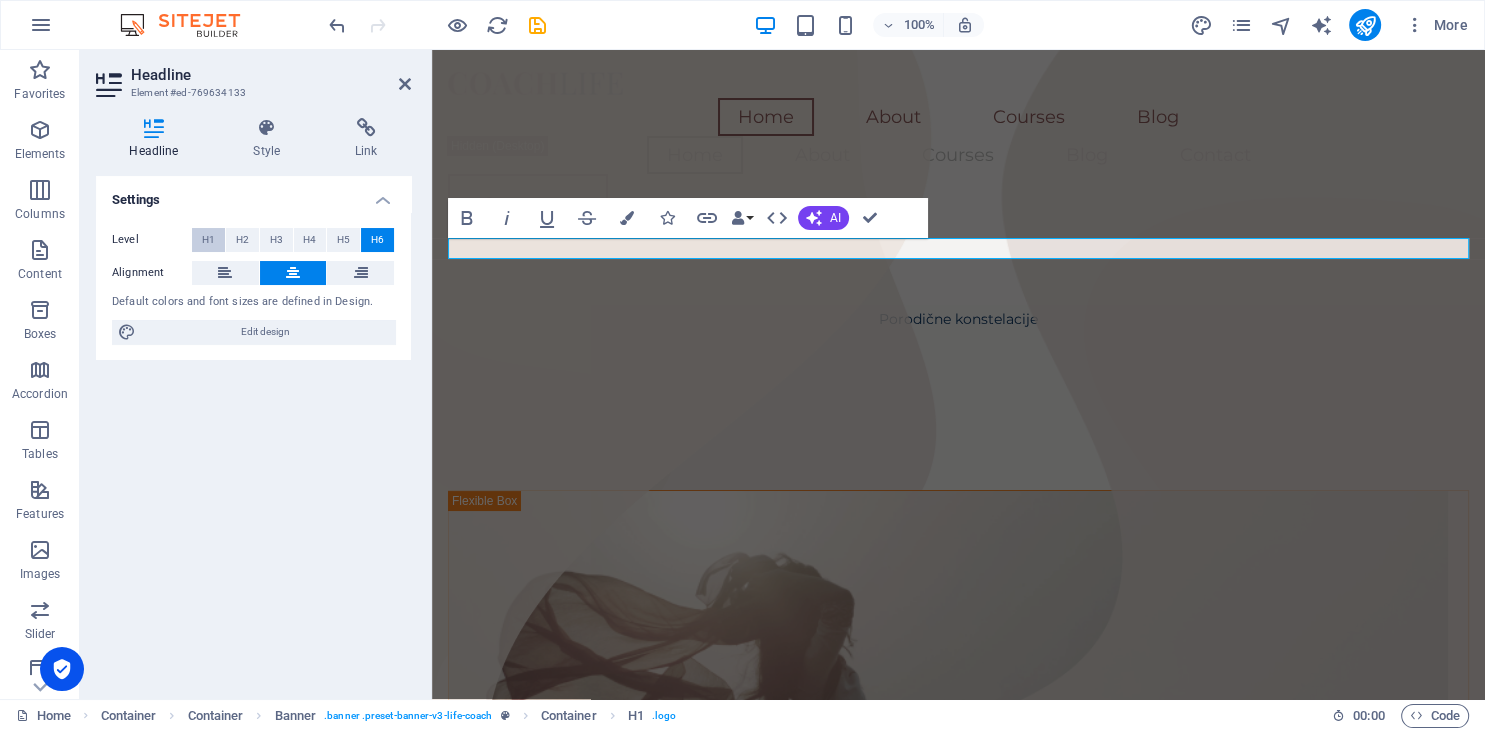click on "H1" at bounding box center (208, 240) 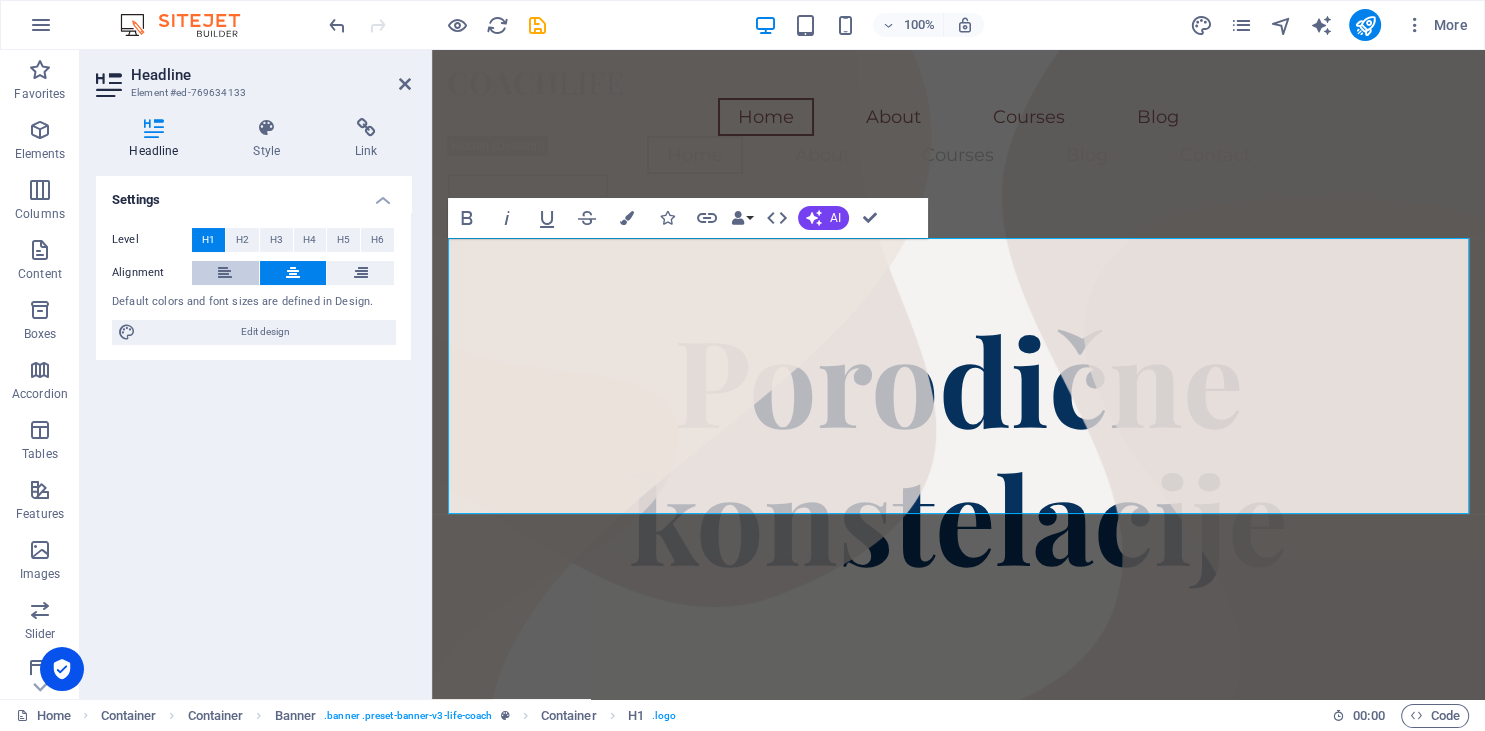 click at bounding box center [225, 273] 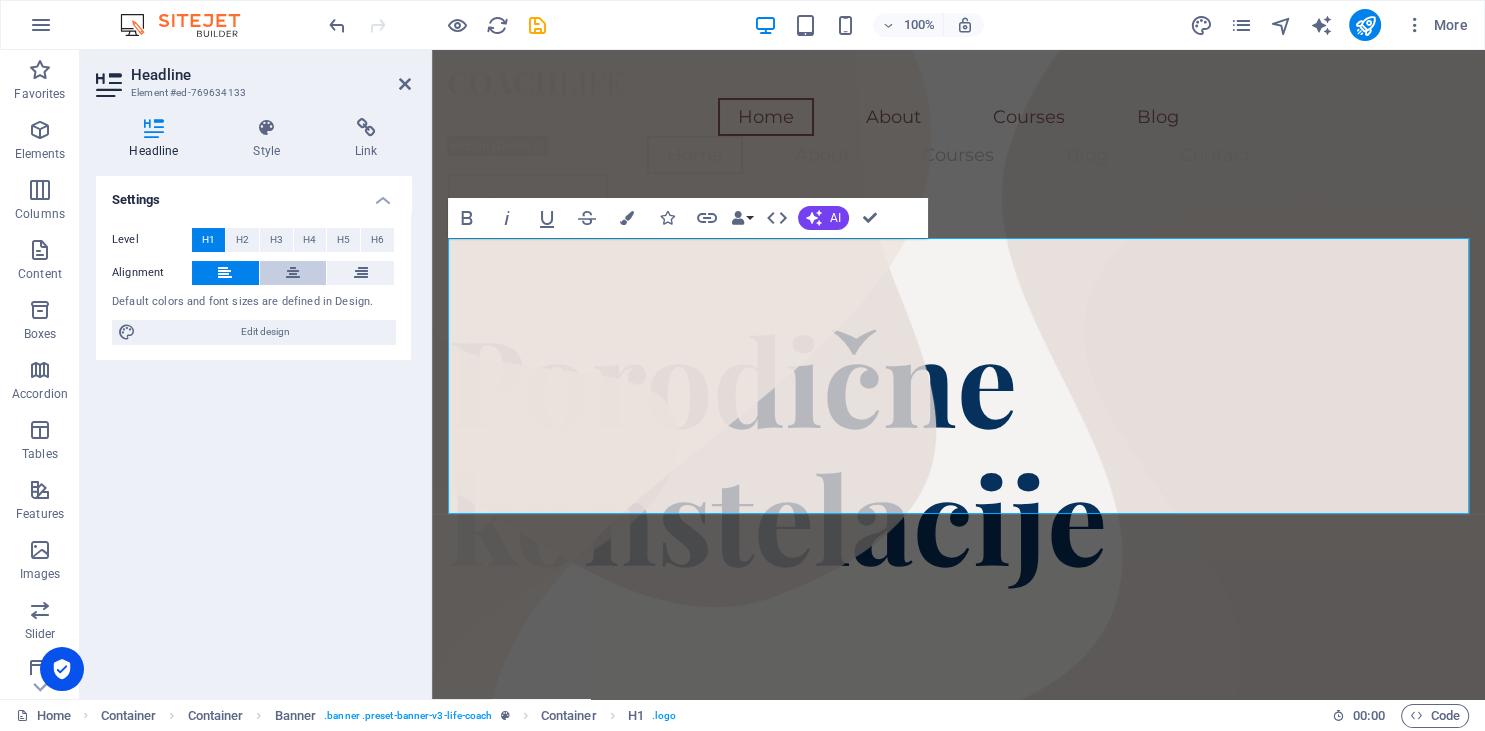 click at bounding box center [293, 273] 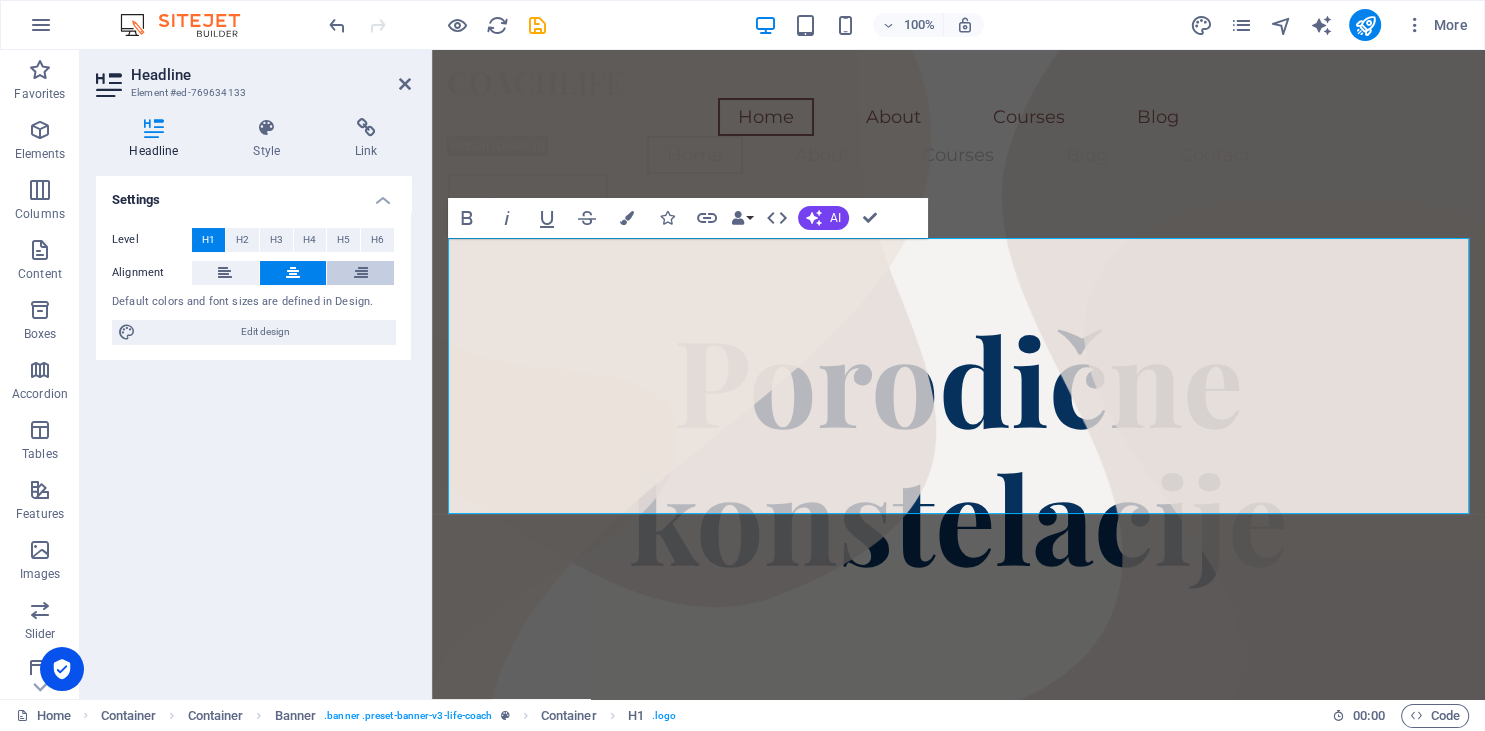 click at bounding box center [361, 273] 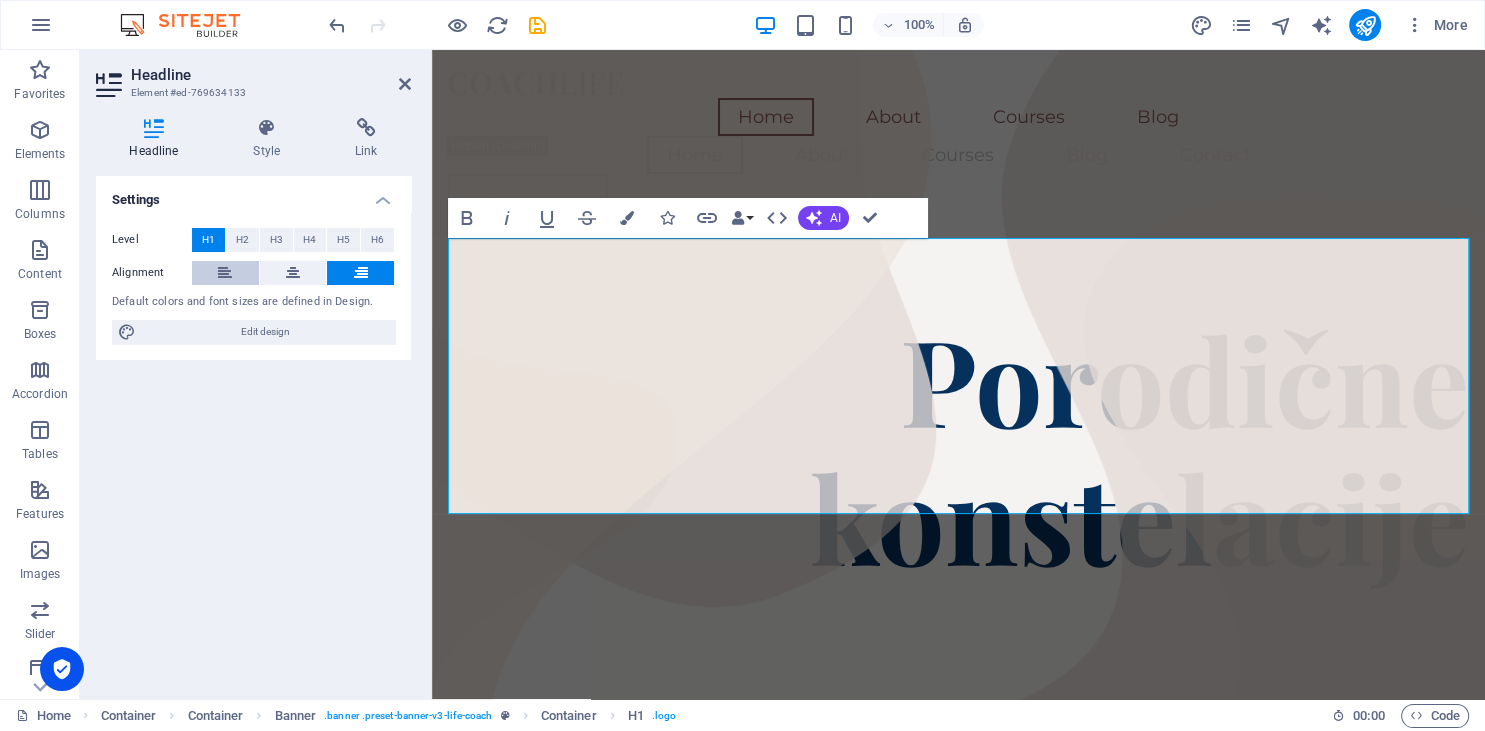 click at bounding box center (225, 273) 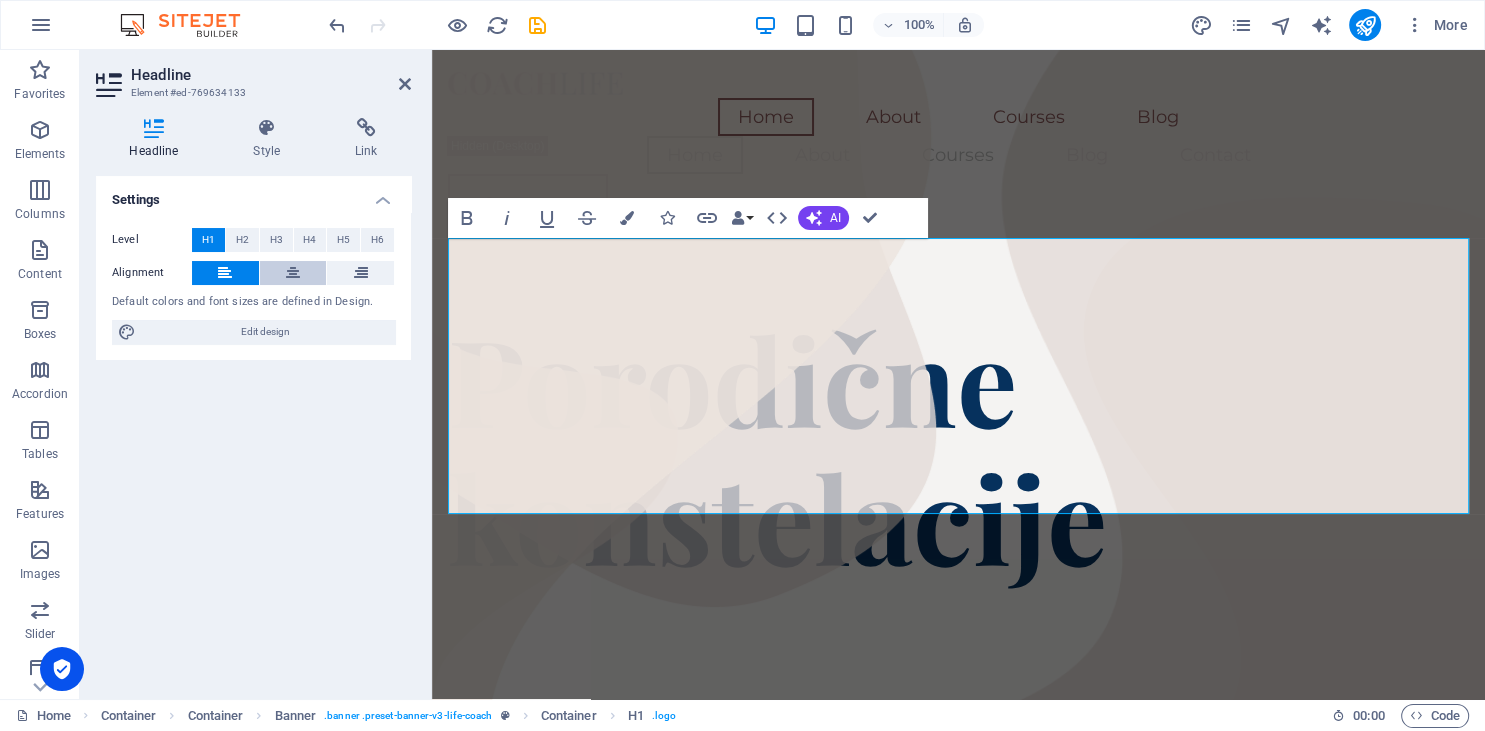 click at bounding box center (293, 273) 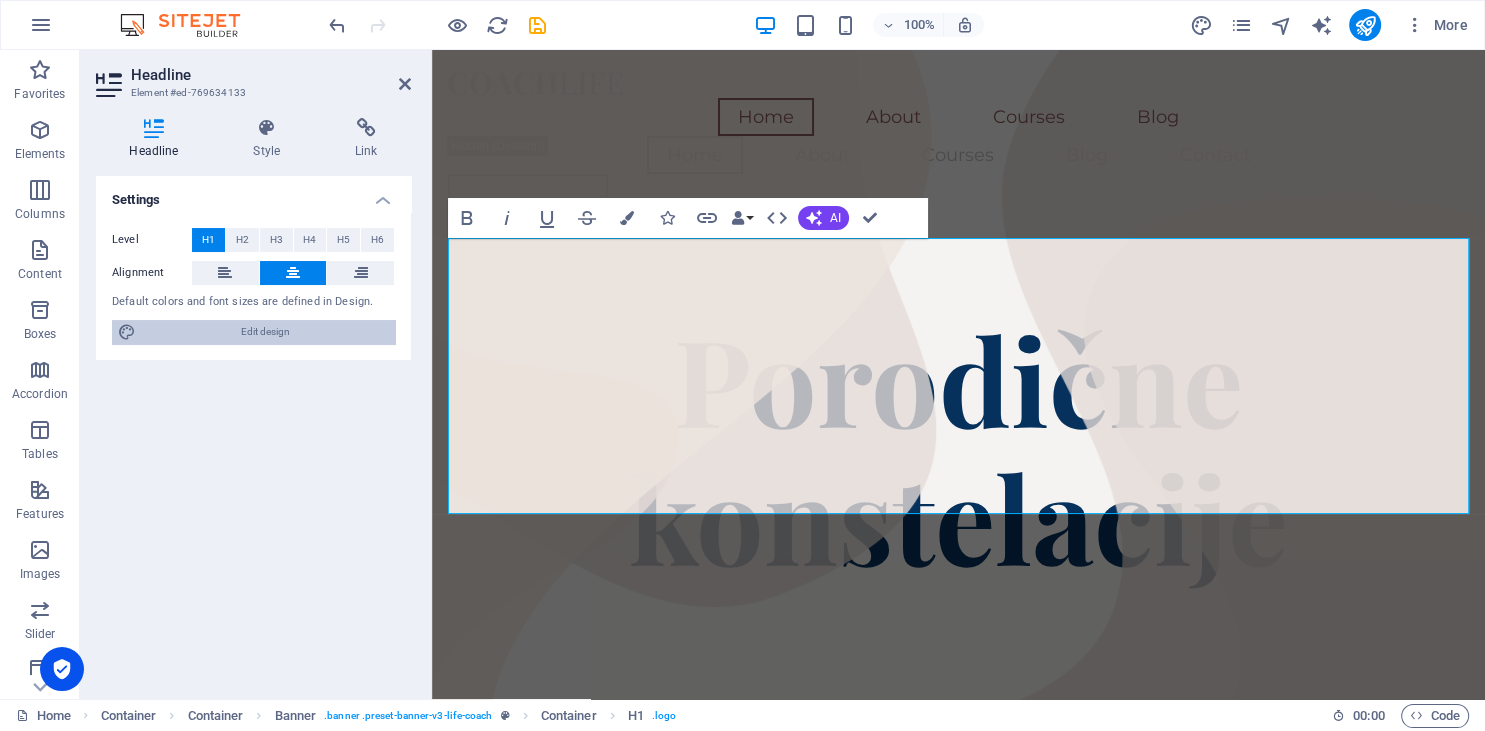 click on "Edit design" at bounding box center (265, 332) 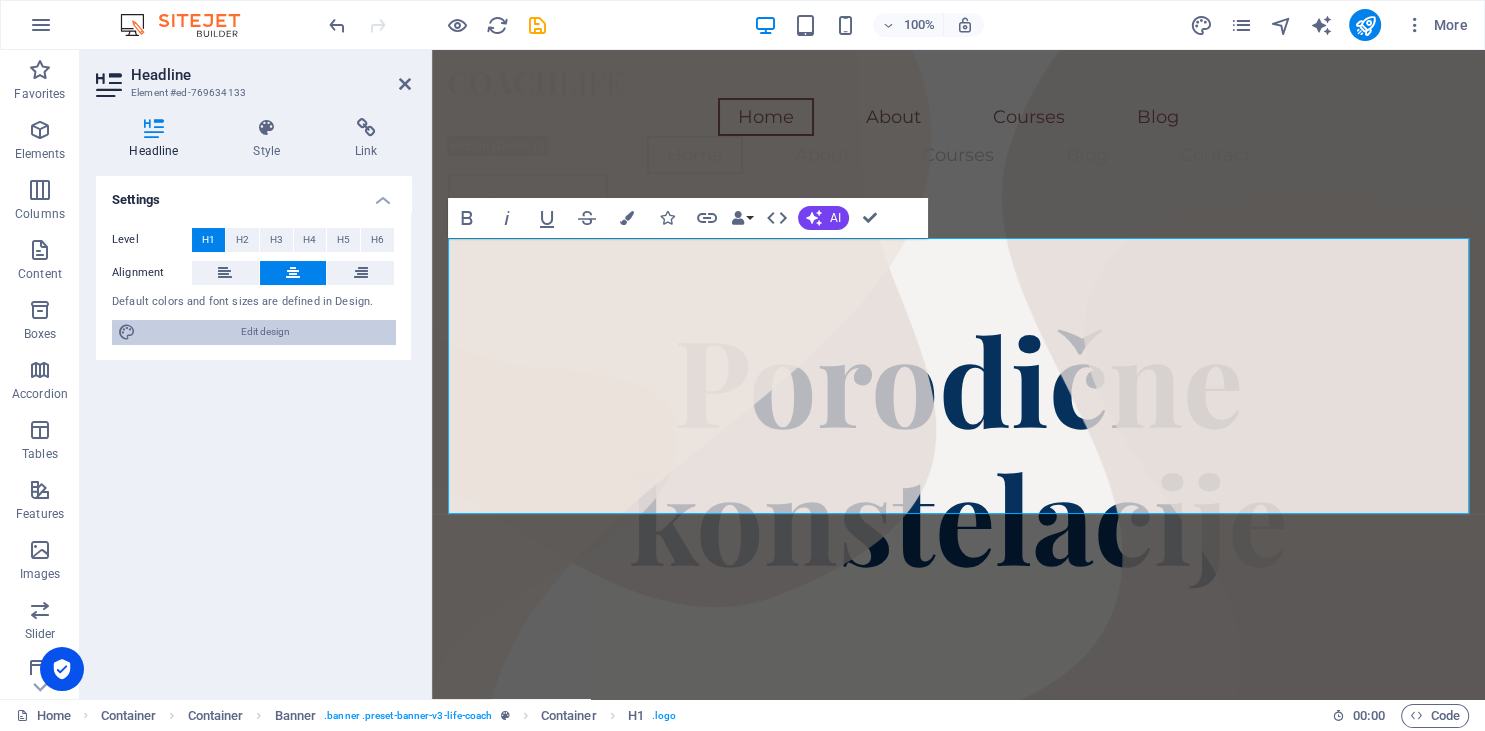 select on "px" 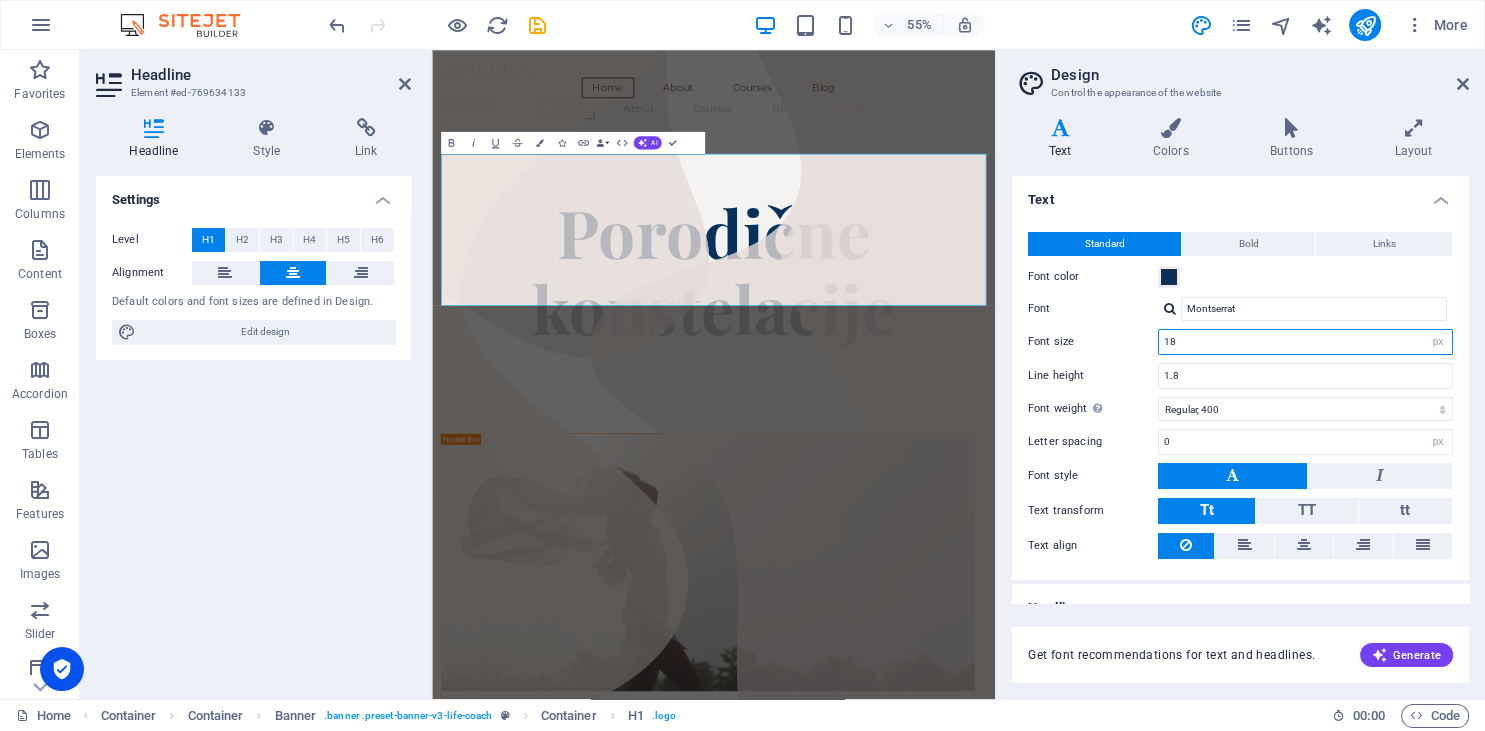 click on "18" at bounding box center [1305, 342] 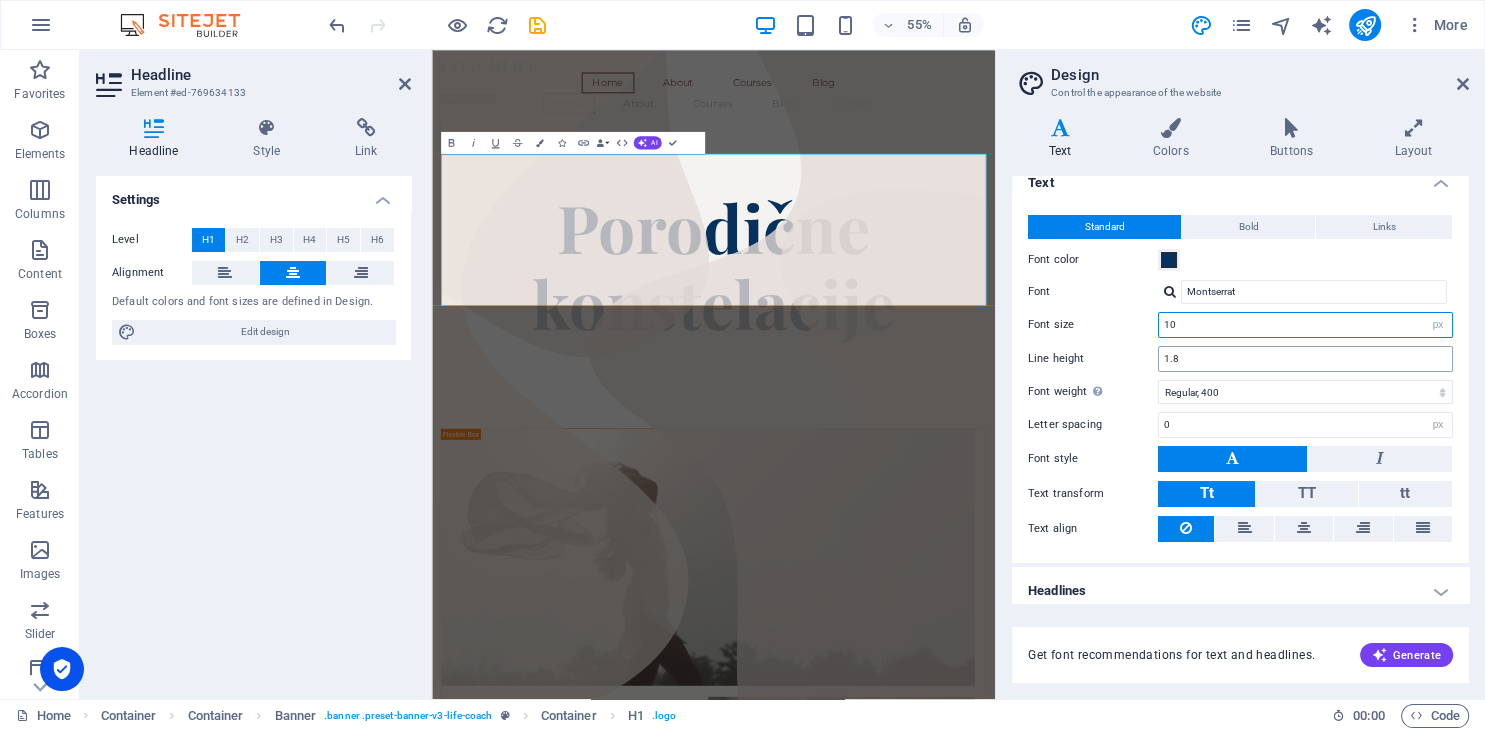 scroll, scrollTop: 26, scrollLeft: 0, axis: vertical 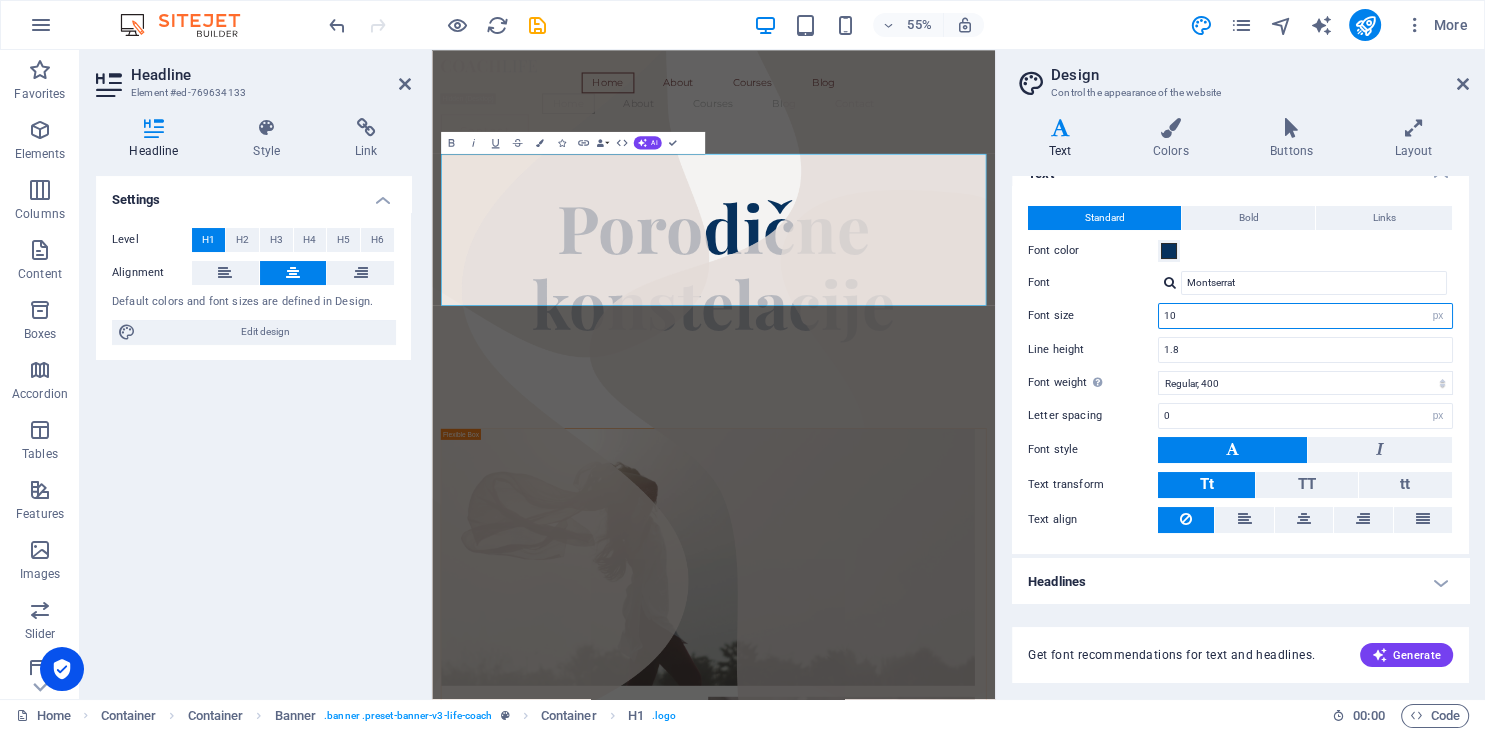 click on "10" at bounding box center (1305, 316) 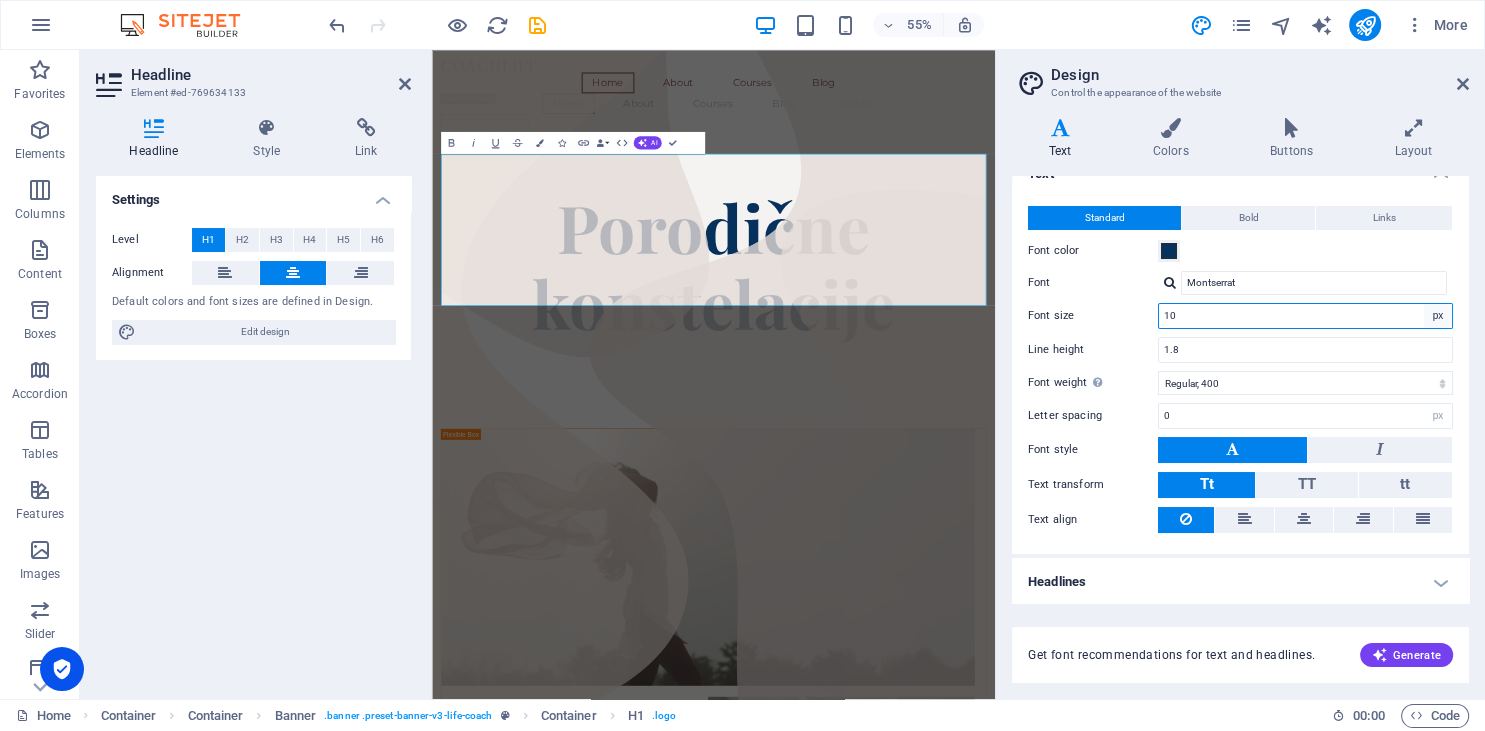 type on "10" 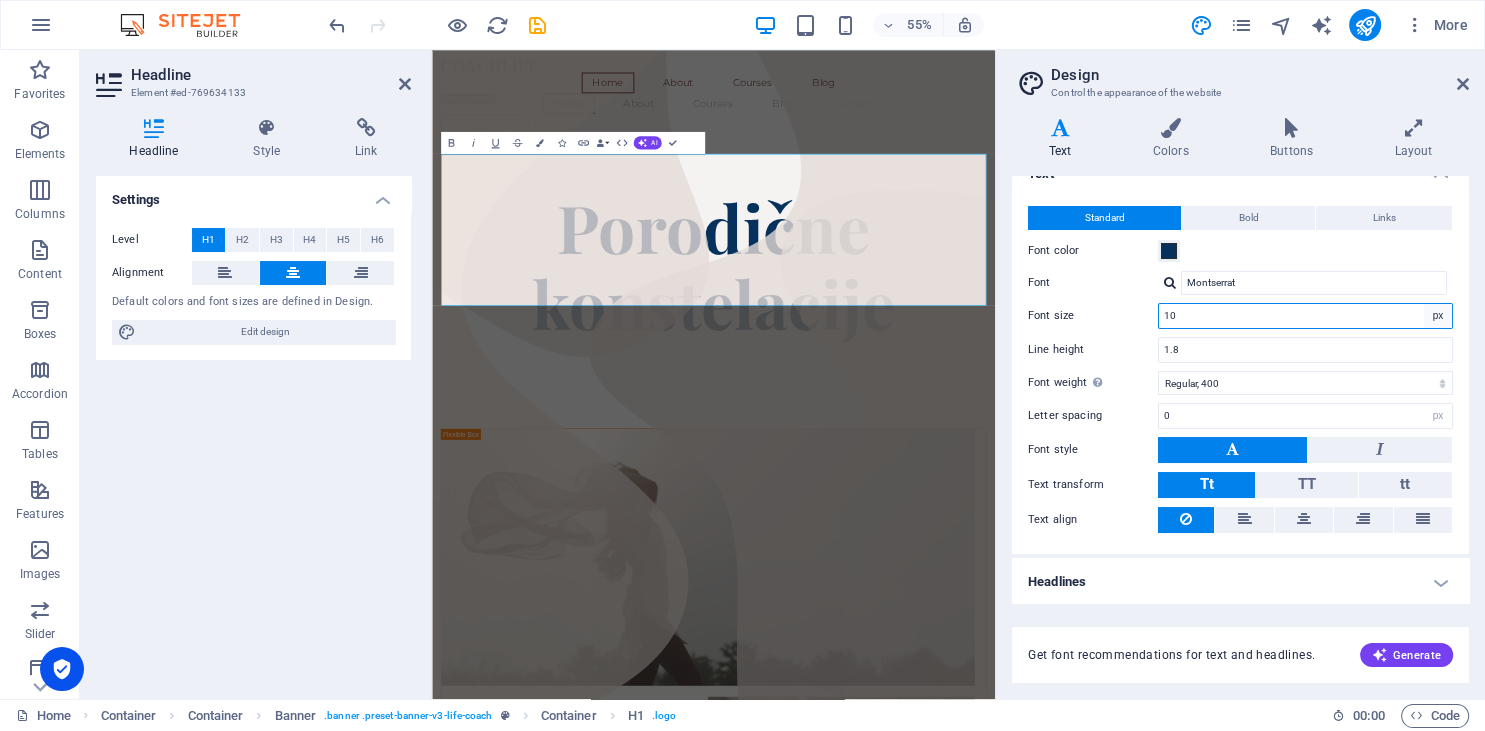 click on "rem px" at bounding box center [1438, 316] 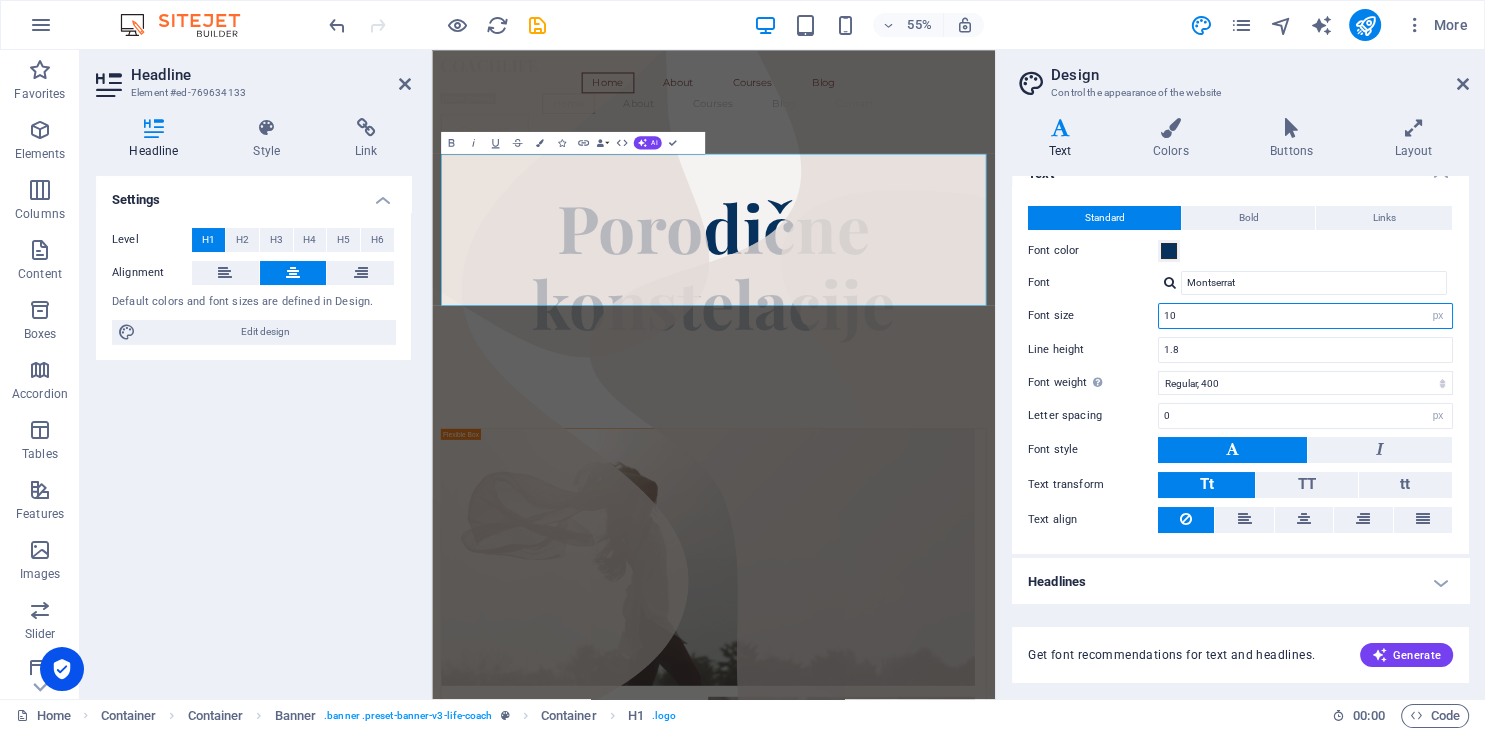 click on "10" at bounding box center [1305, 316] 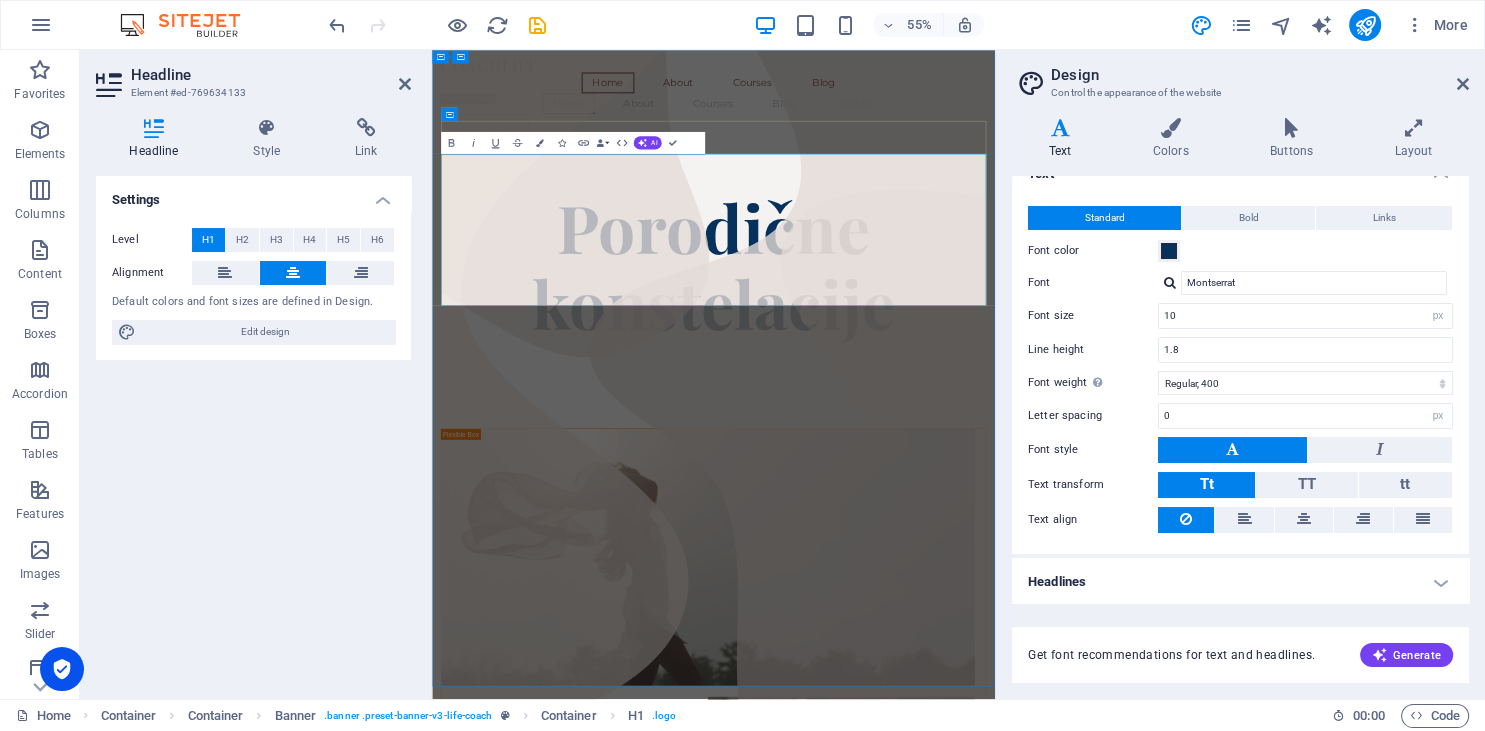 click on "Porodične konstelacije" at bounding box center [944, 438] 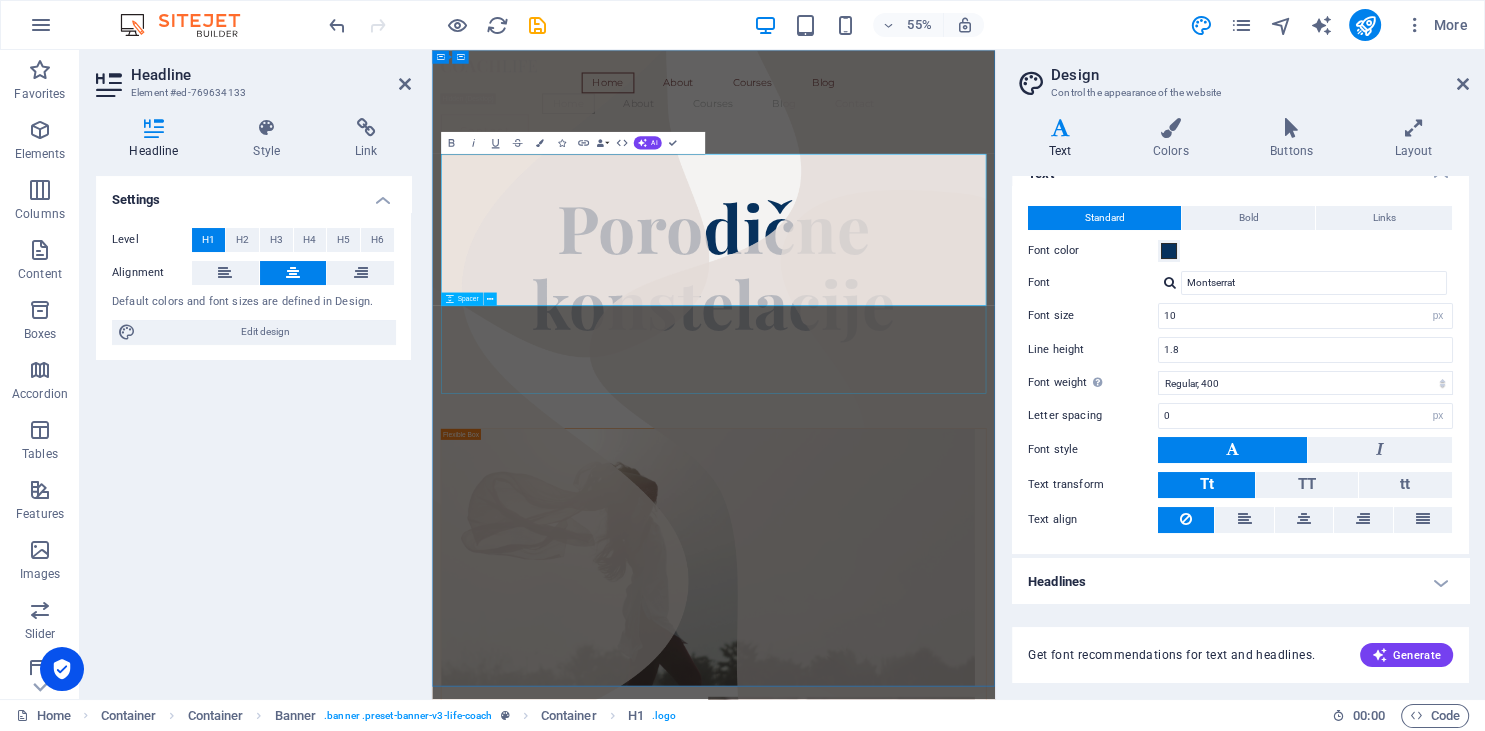 click at bounding box center [944, 656] 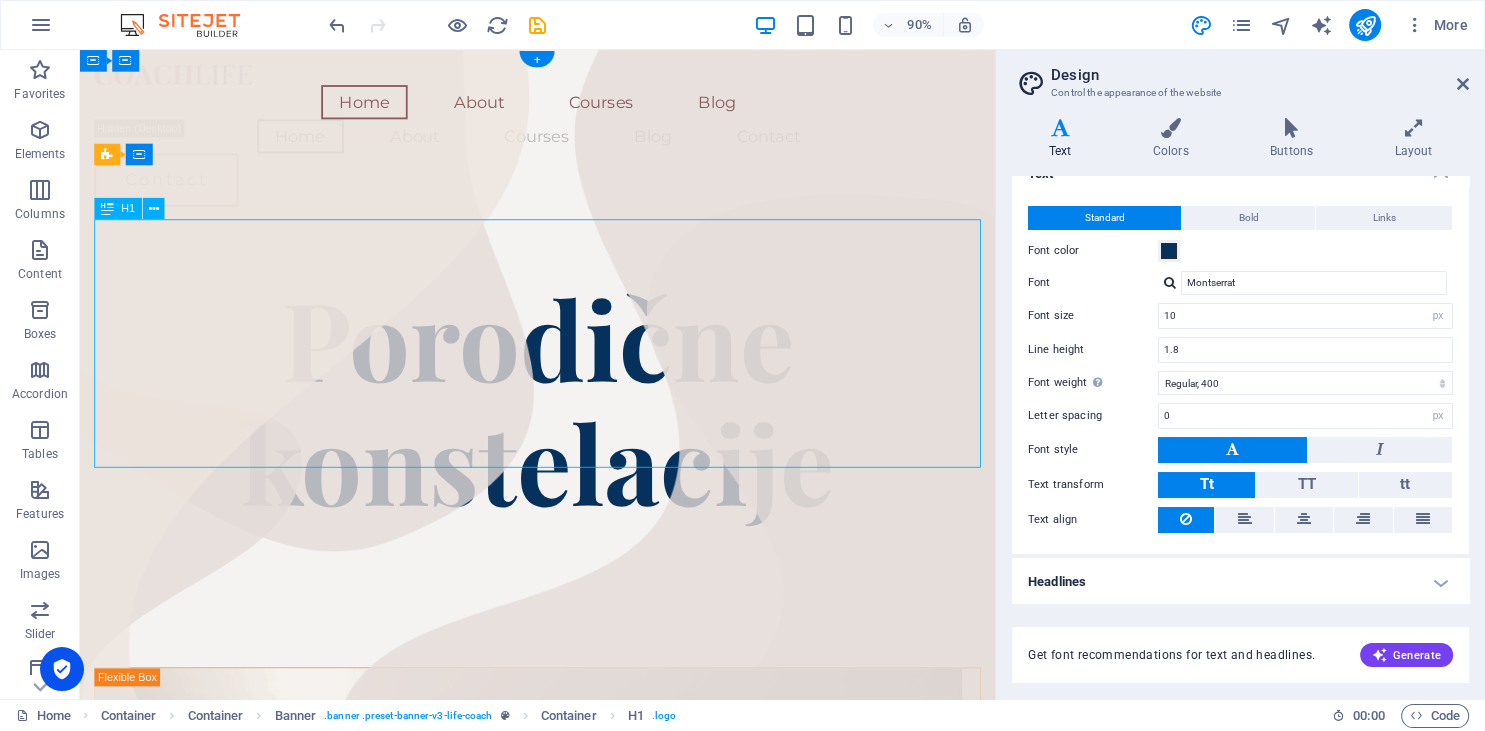 drag, startPoint x: 336, startPoint y: 301, endPoint x: 699, endPoint y: 363, distance: 368.2567 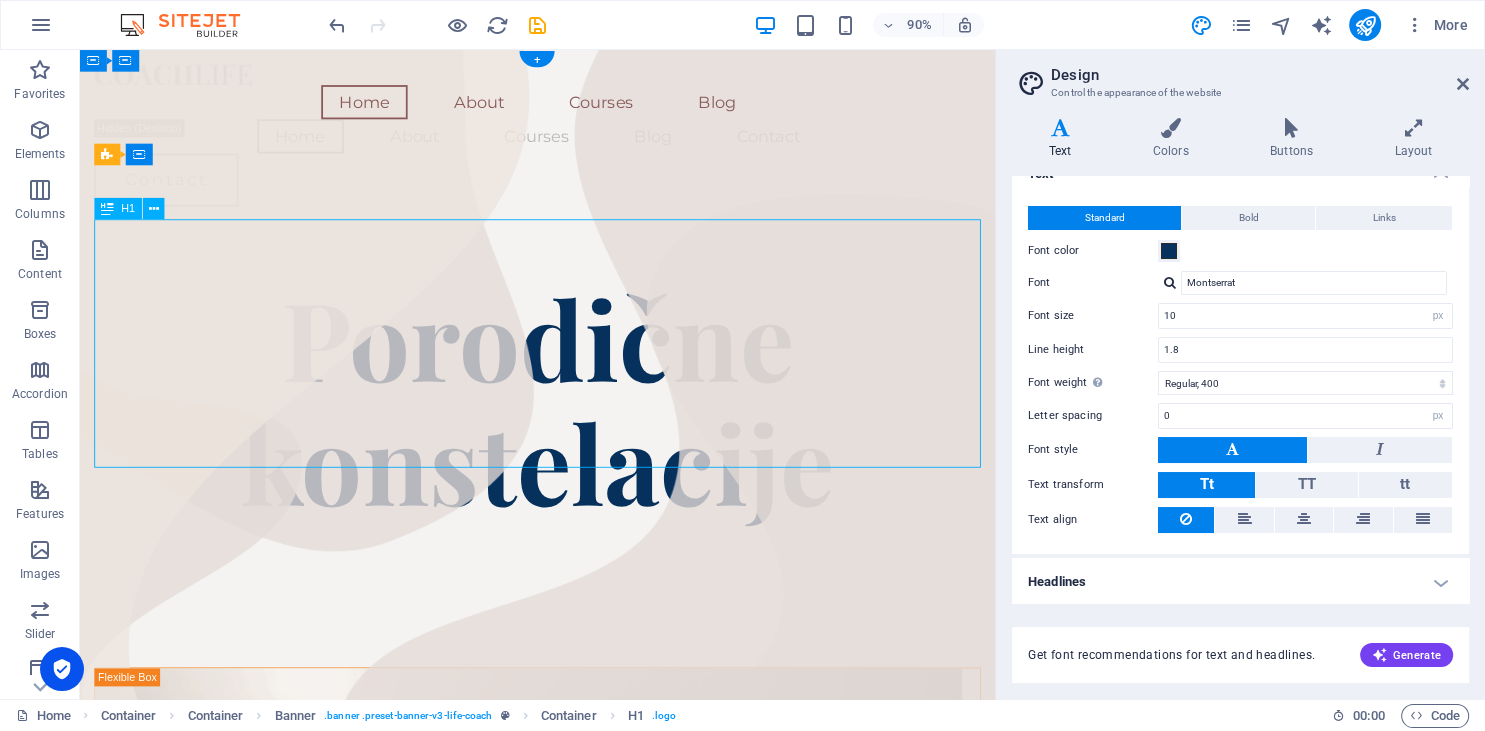 drag, startPoint x: 326, startPoint y: 304, endPoint x: 613, endPoint y: 361, distance: 292.60553 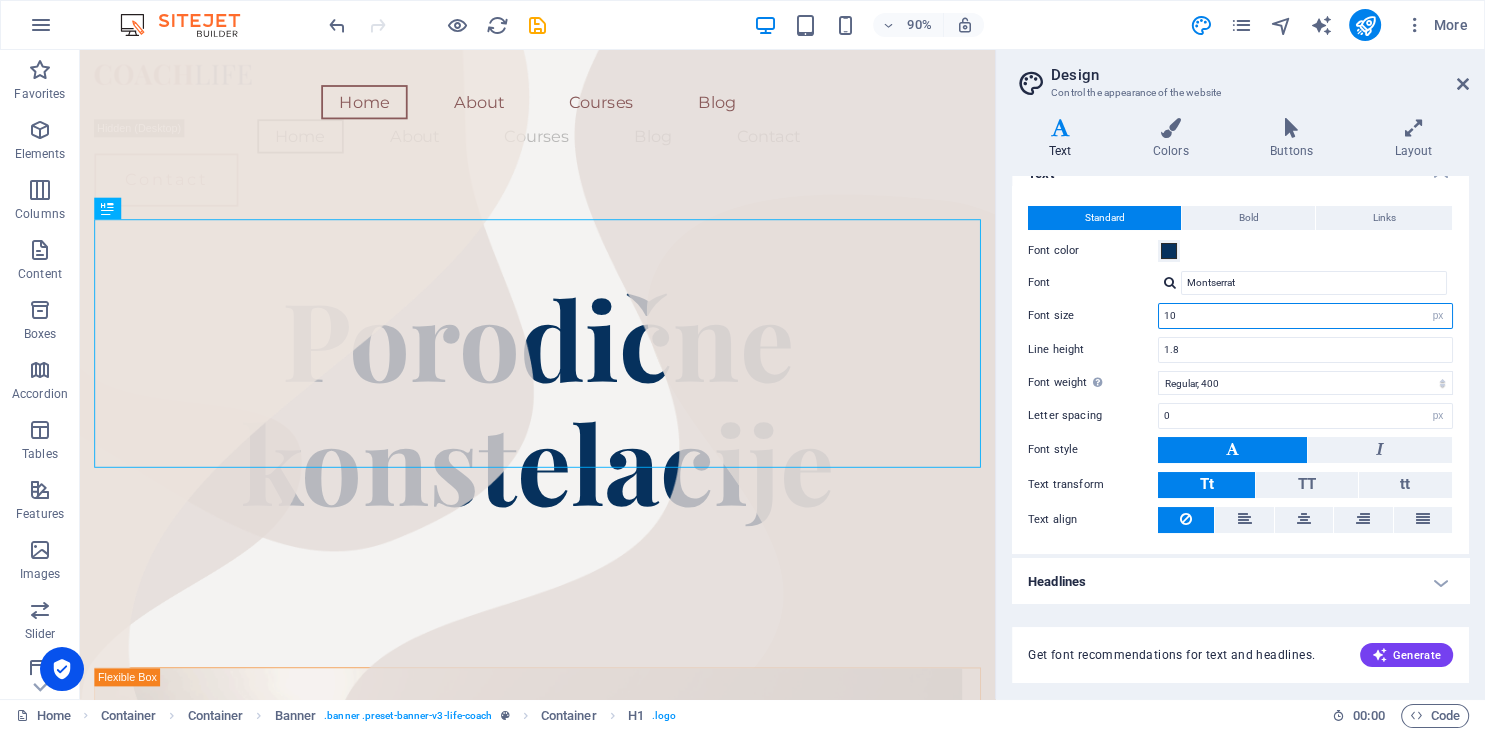 click on "10" at bounding box center [1305, 316] 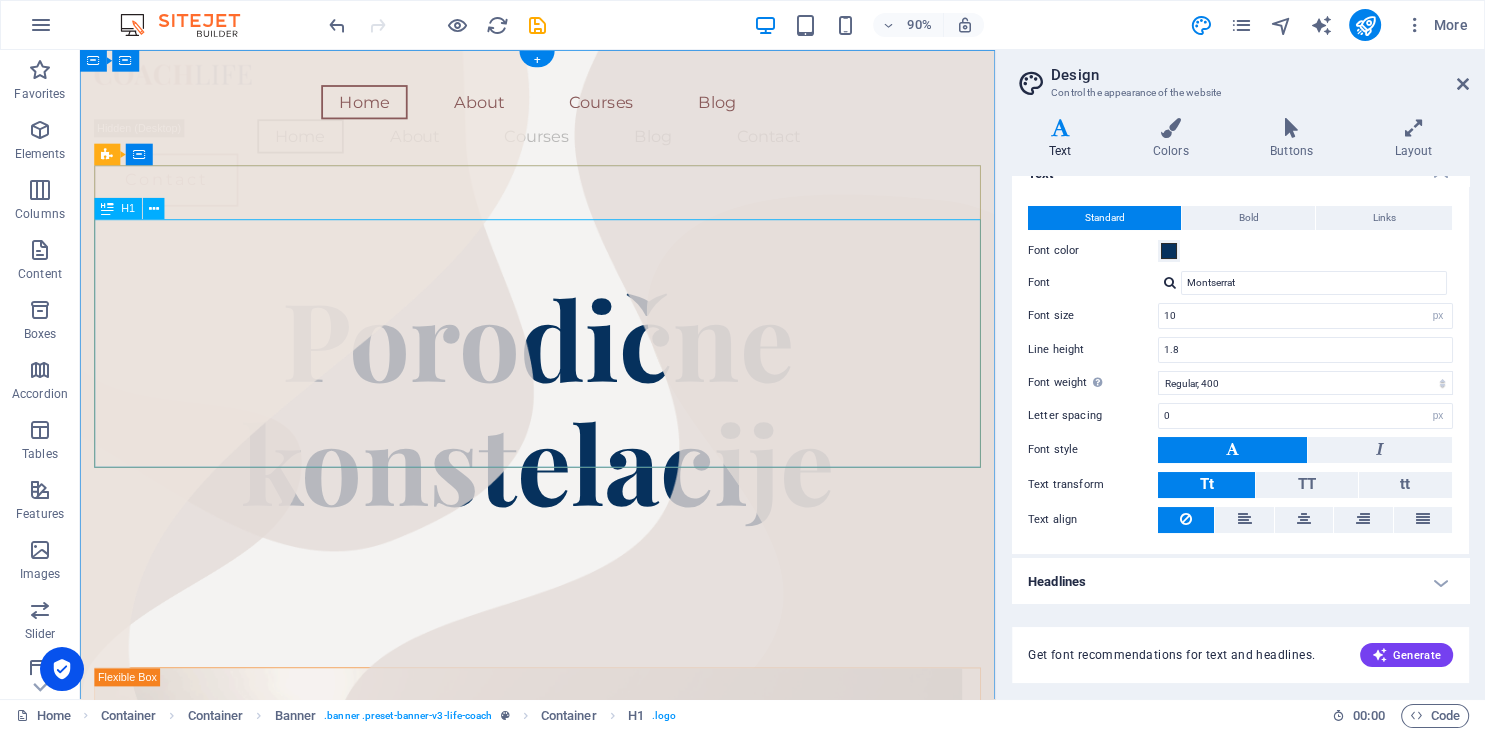 click on "Porodične konstelacije" at bounding box center [588, 438] 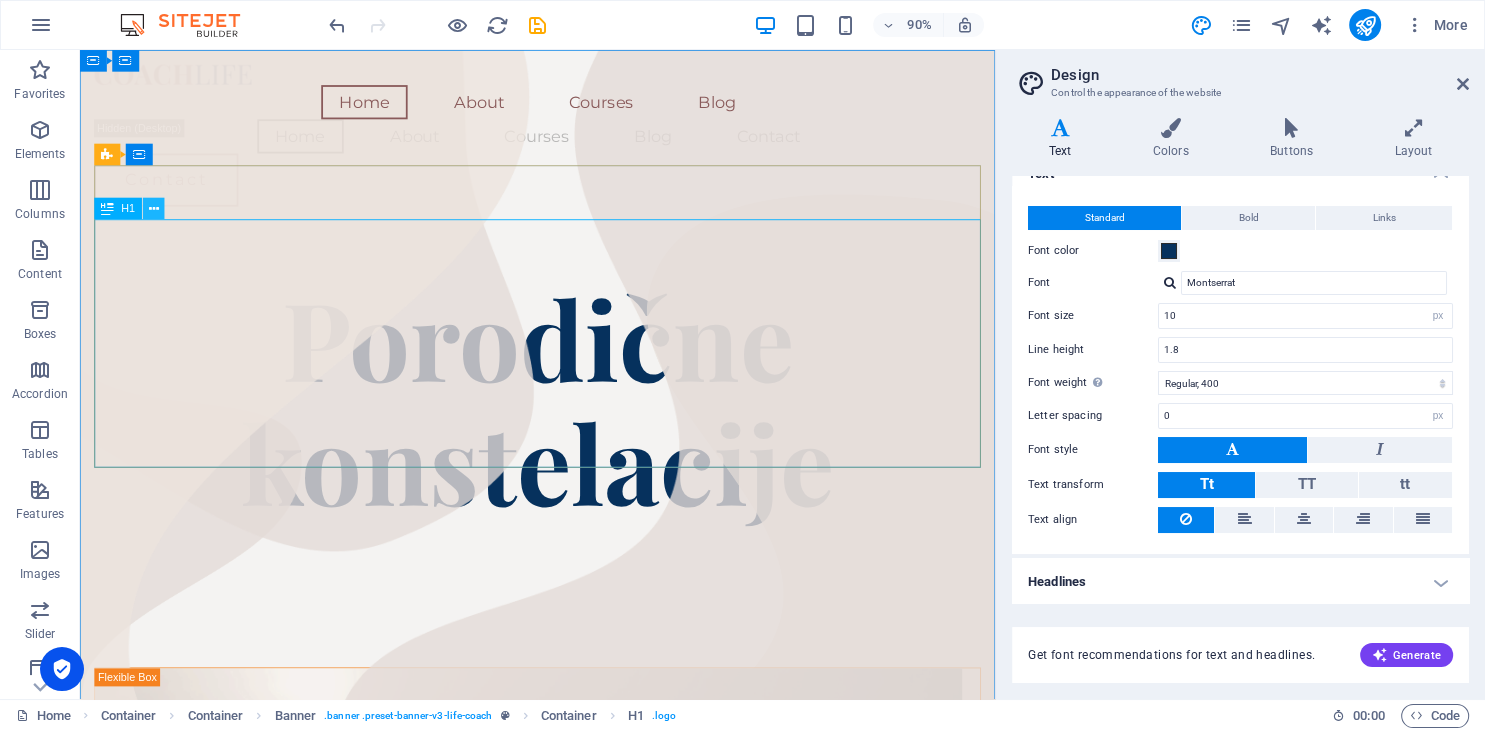 click at bounding box center [154, 208] 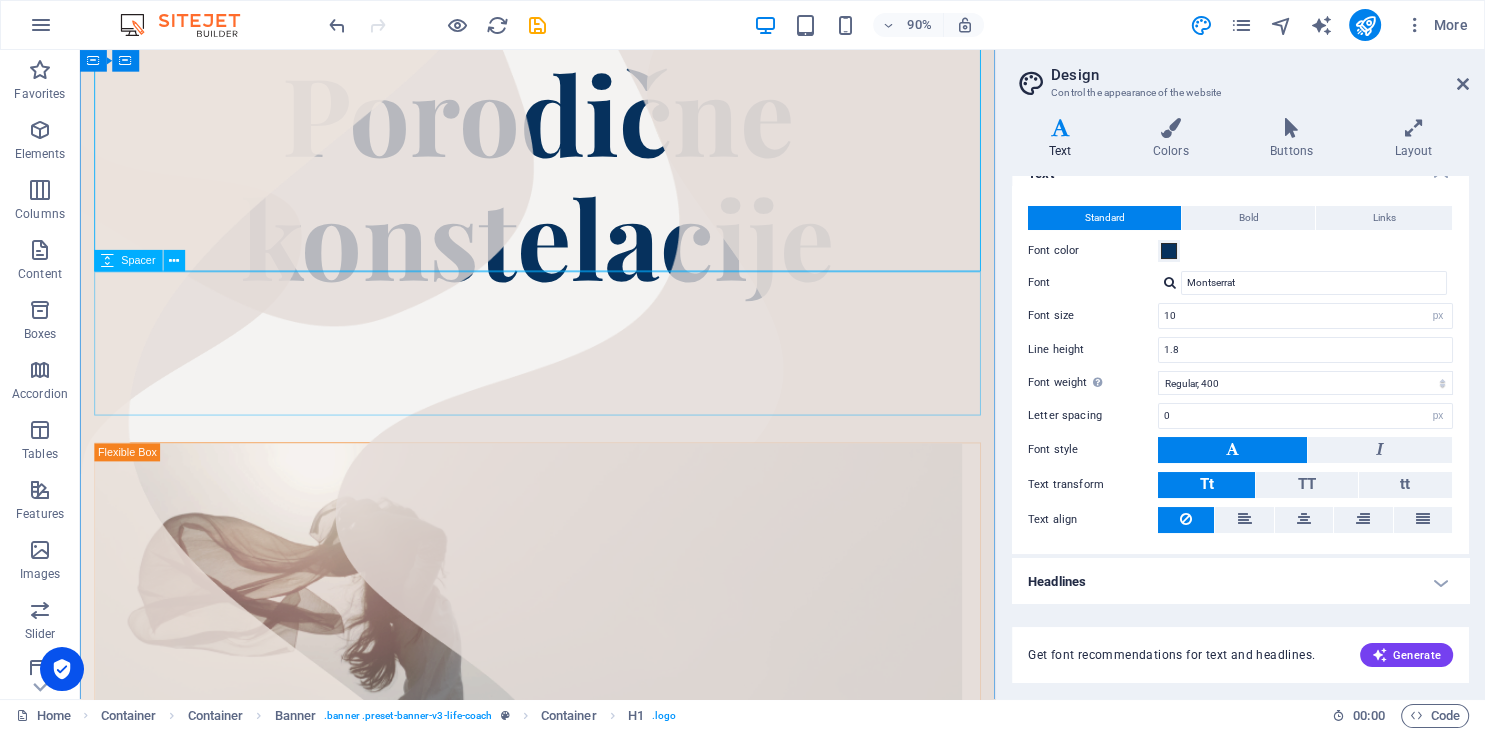scroll, scrollTop: 0, scrollLeft: 0, axis: both 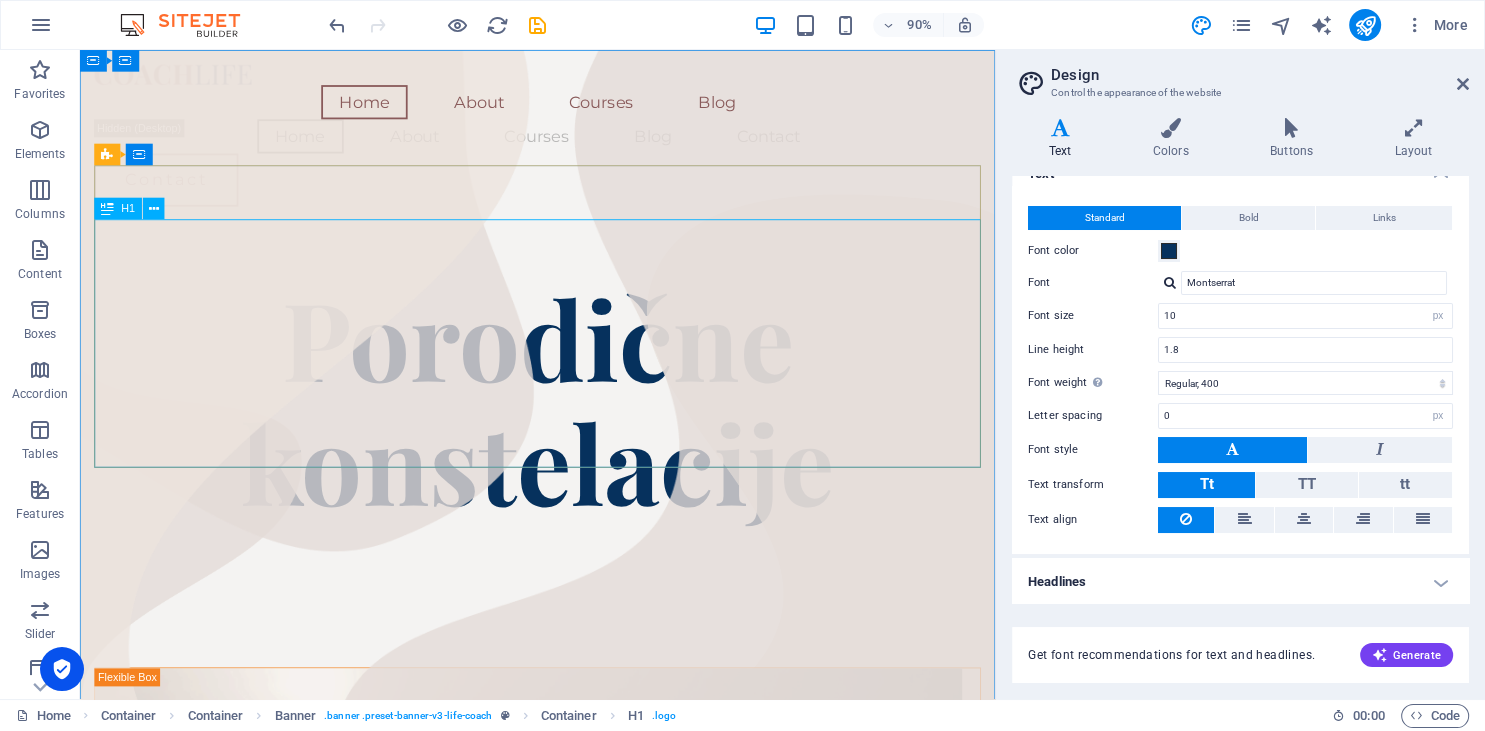 click on "H1" at bounding box center [128, 208] 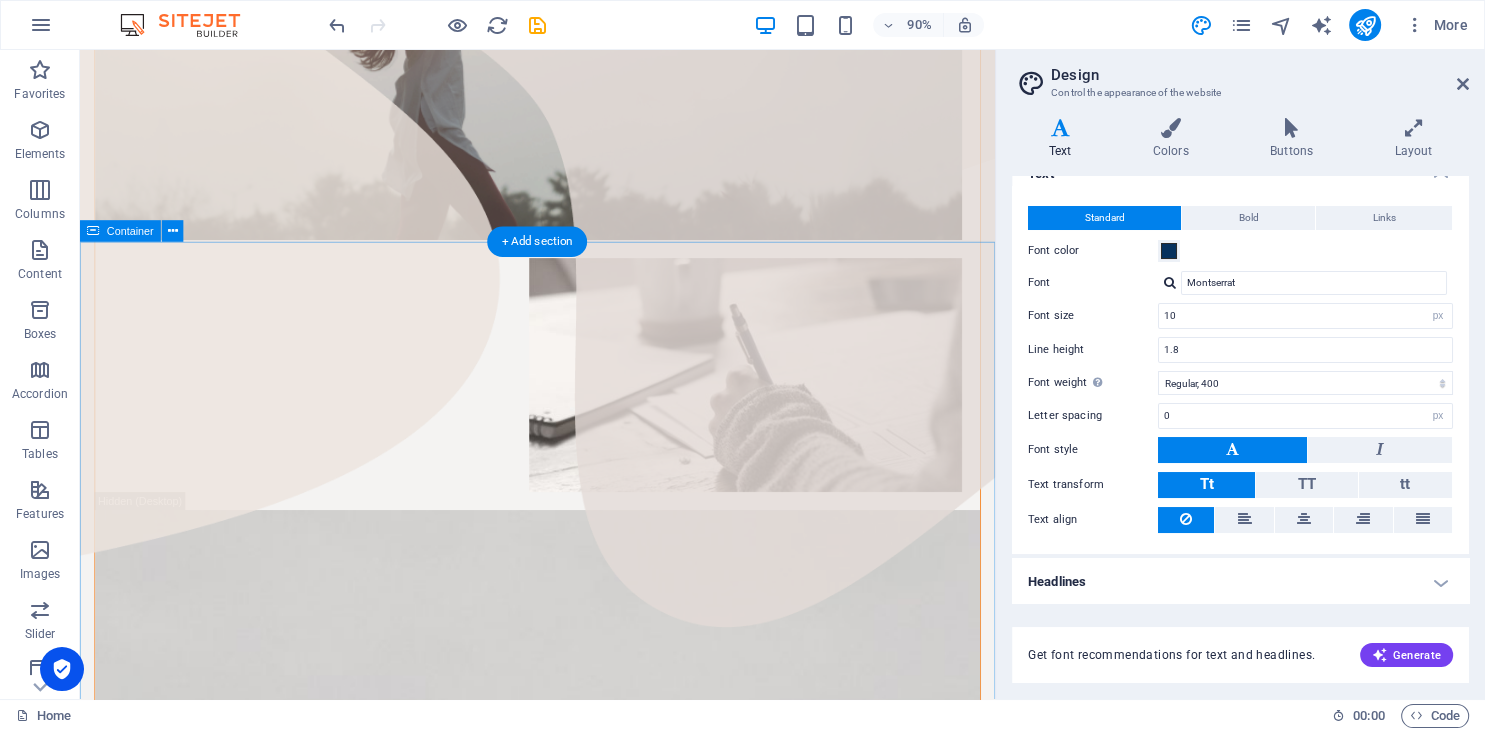 scroll, scrollTop: 0, scrollLeft: 0, axis: both 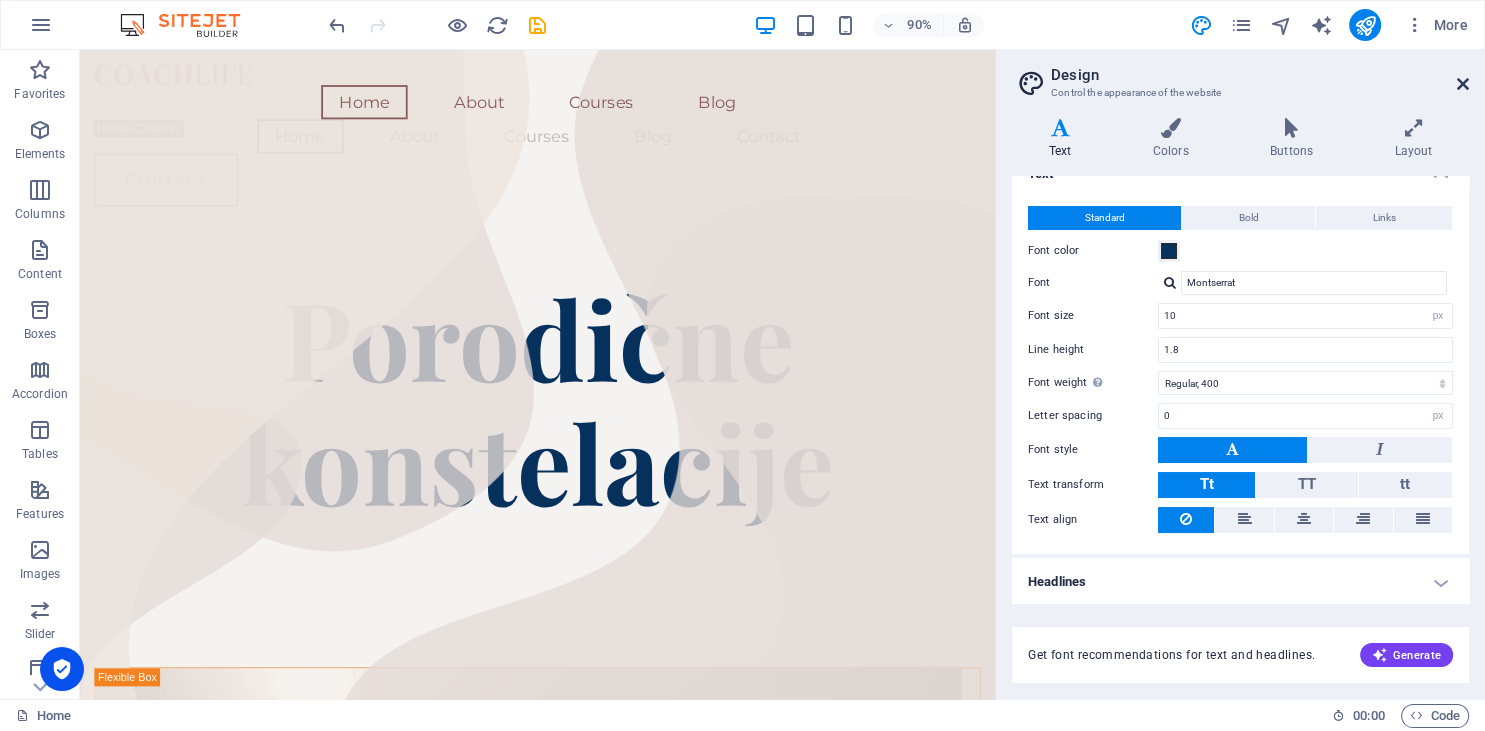 click at bounding box center [1463, 84] 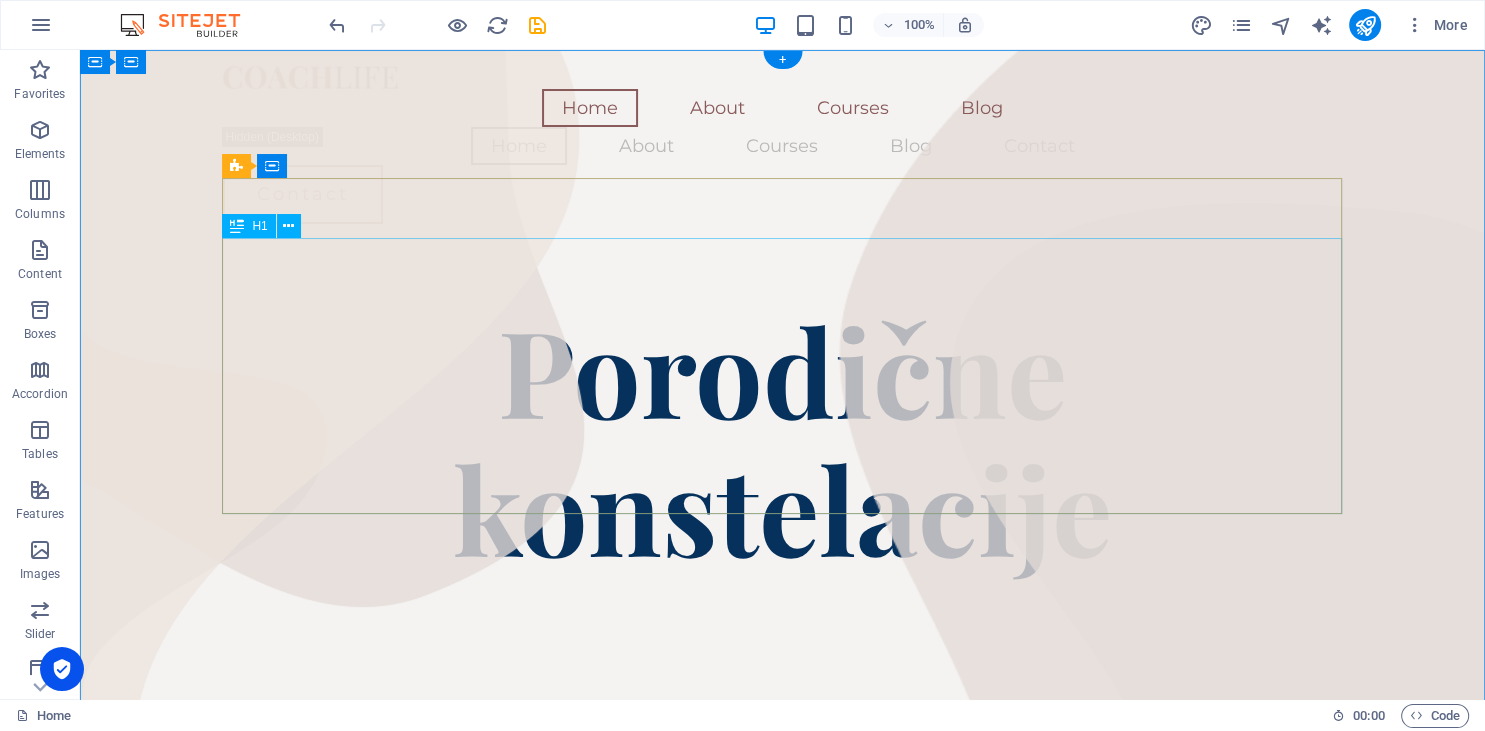 click on "Porodične konstelacije" at bounding box center (783, 438) 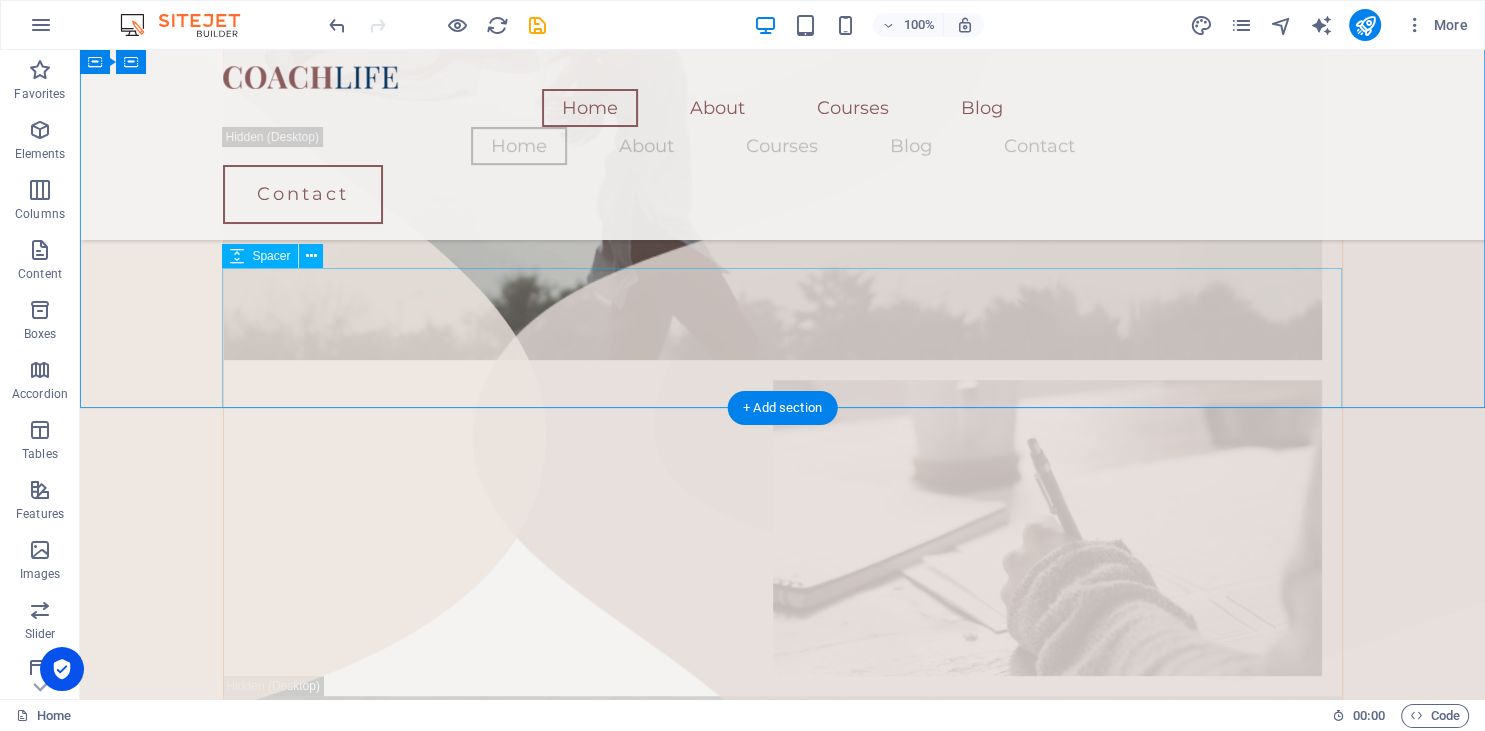 scroll, scrollTop: 0, scrollLeft: 0, axis: both 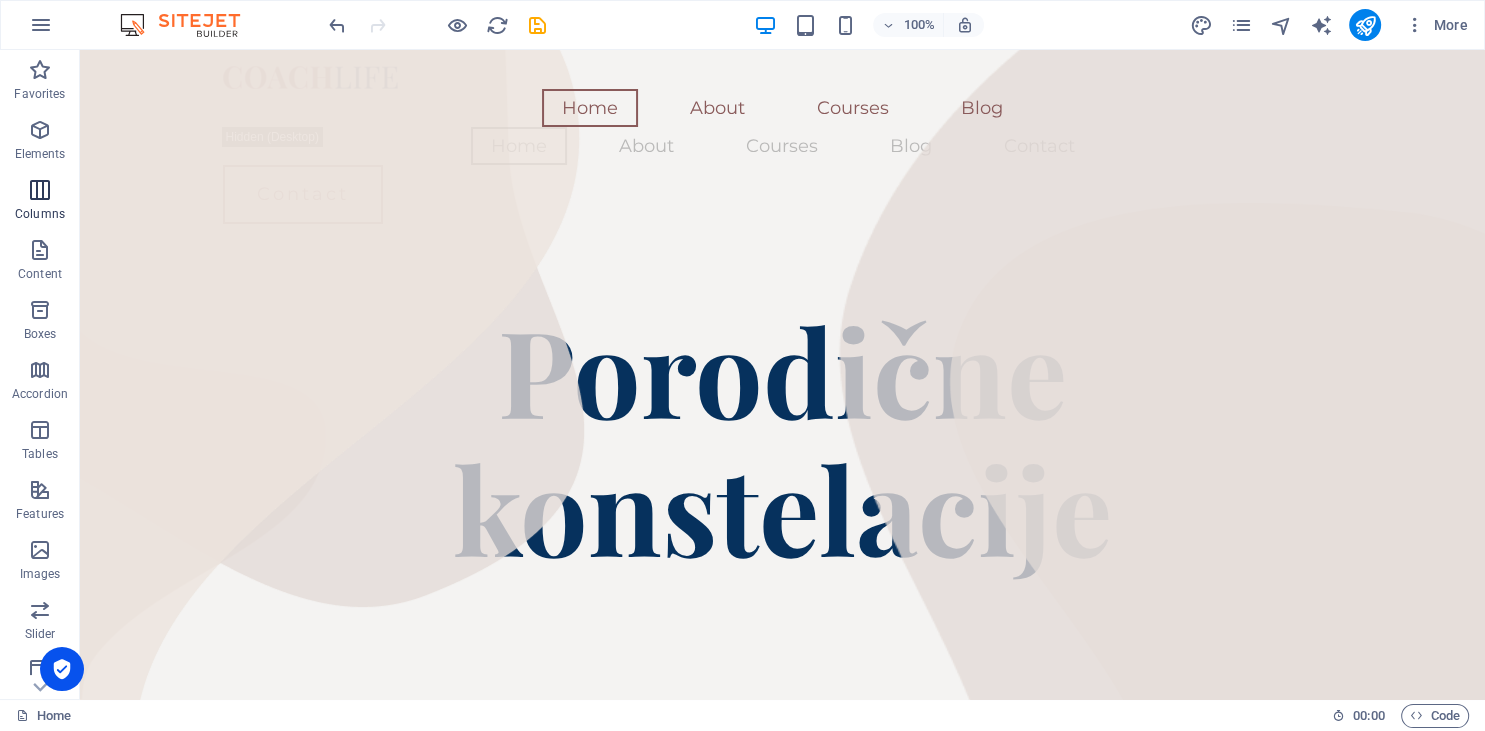 click at bounding box center [40, 190] 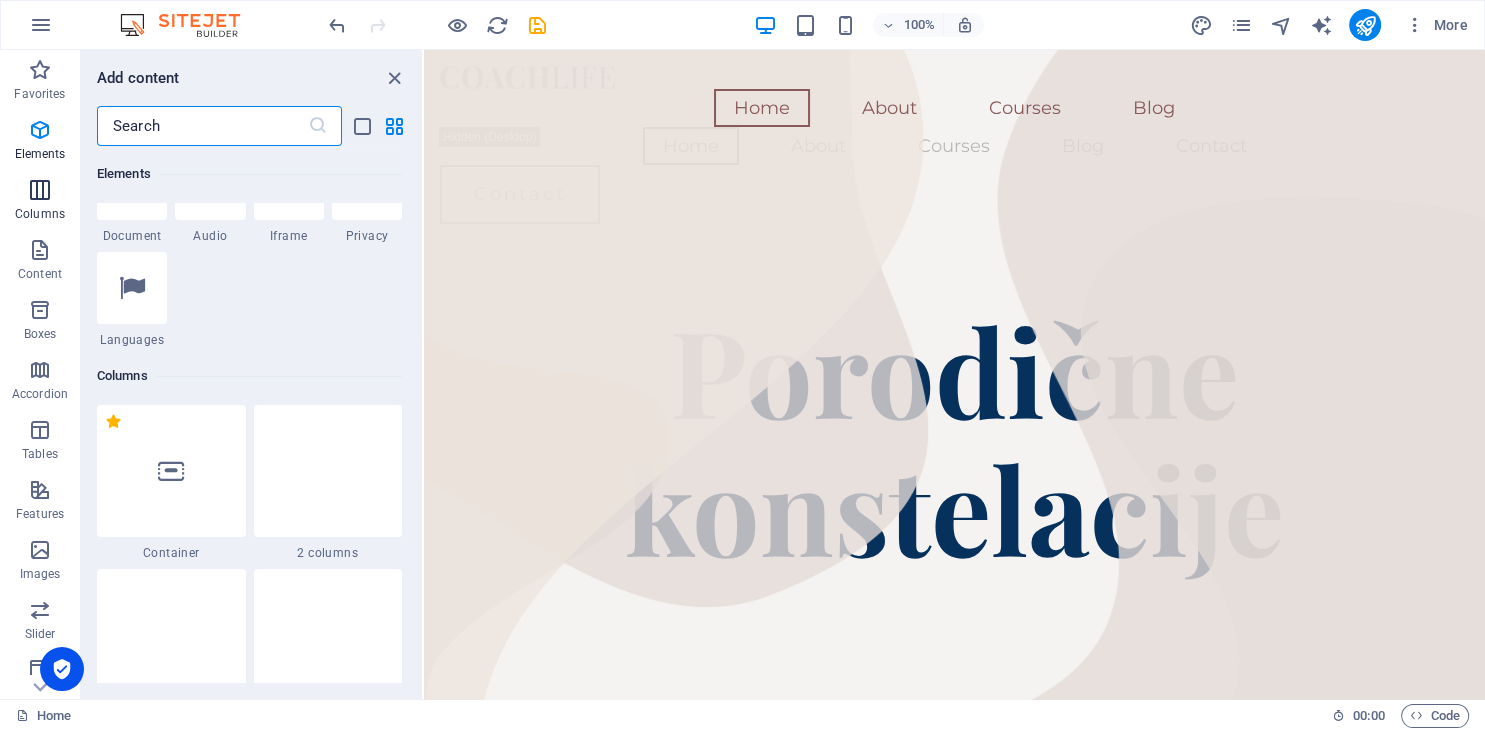 scroll, scrollTop: 990, scrollLeft: 0, axis: vertical 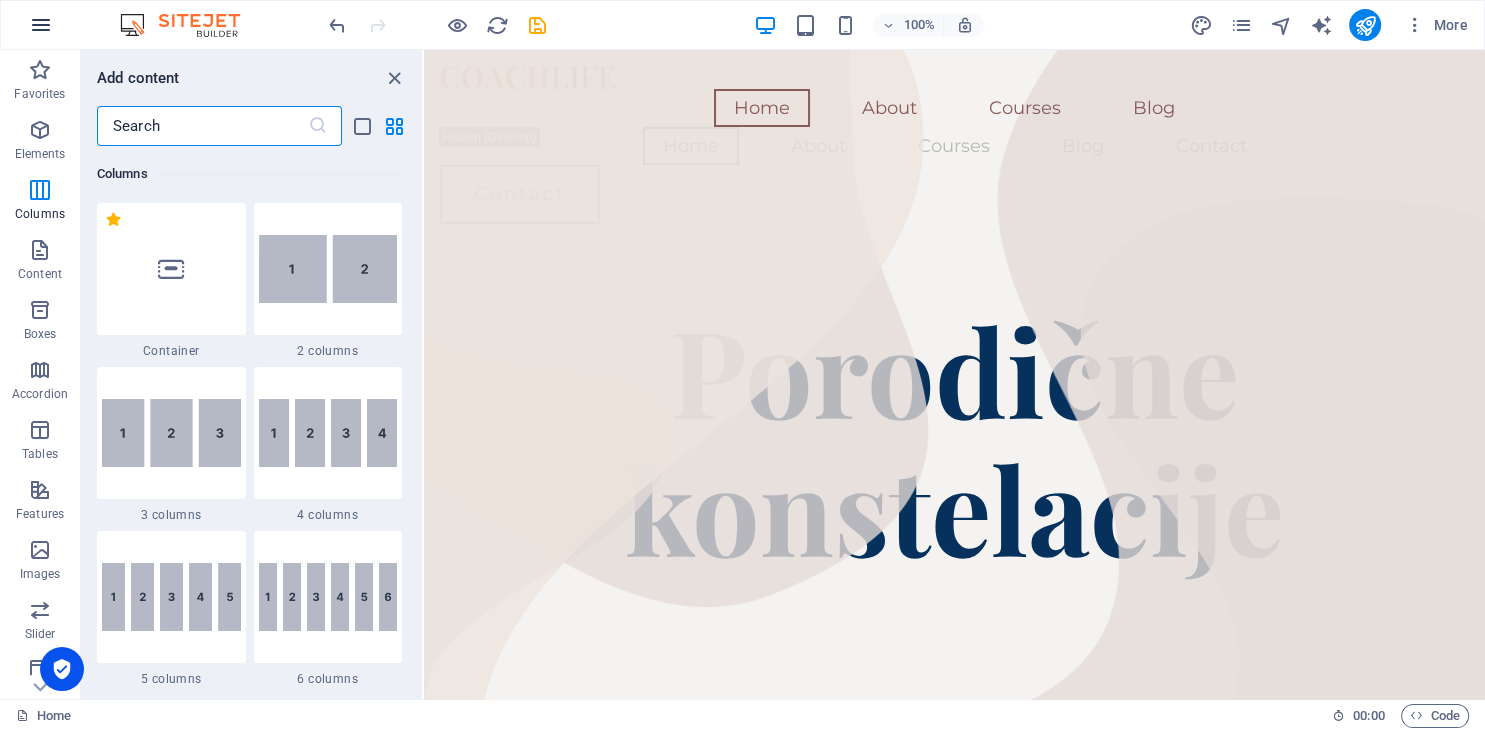 click at bounding box center (41, 25) 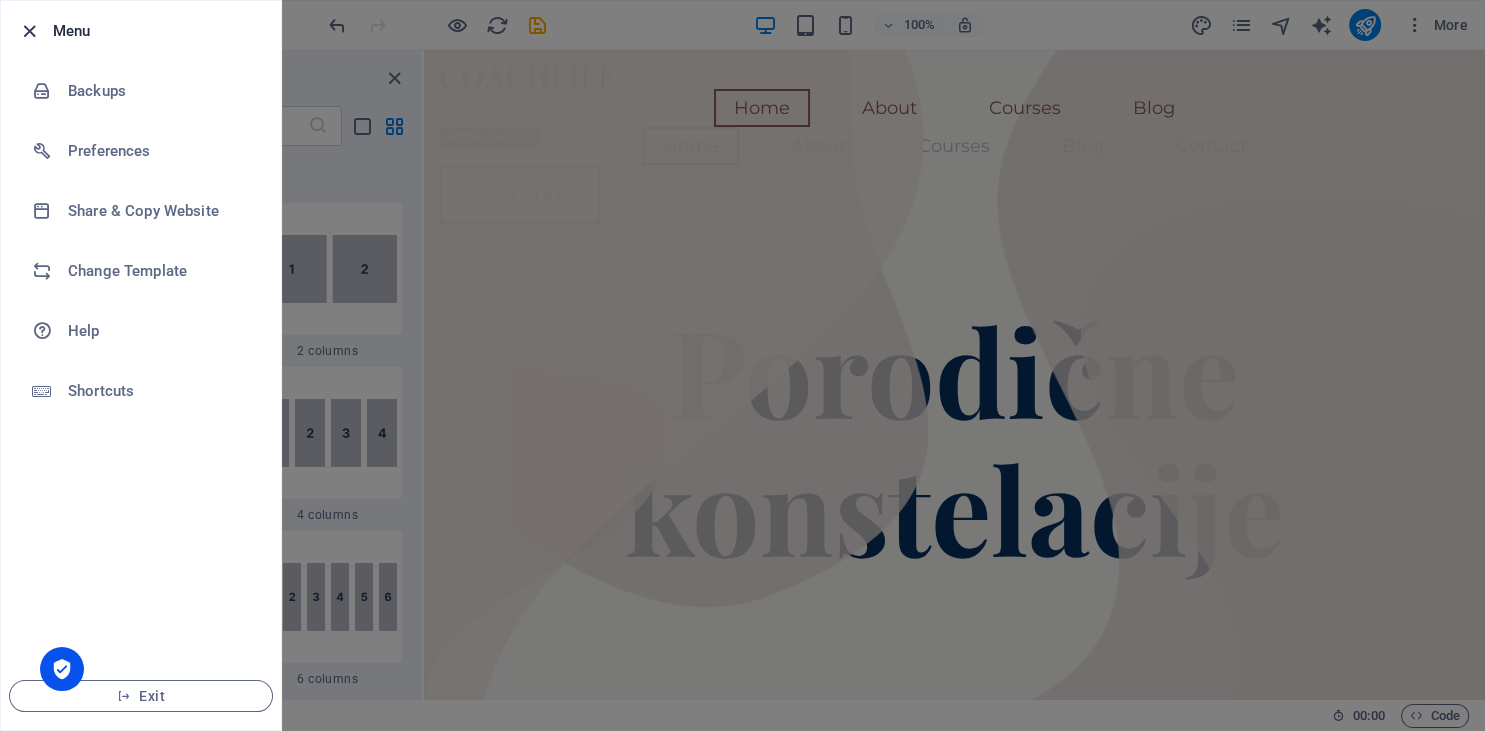click at bounding box center [29, 31] 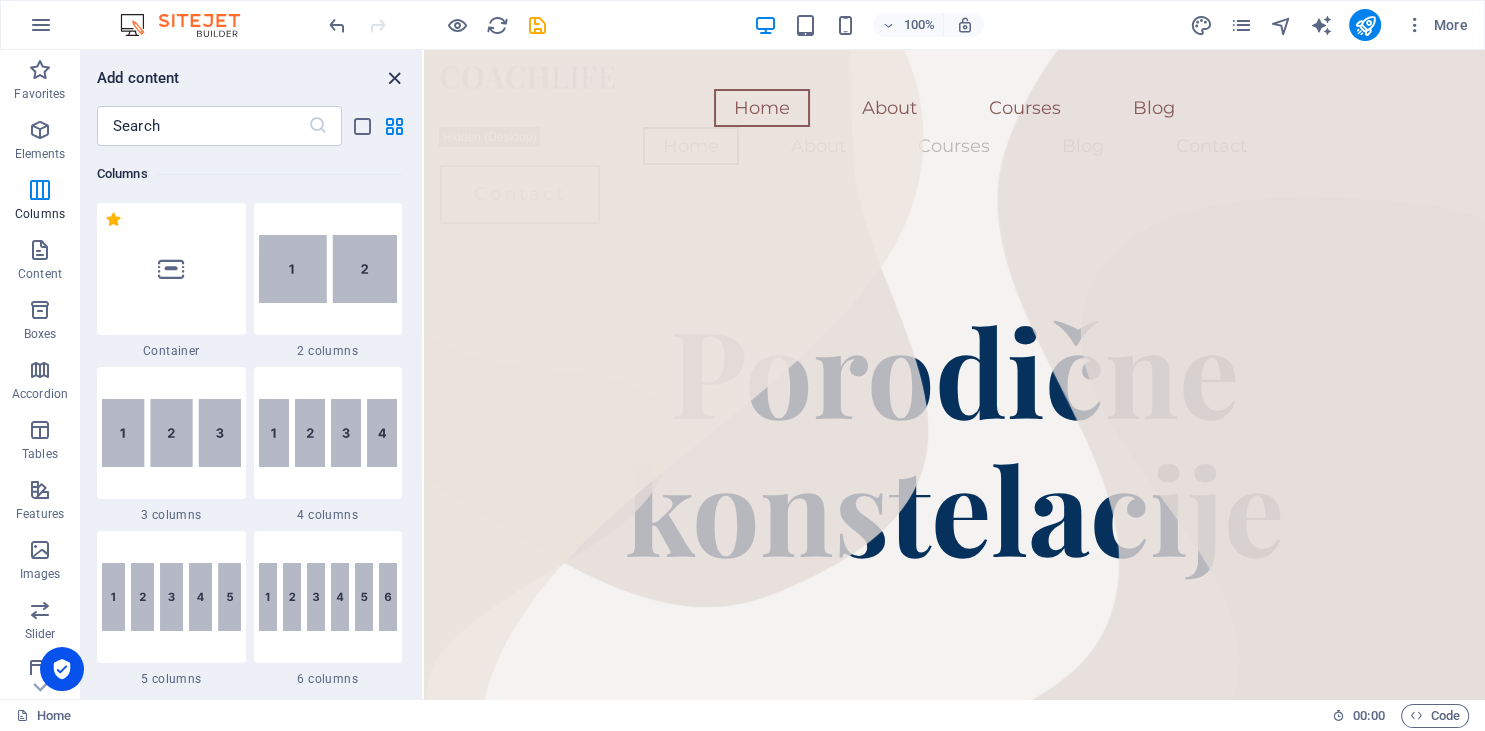 click at bounding box center [394, 78] 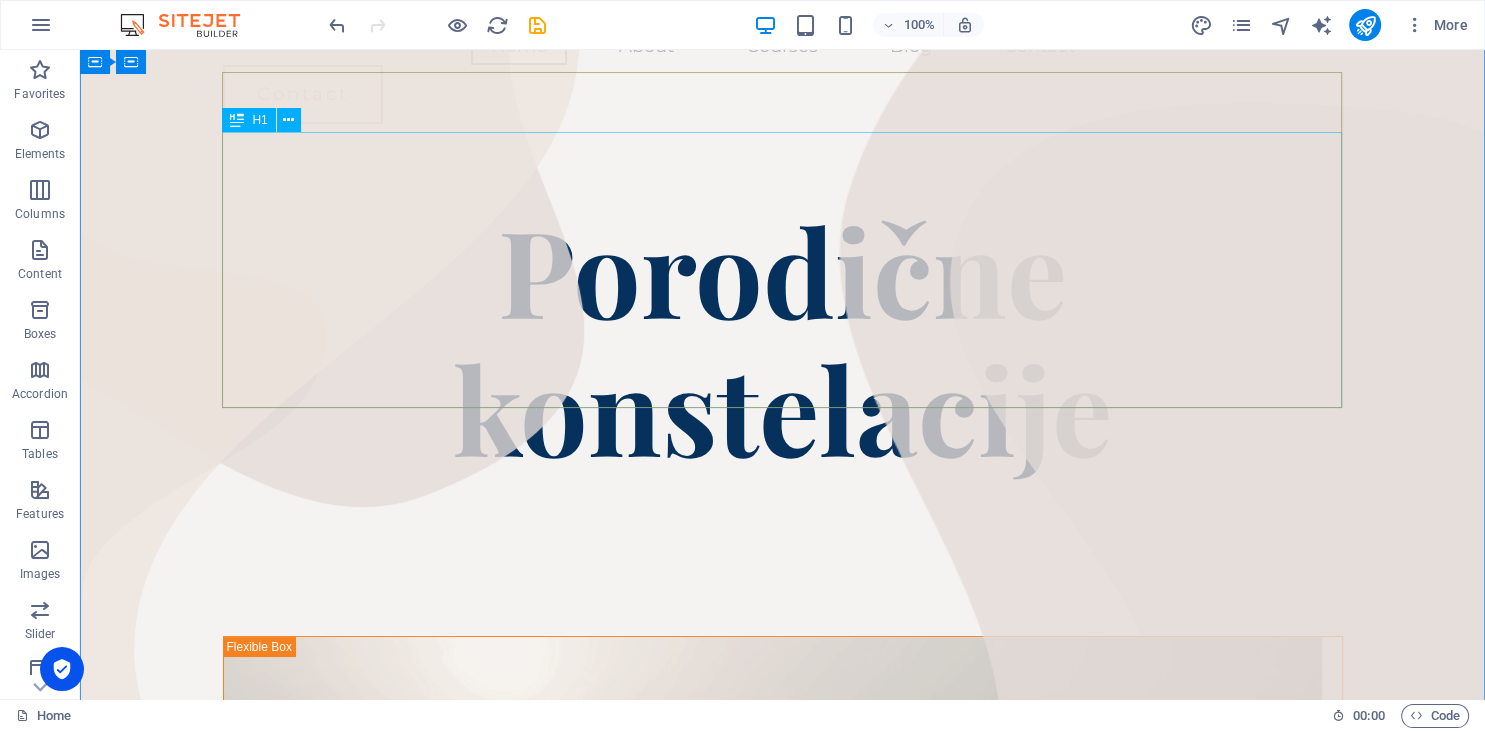 scroll, scrollTop: 0, scrollLeft: 0, axis: both 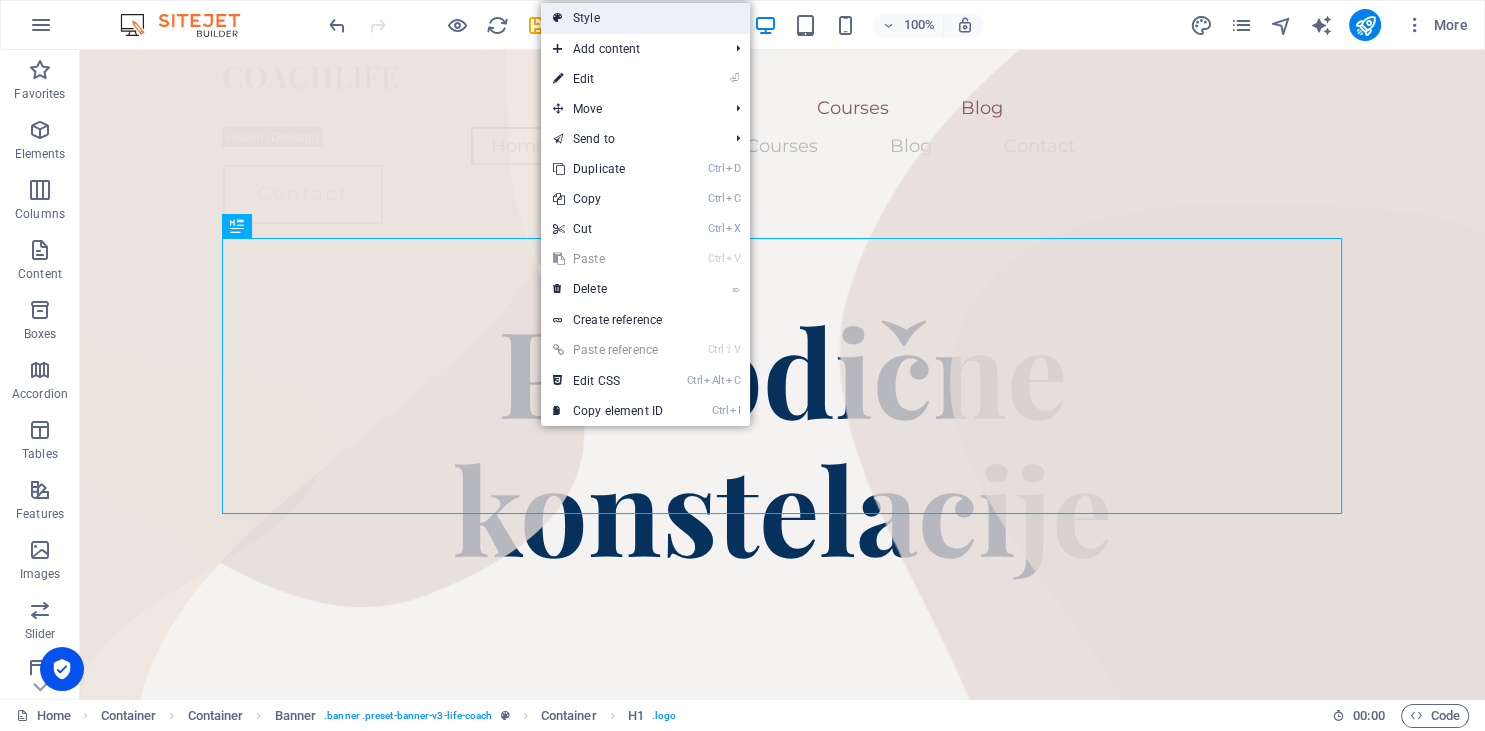 click on "Style" at bounding box center (645, 18) 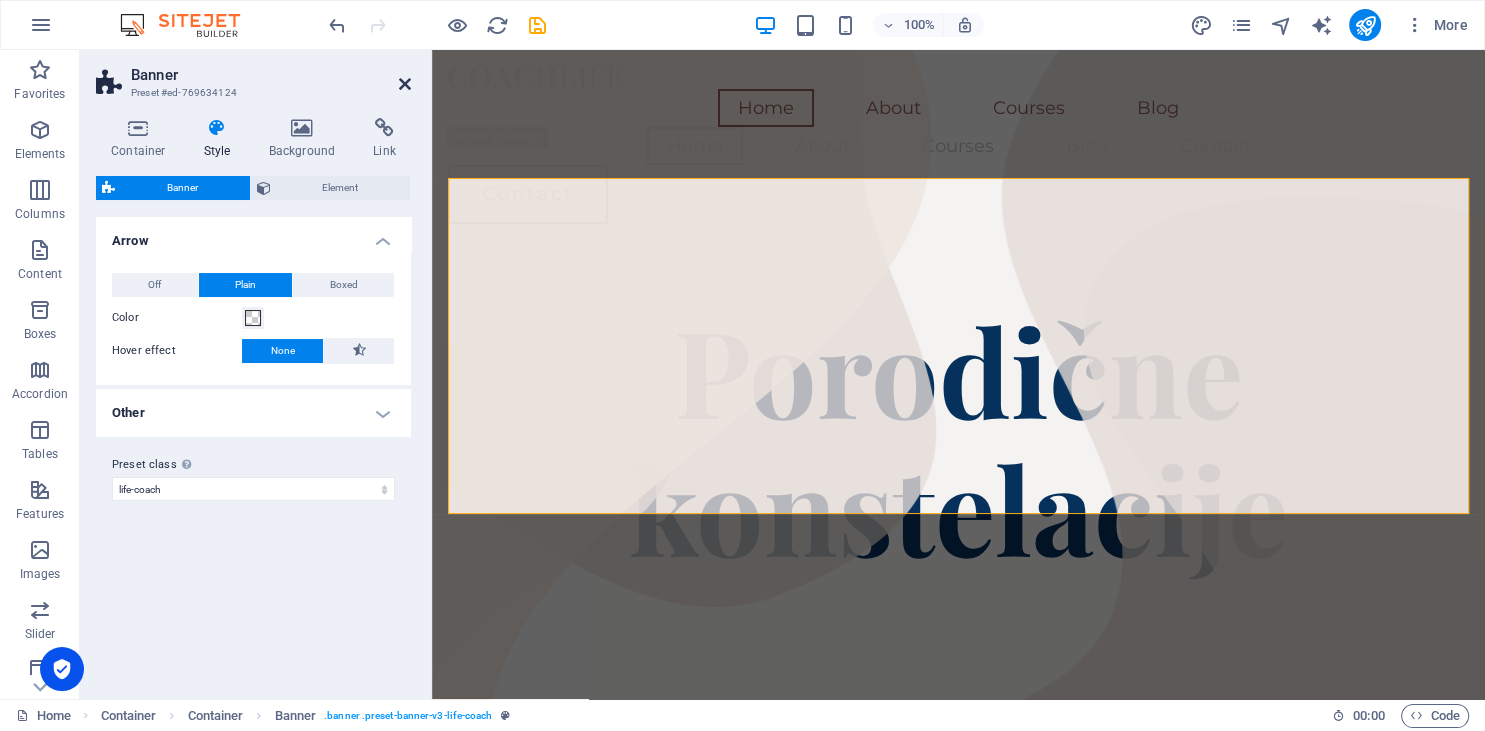 click at bounding box center [405, 84] 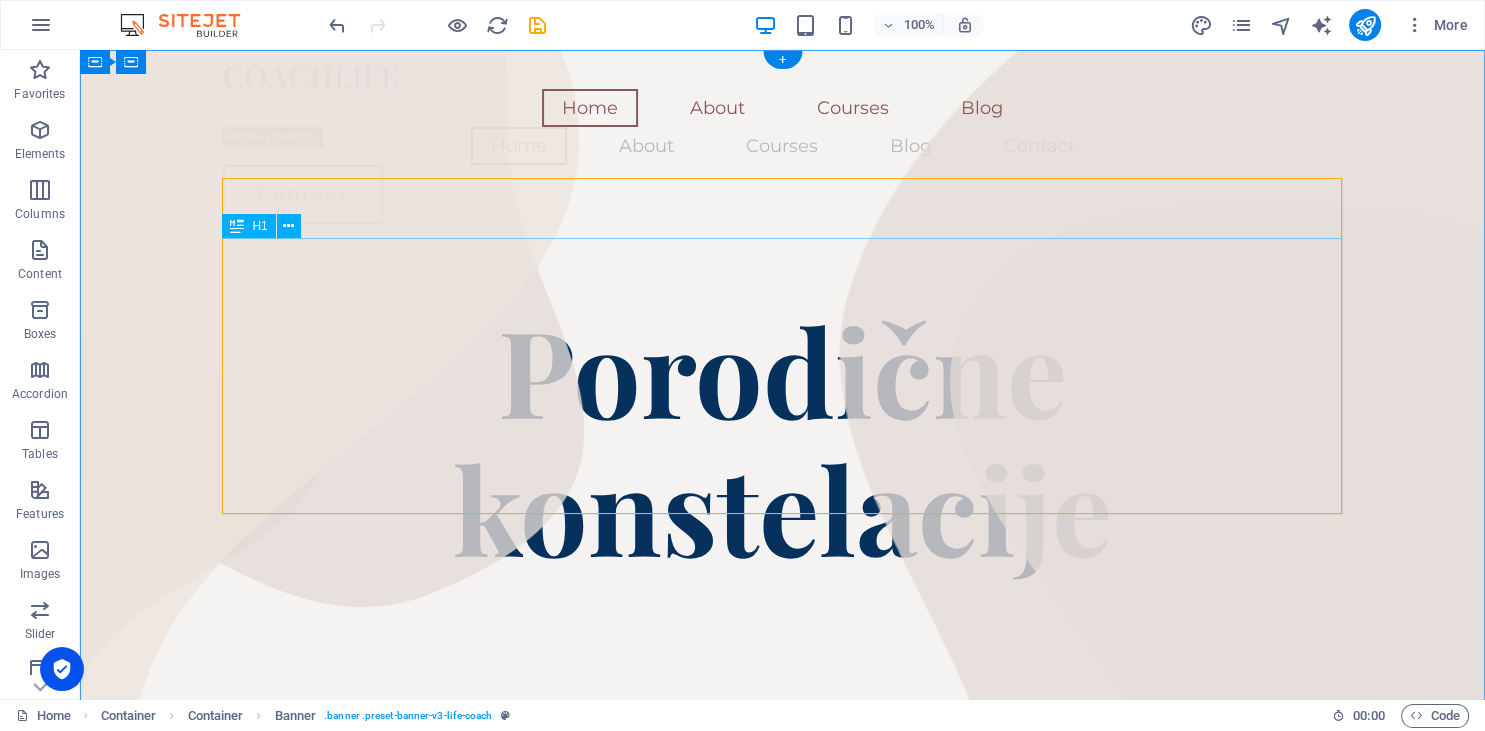 click on "Porodične konstelacije" at bounding box center (783, 438) 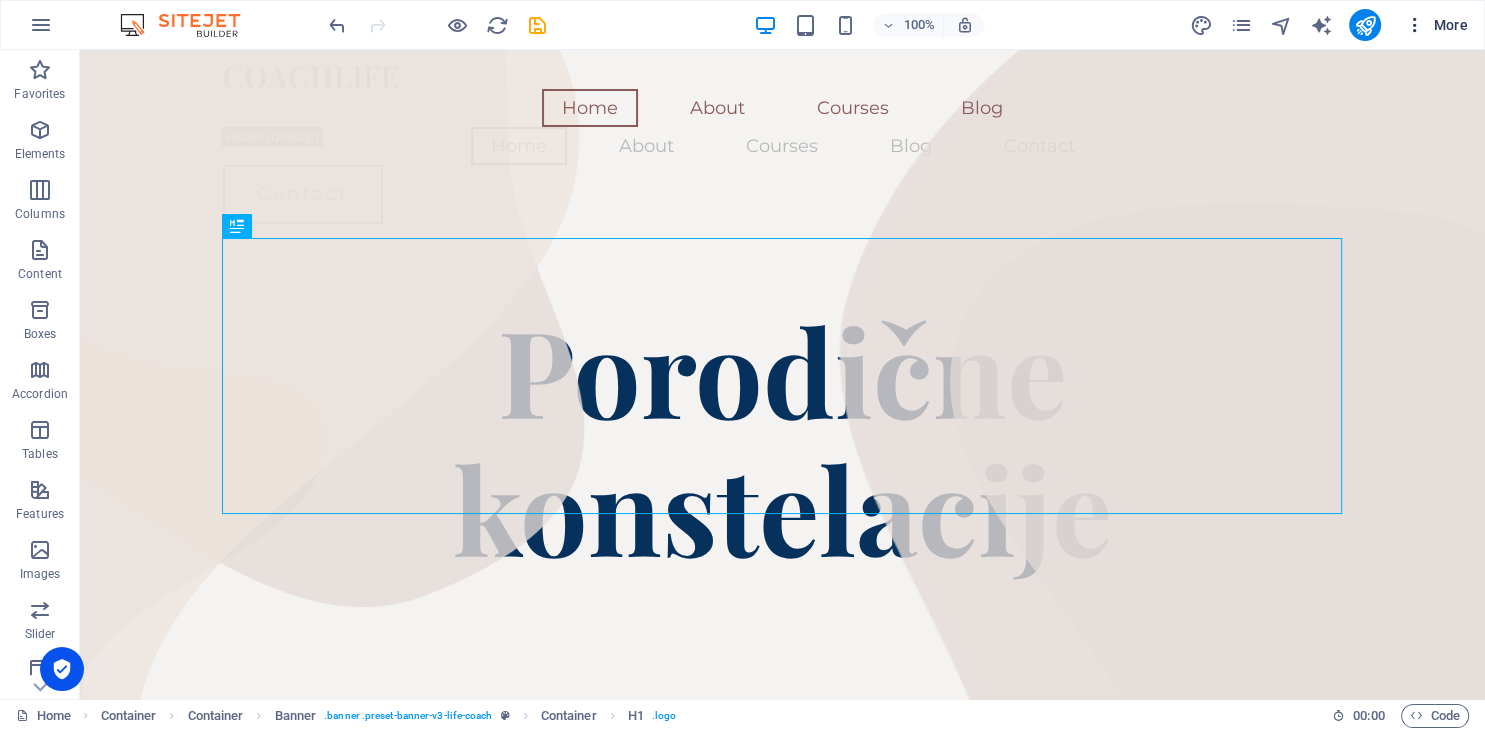 click at bounding box center (1415, 25) 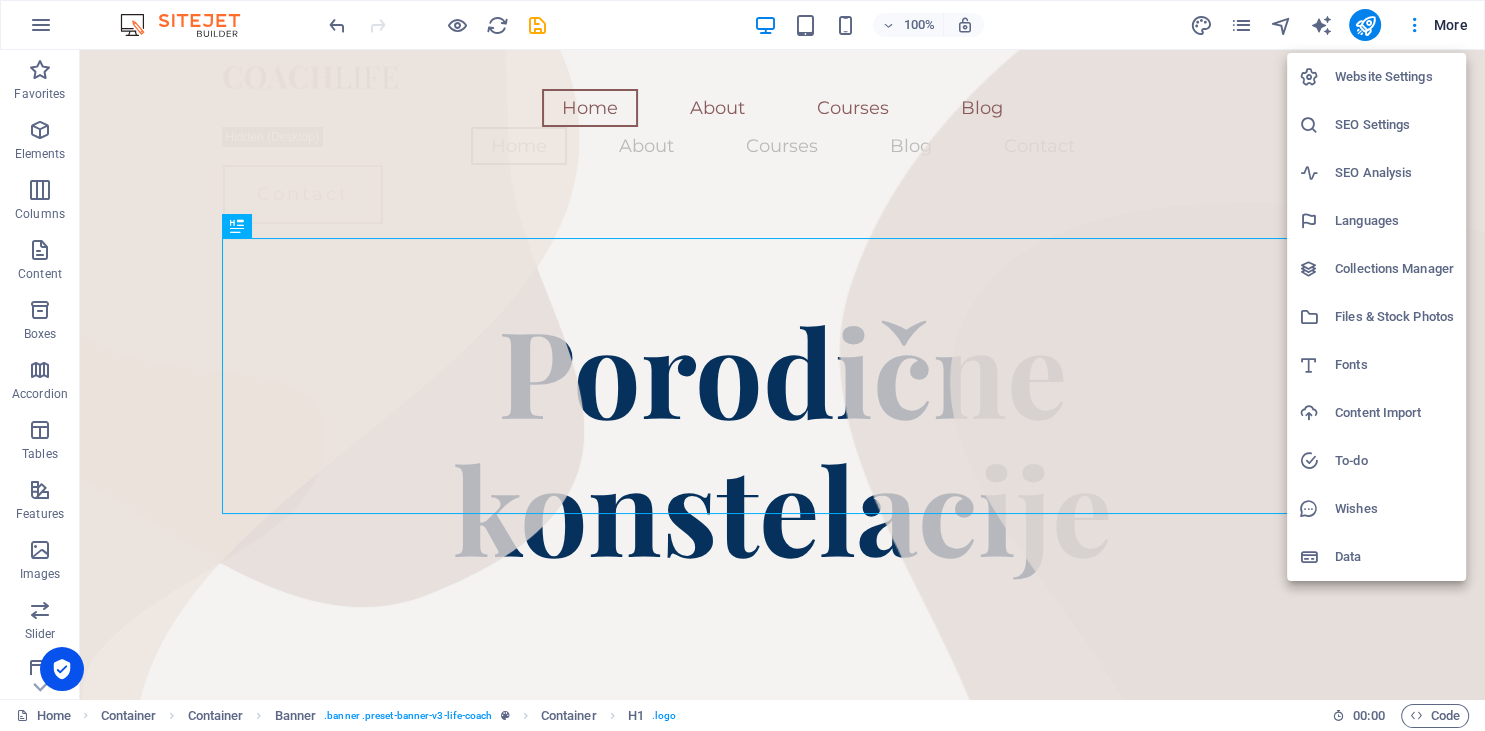 click on "Fonts" at bounding box center [1394, 365] 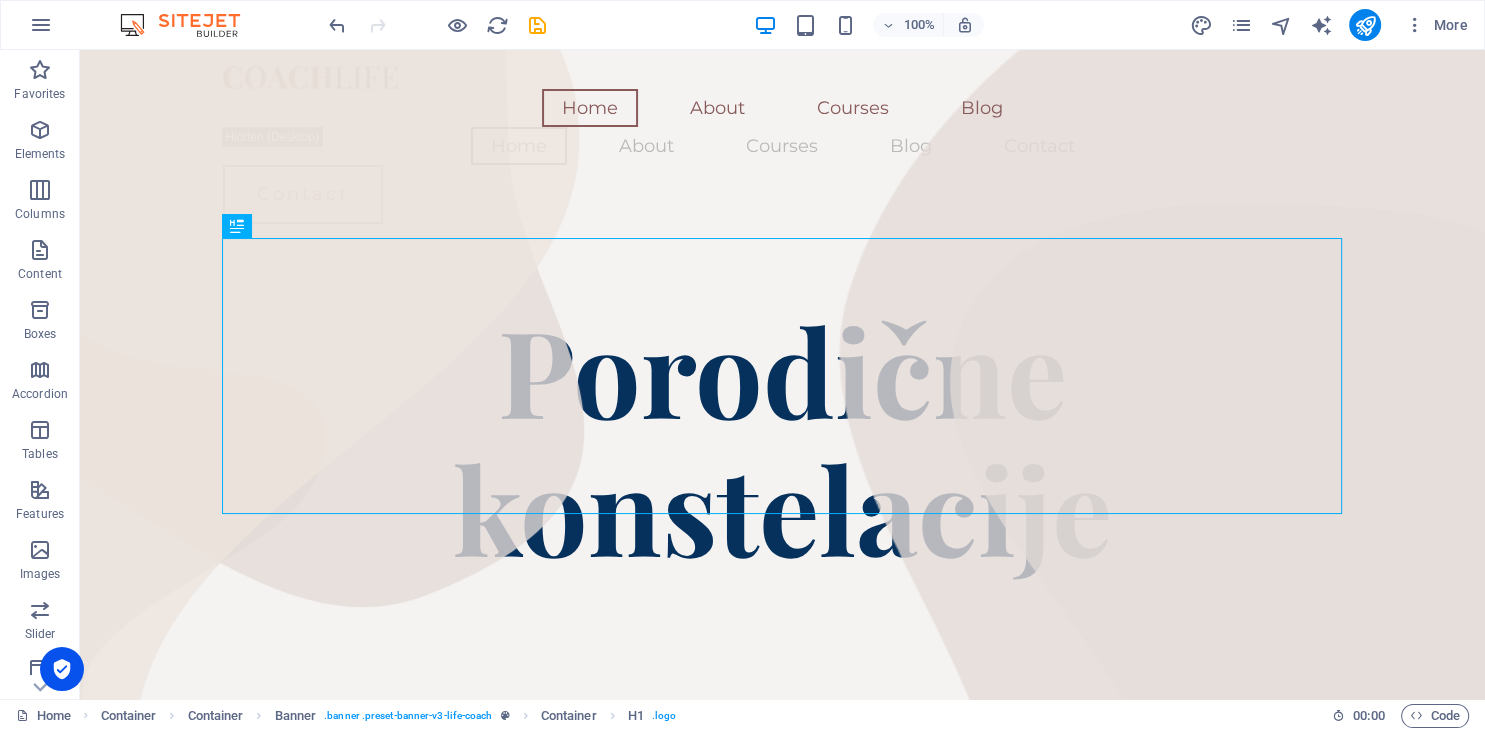 select on "popularity" 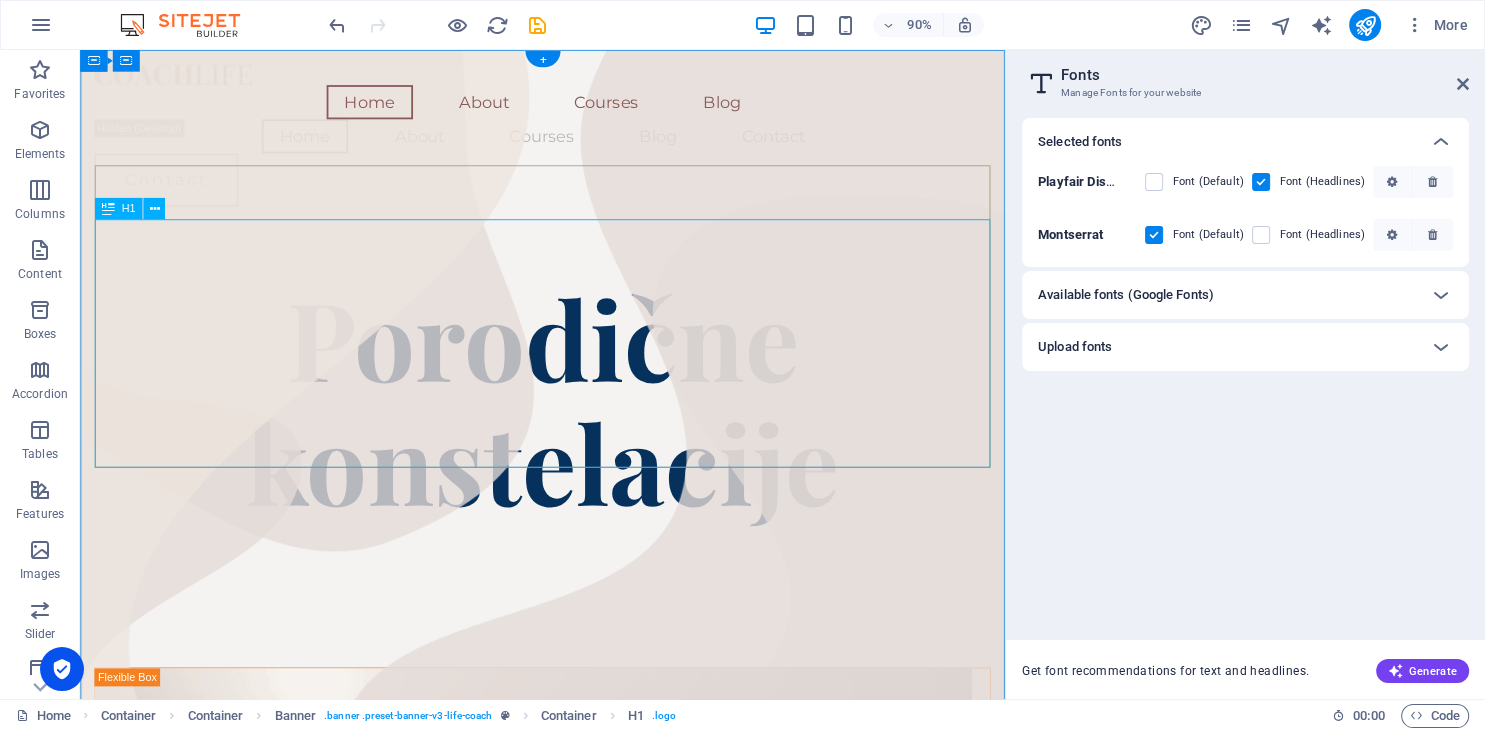 click on "Porodične konstelacije" at bounding box center [594, 438] 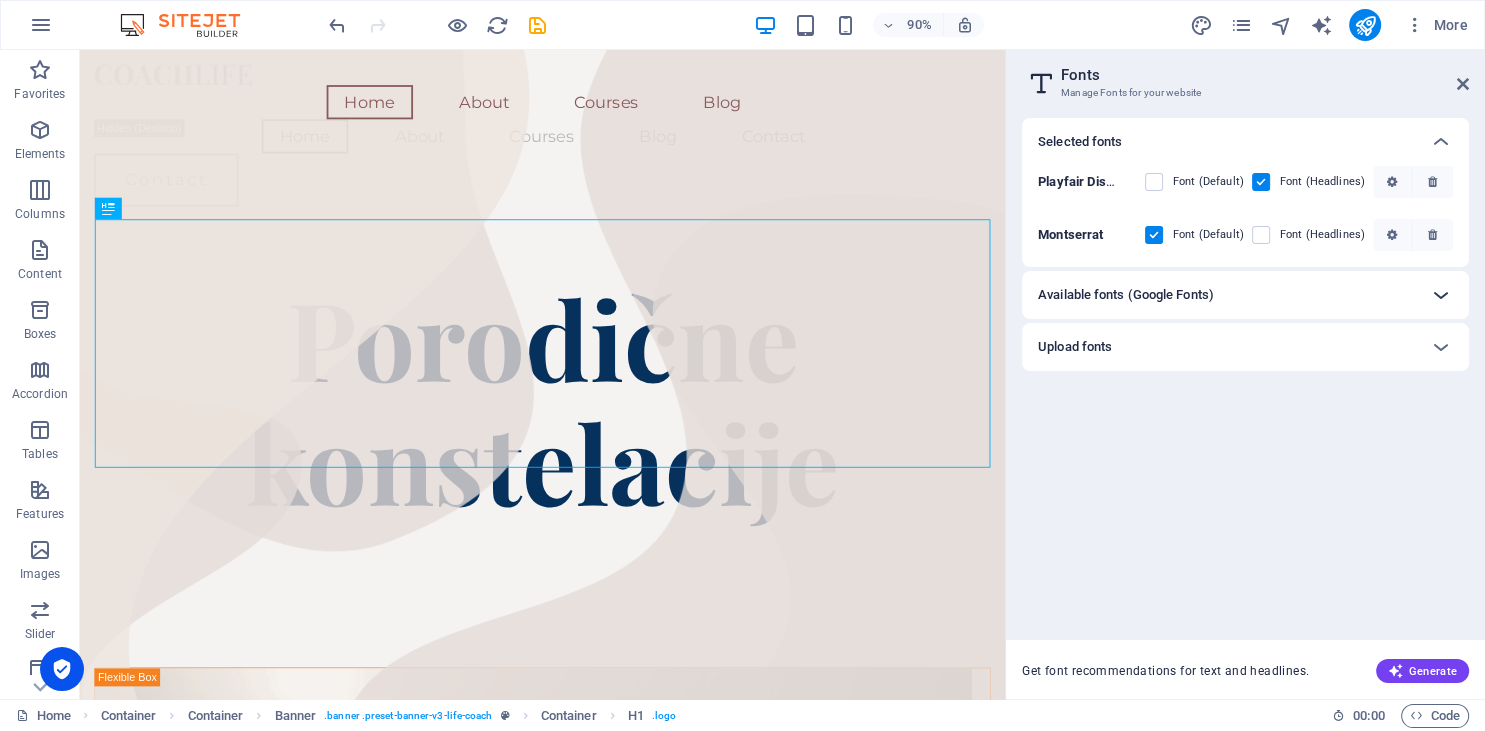 click at bounding box center [1441, 295] 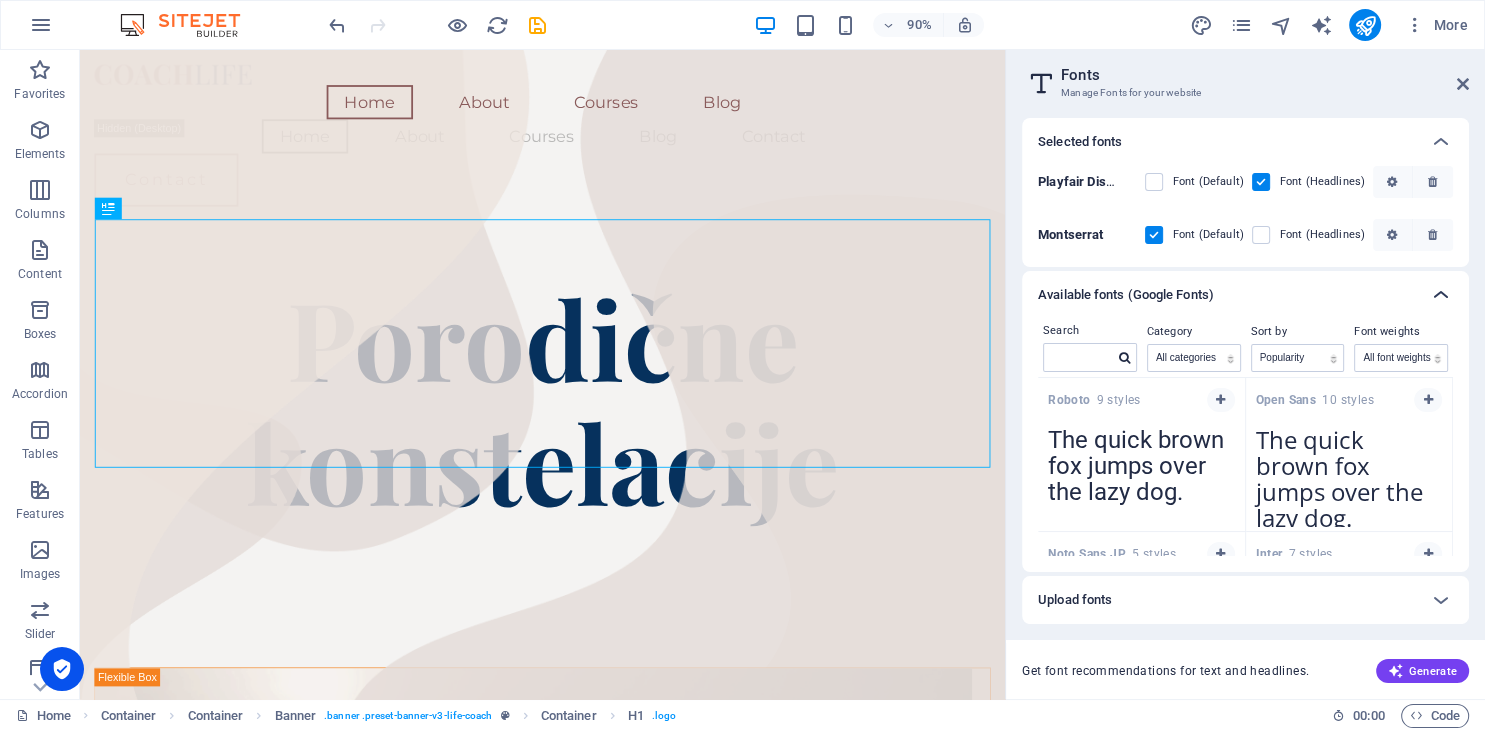 click at bounding box center [1441, 295] 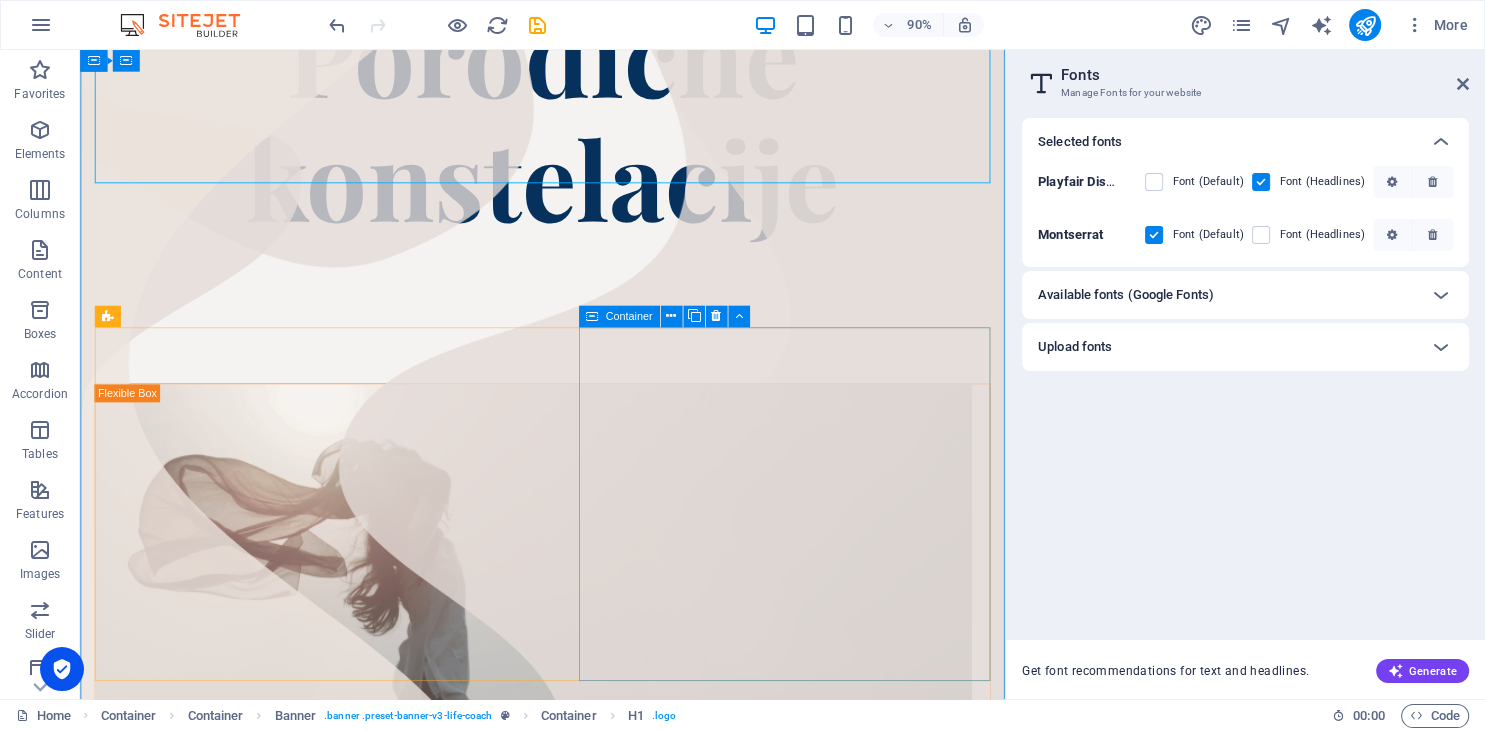 scroll, scrollTop: 0, scrollLeft: 0, axis: both 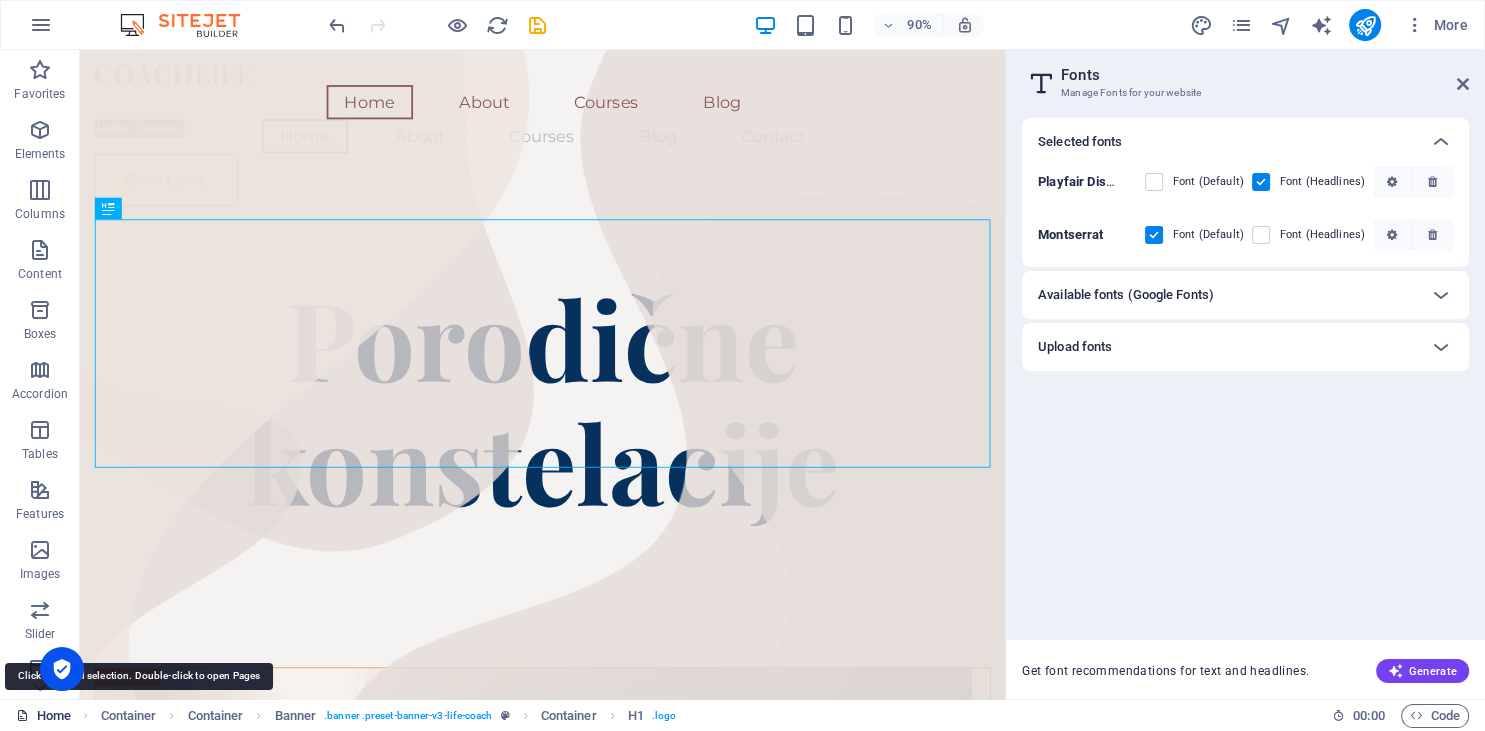 click on "Home" at bounding box center [43, 716] 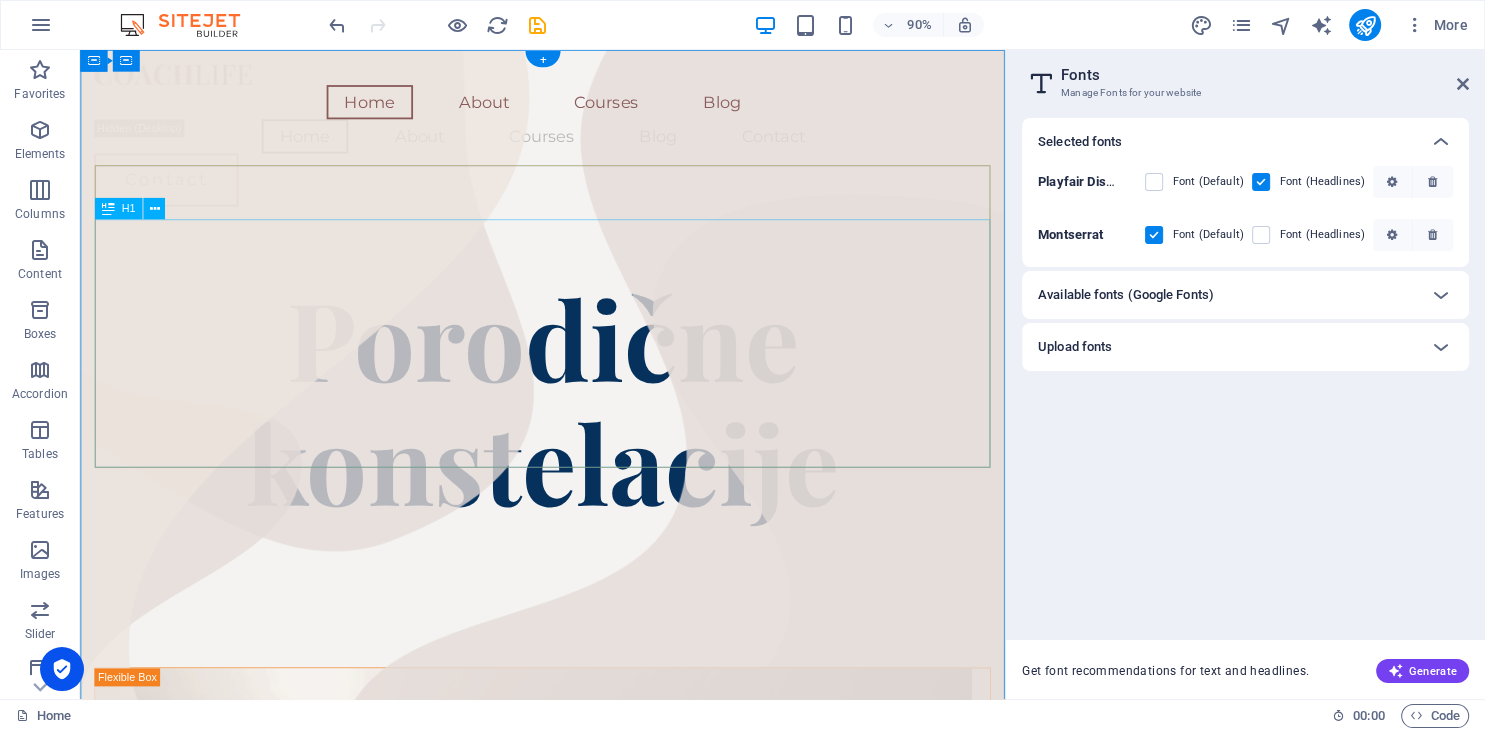 drag, startPoint x: 940, startPoint y: 442, endPoint x: 922, endPoint y: 443, distance: 18.027756 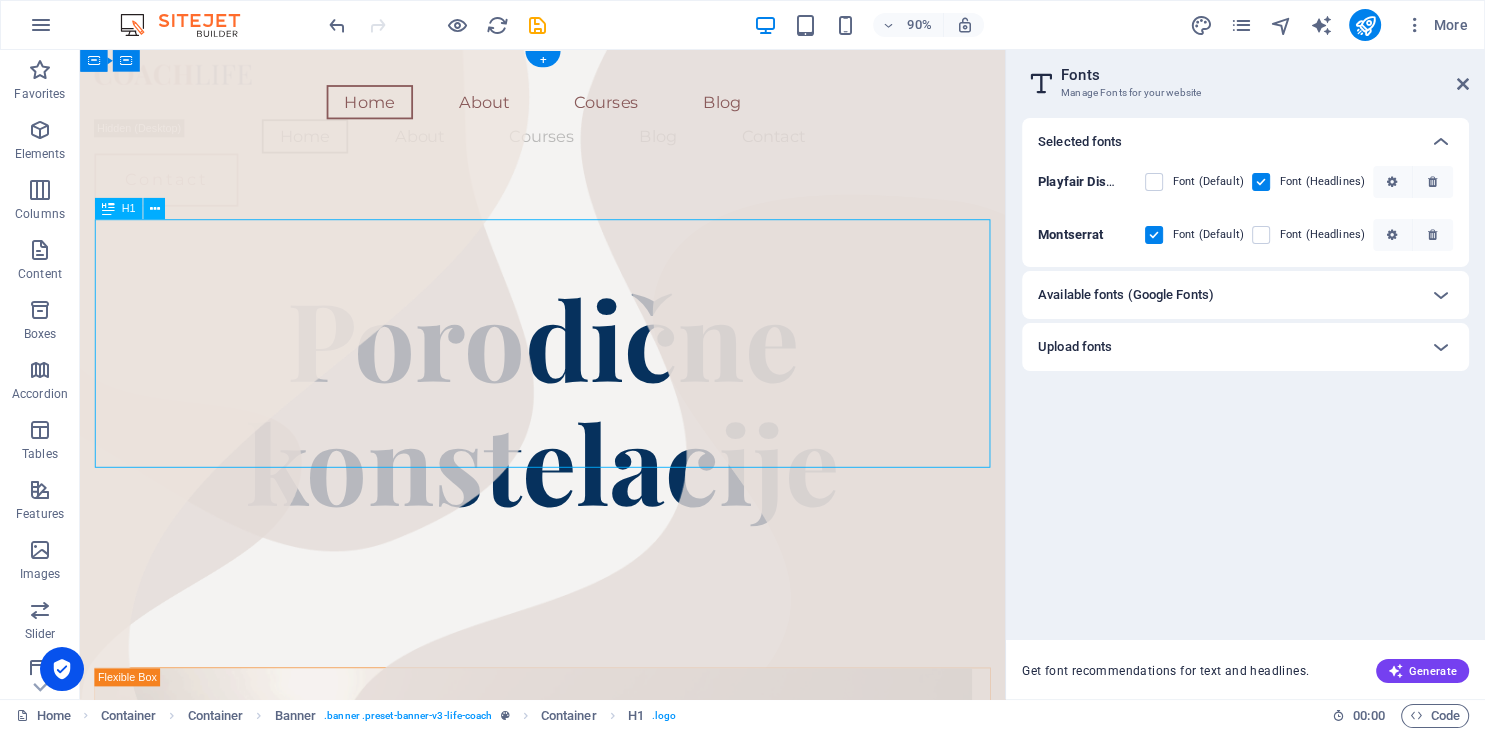 click on "Porodične konstelacije" at bounding box center (594, 438) 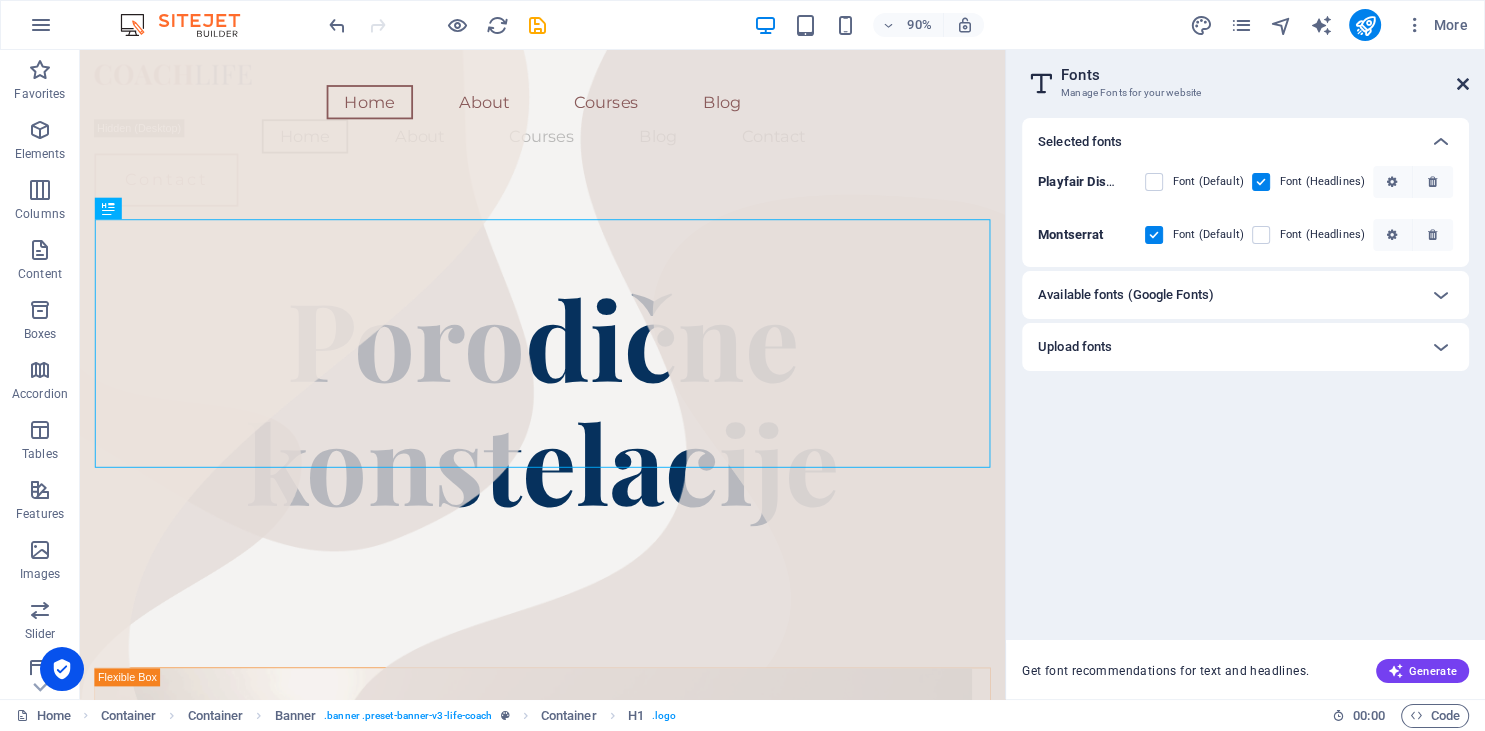 click at bounding box center [1463, 84] 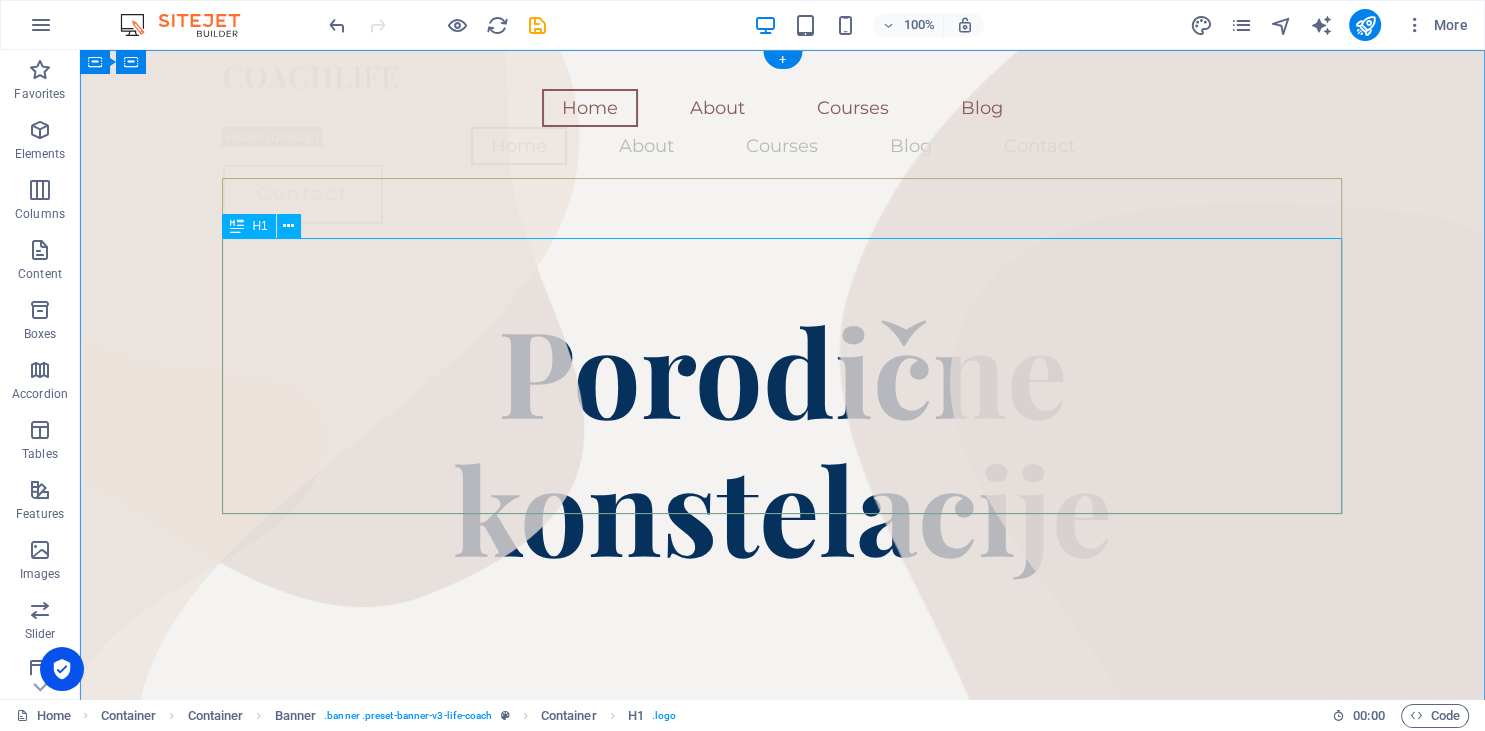 click on "Porodične konstelacije" at bounding box center [783, 438] 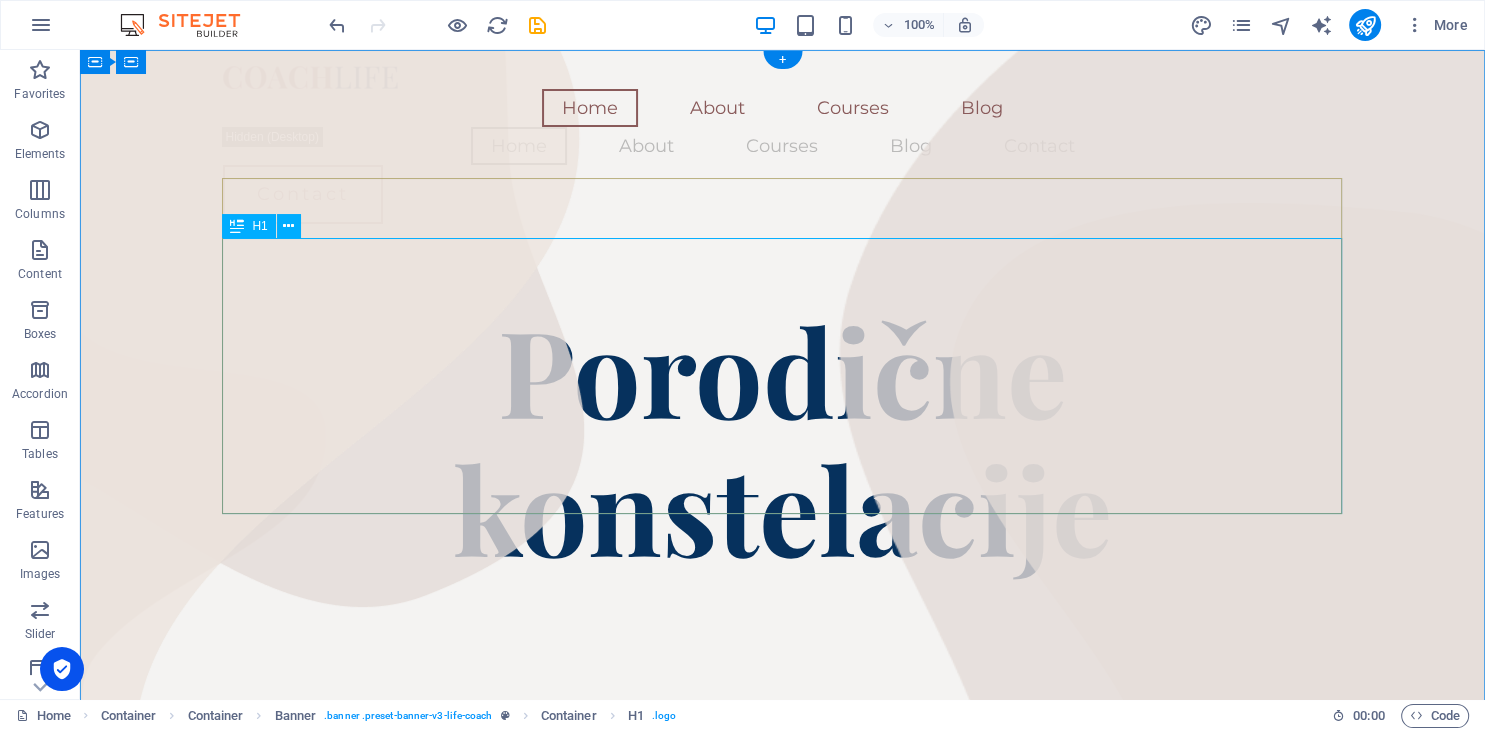 click on "Porodične konstelacije" at bounding box center [783, 438] 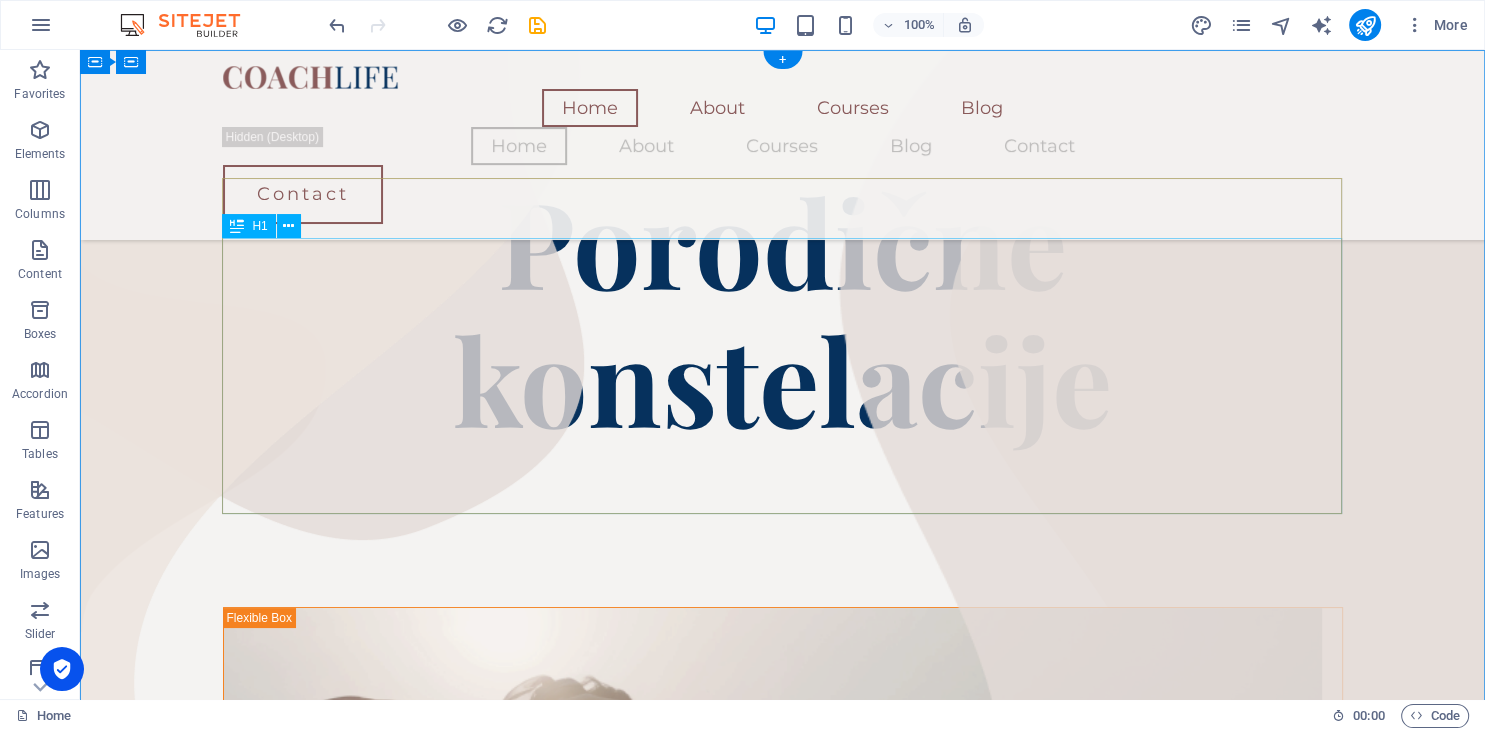 scroll, scrollTop: 0, scrollLeft: 0, axis: both 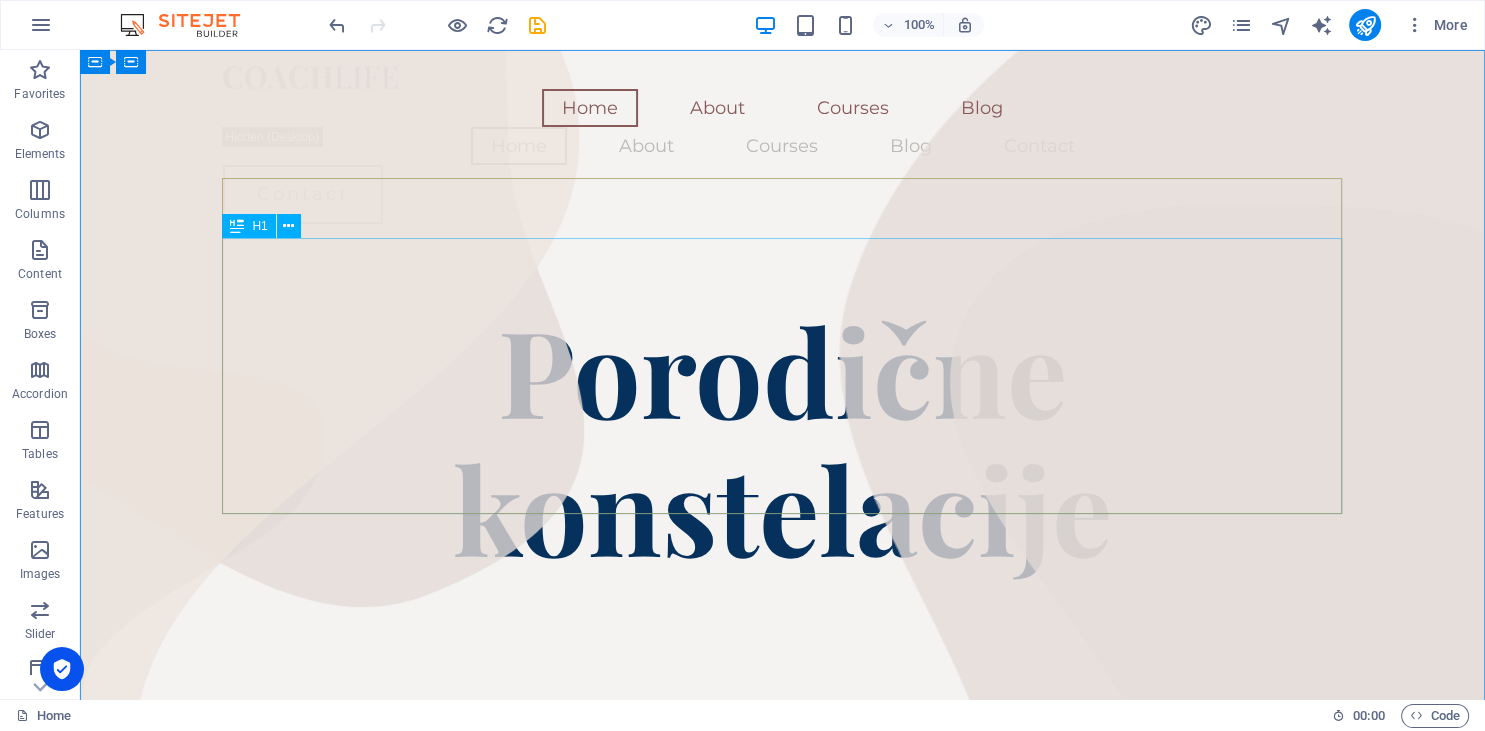 click on "H1" at bounding box center [248, 226] 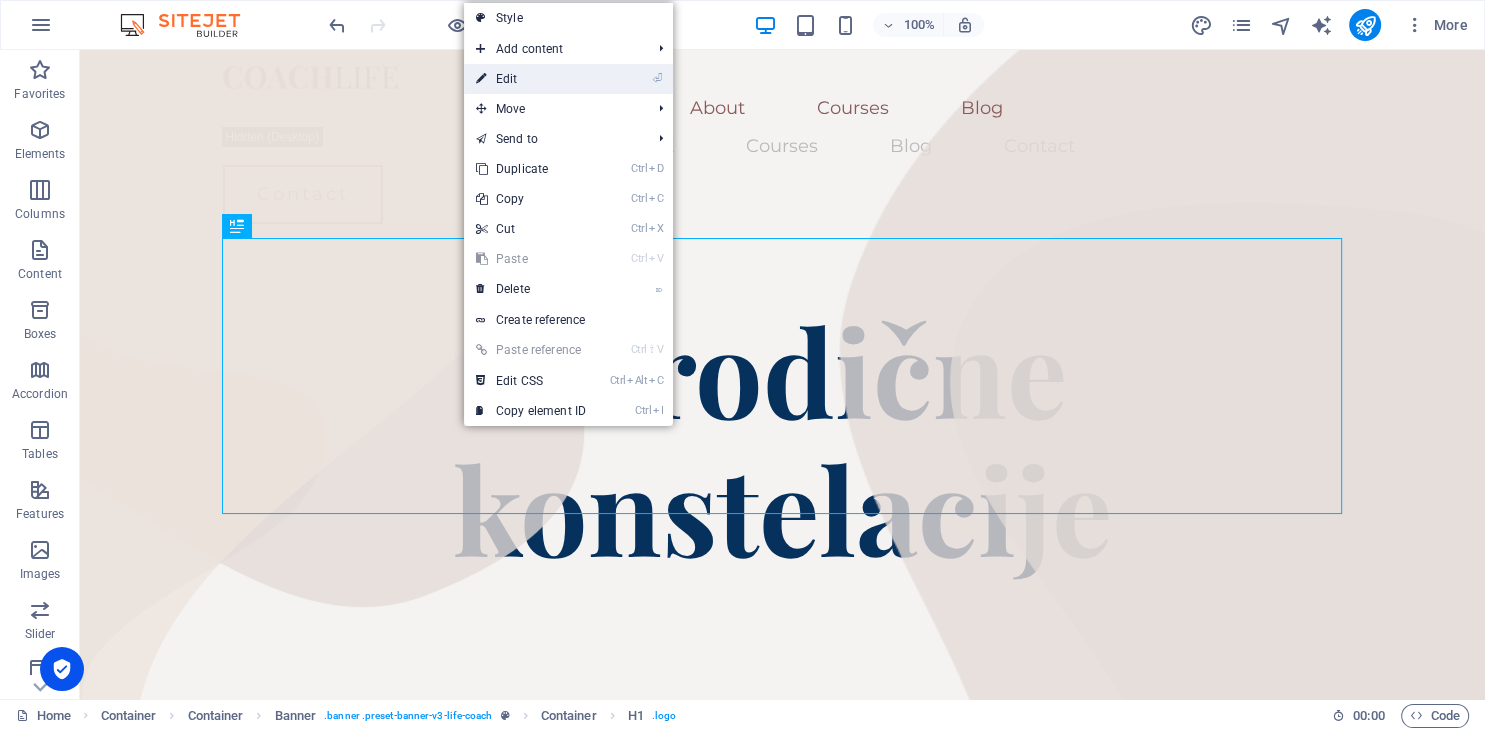 click on "⏎  Edit" at bounding box center [531, 79] 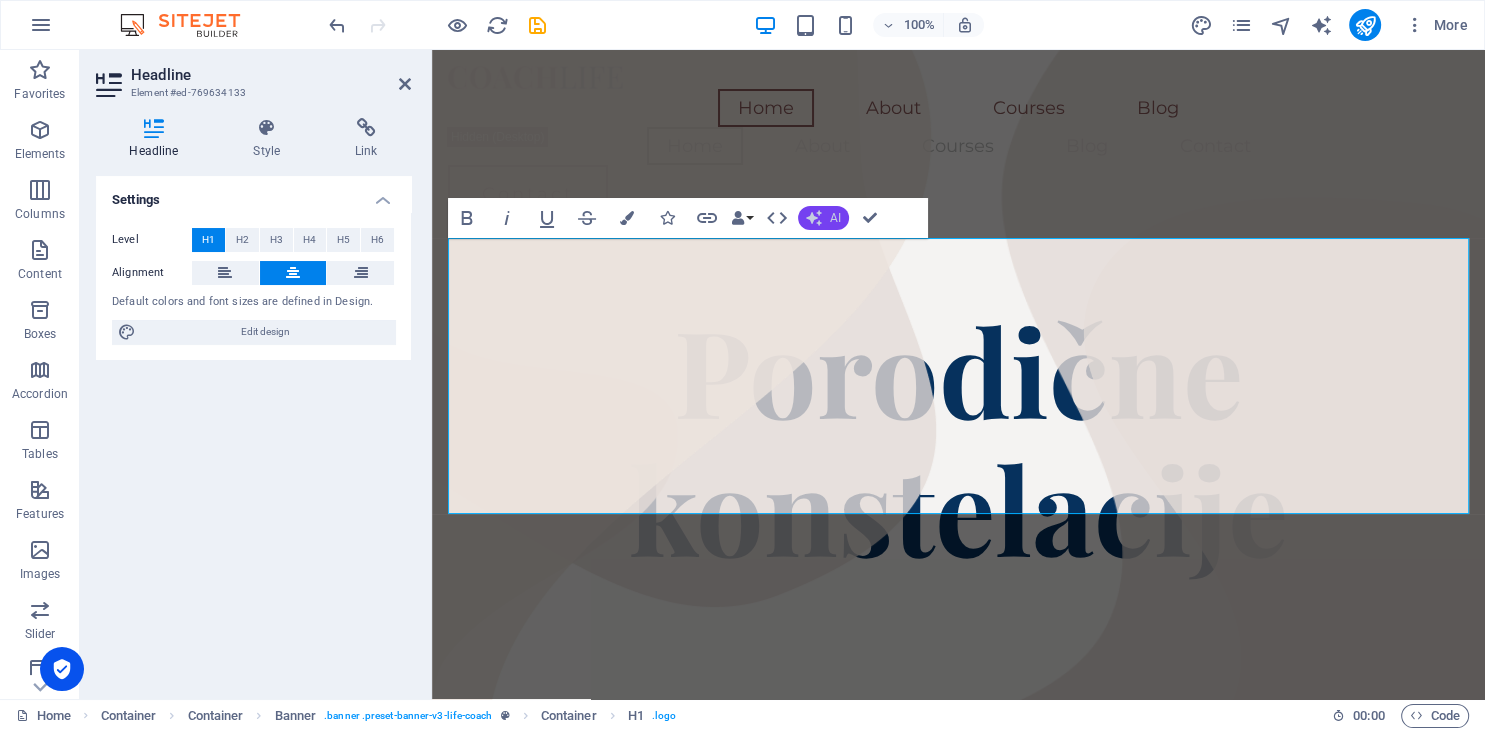 click on "AI" at bounding box center (835, 218) 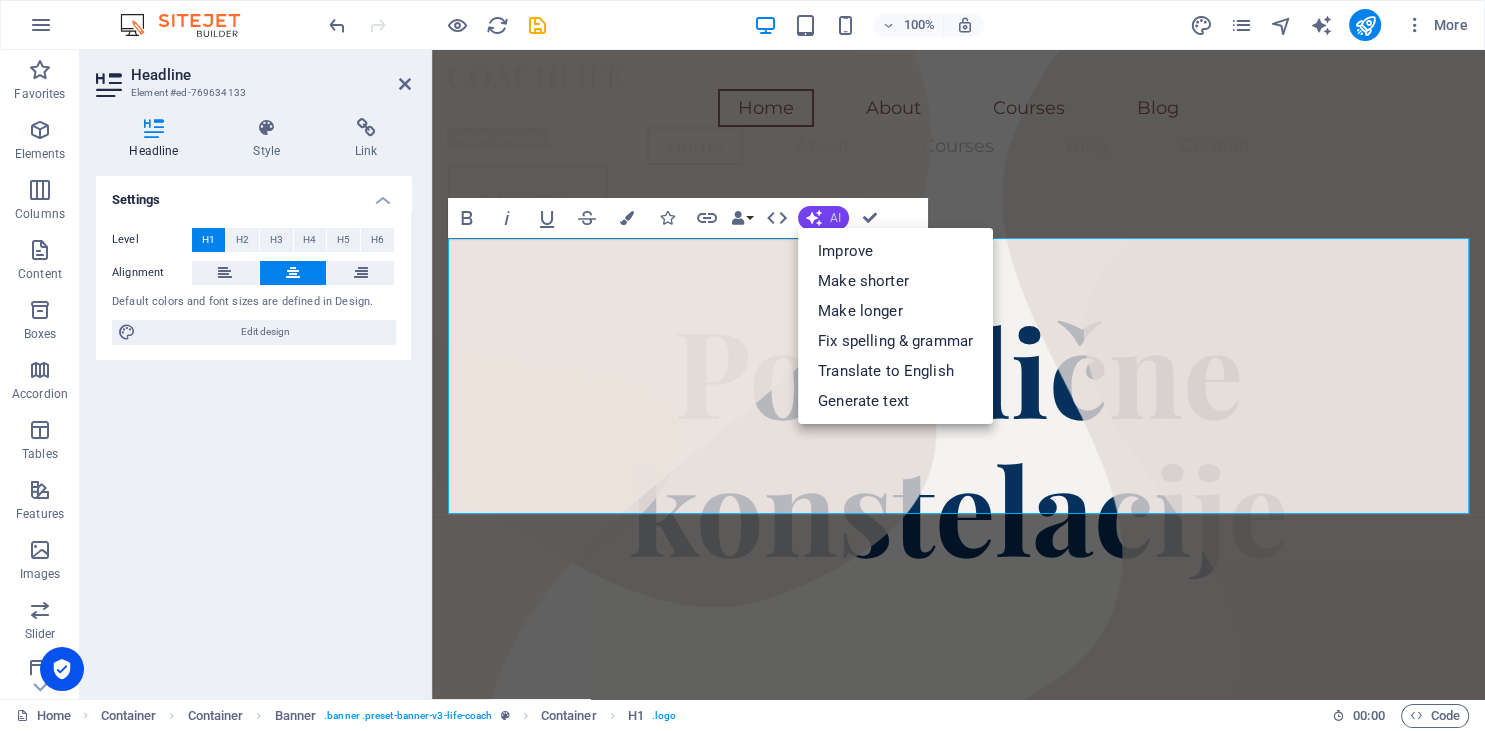 click on "AI" at bounding box center (835, 218) 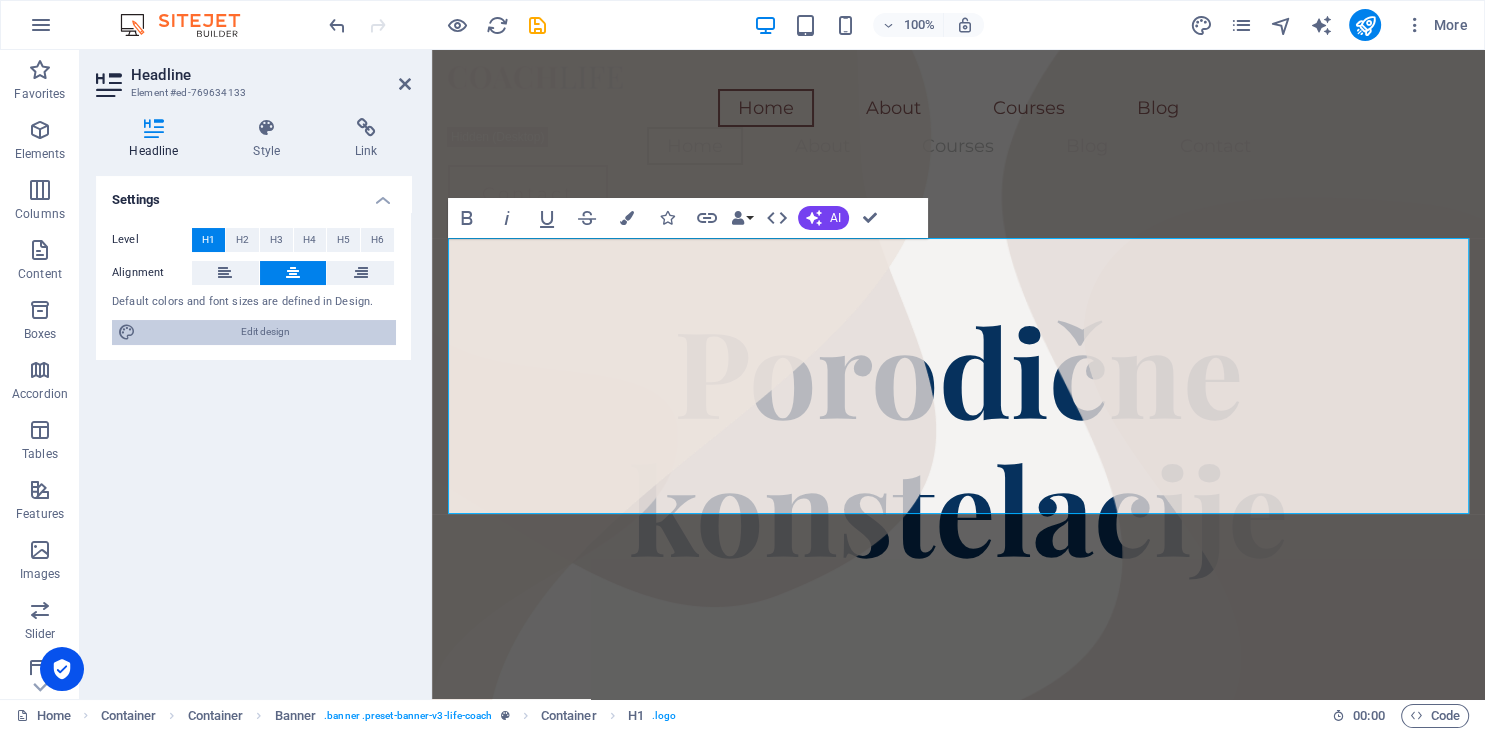 click on "Edit design" at bounding box center [265, 332] 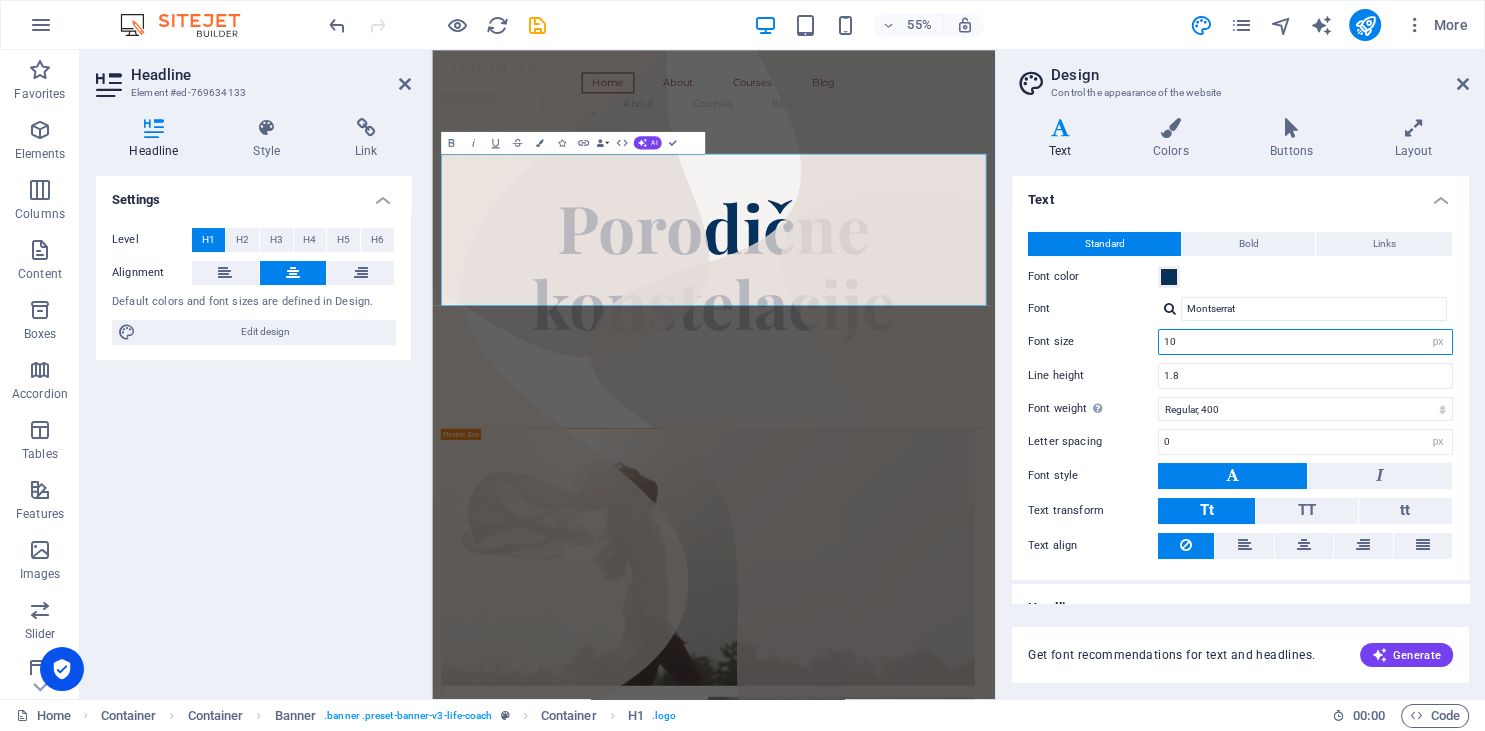 click on "10" at bounding box center (1305, 342) 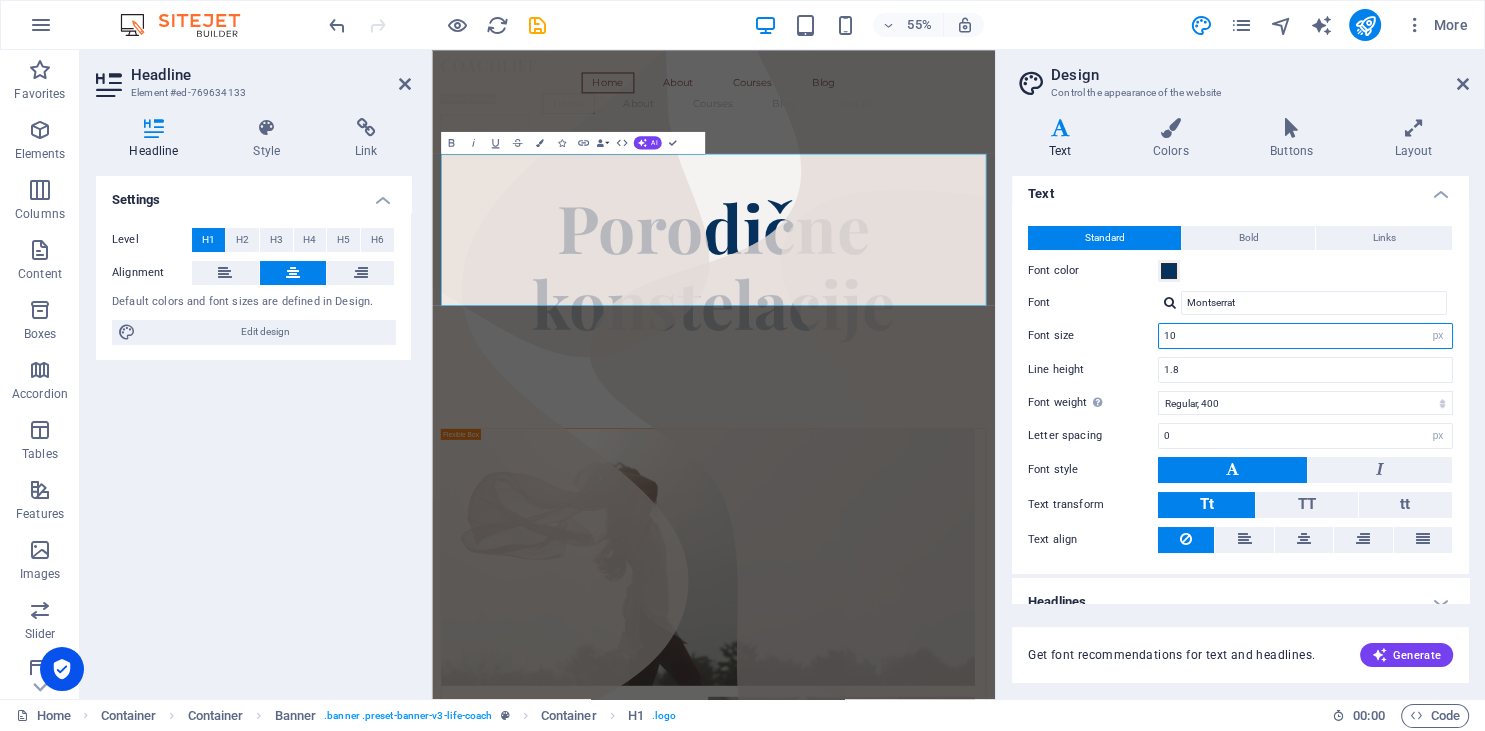 scroll, scrollTop: 0, scrollLeft: 0, axis: both 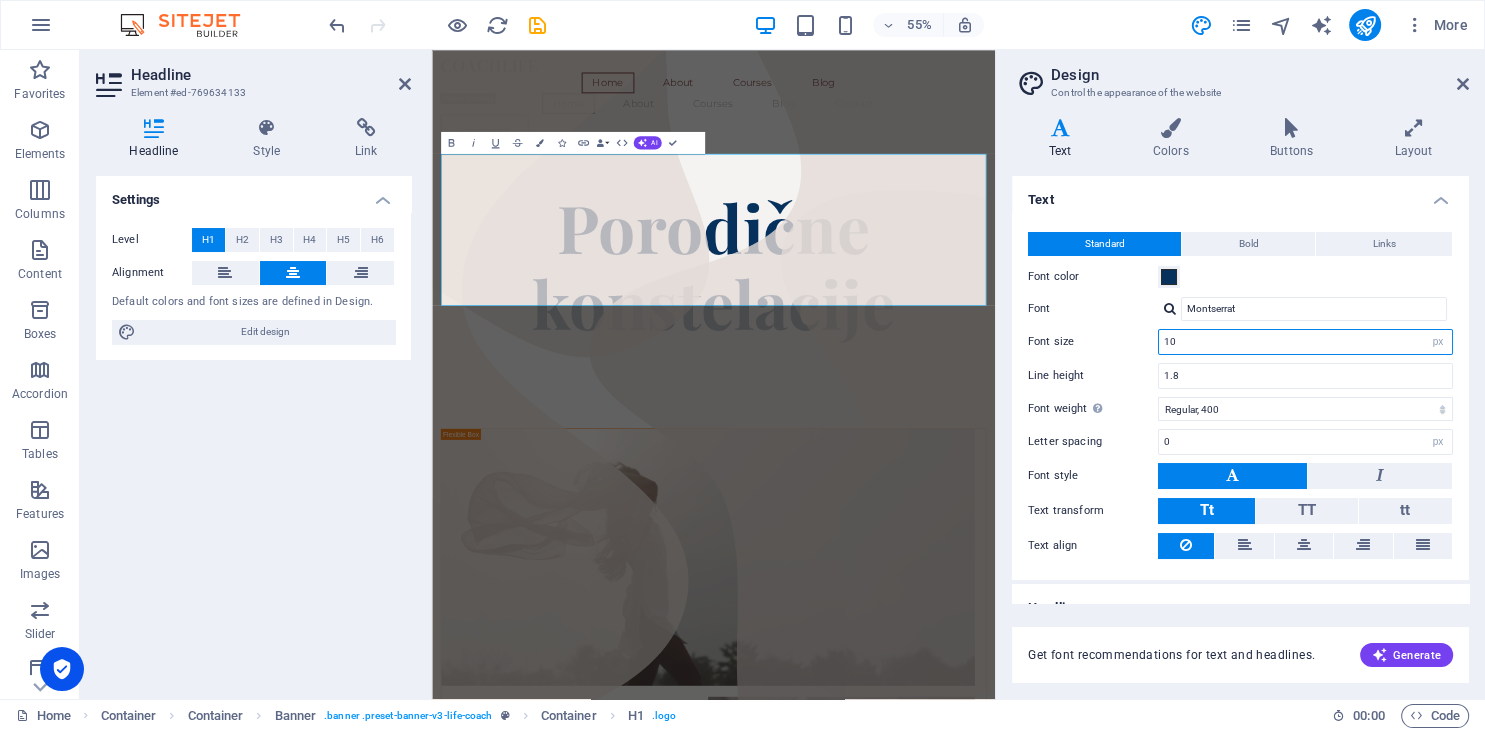 click on "10" at bounding box center (1305, 342) 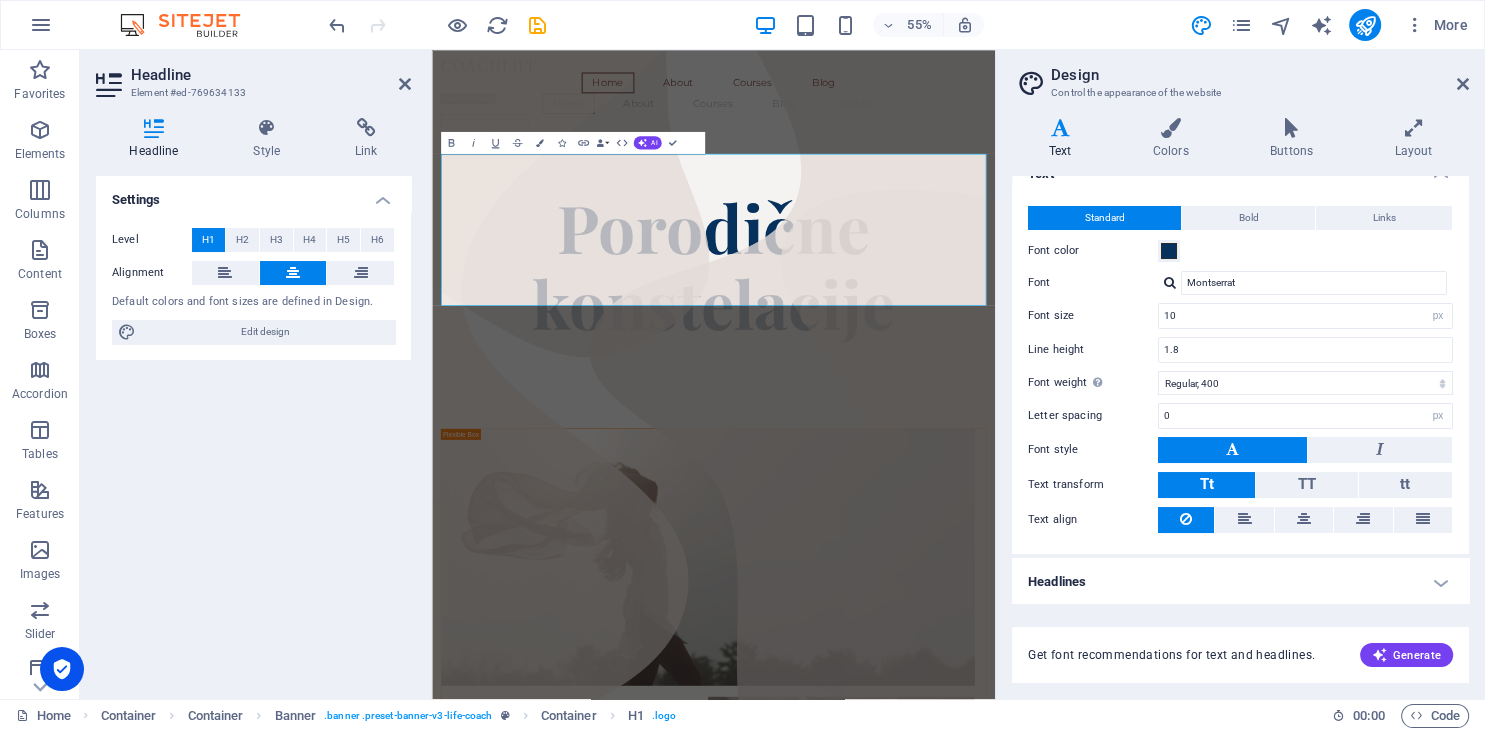 click on "Headlines" at bounding box center [1240, 582] 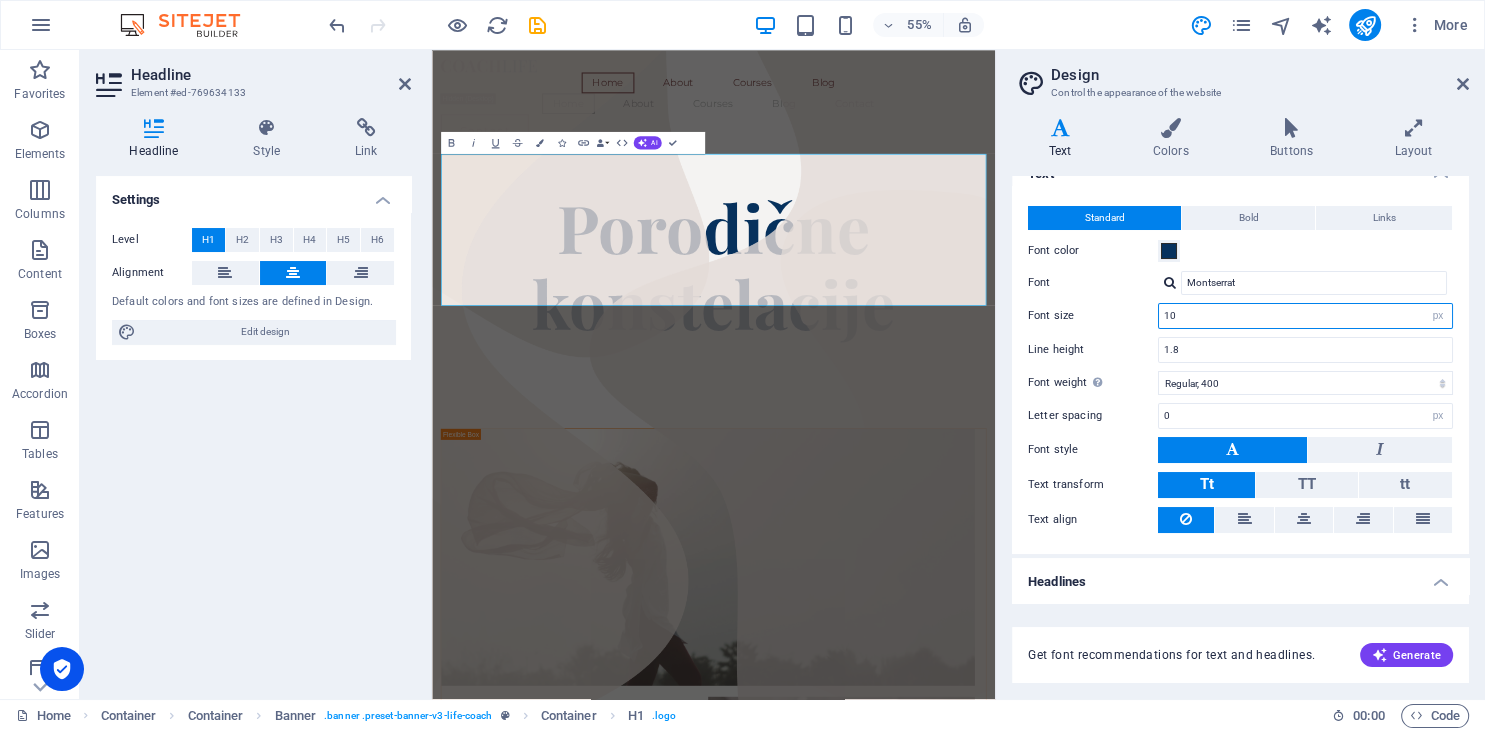 click on "10" at bounding box center (1305, 316) 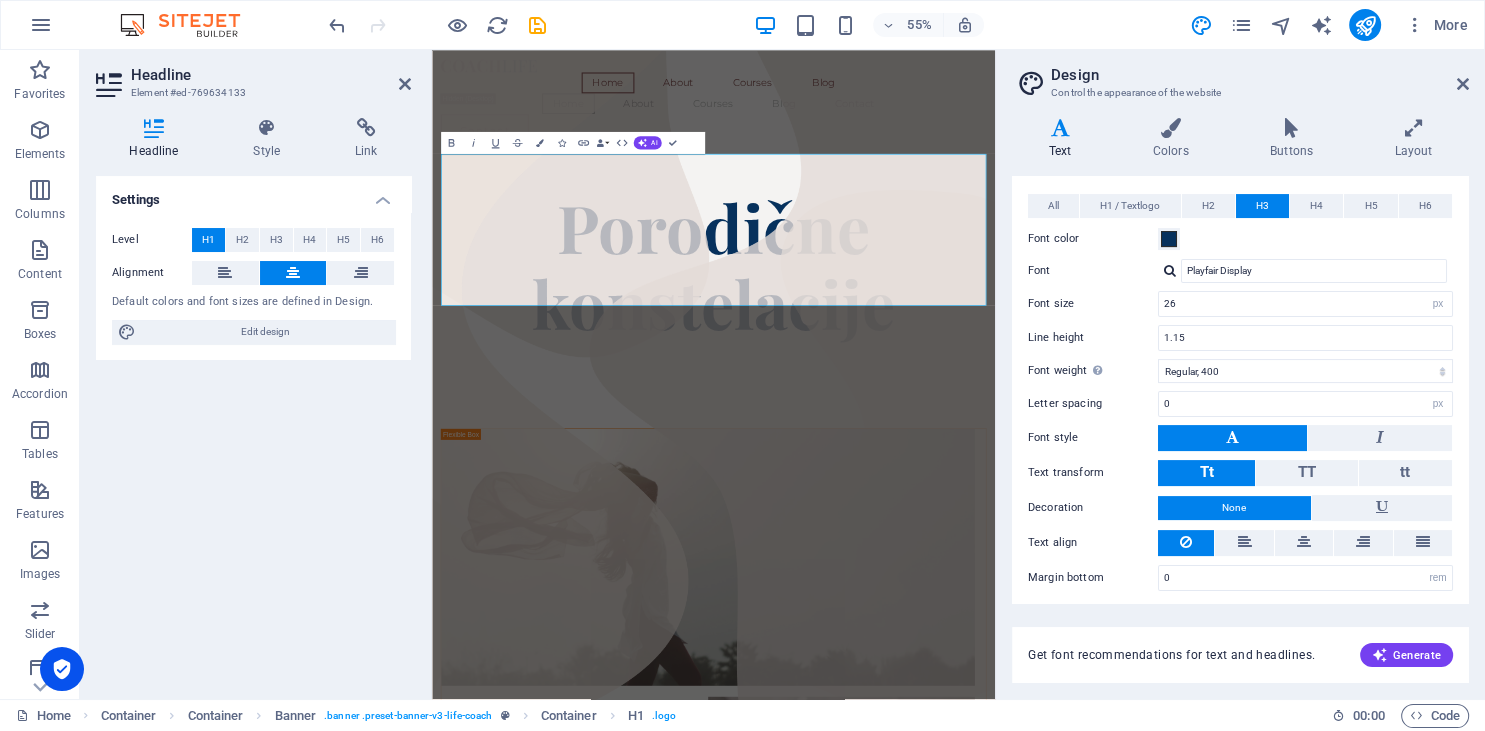 scroll, scrollTop: 0, scrollLeft: 0, axis: both 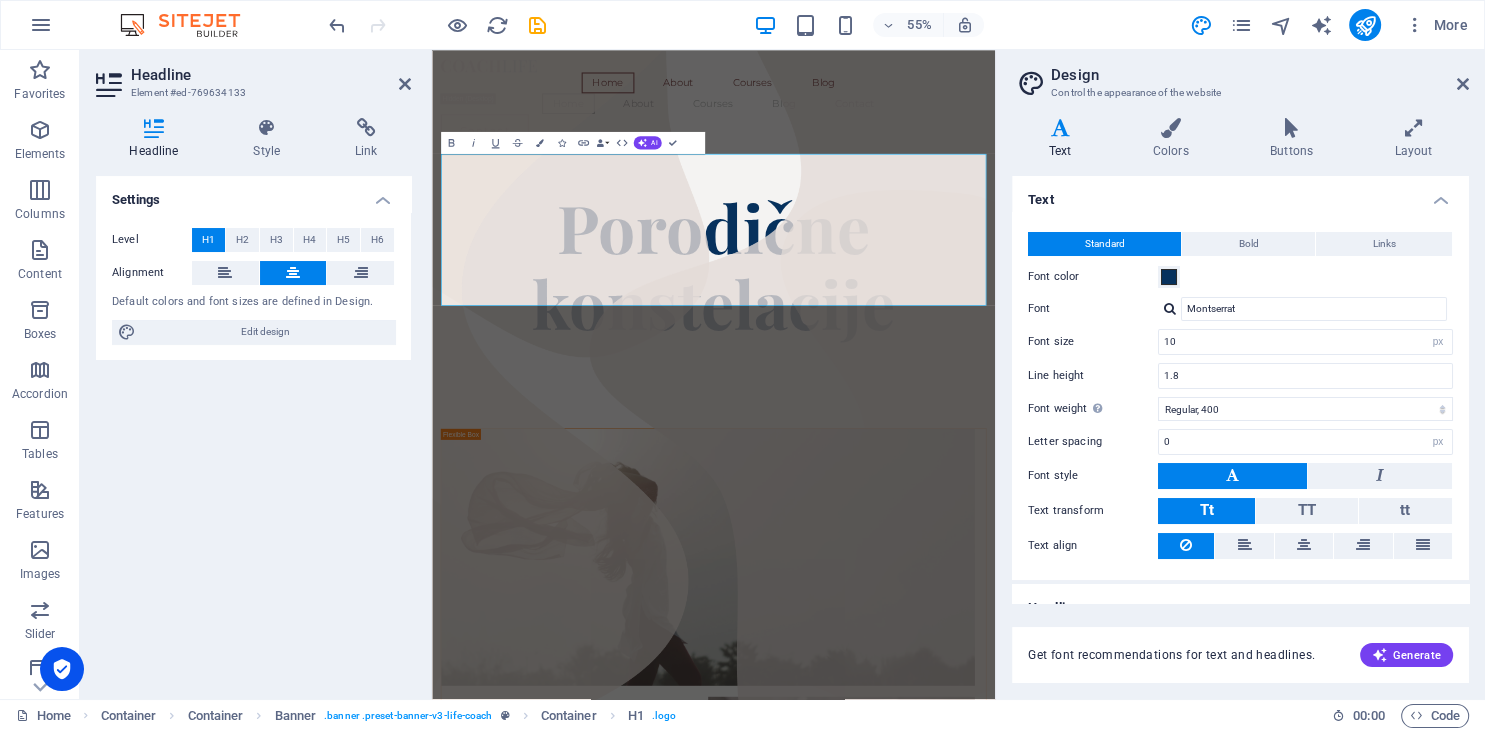 click on "Standard" at bounding box center (1104, 244) 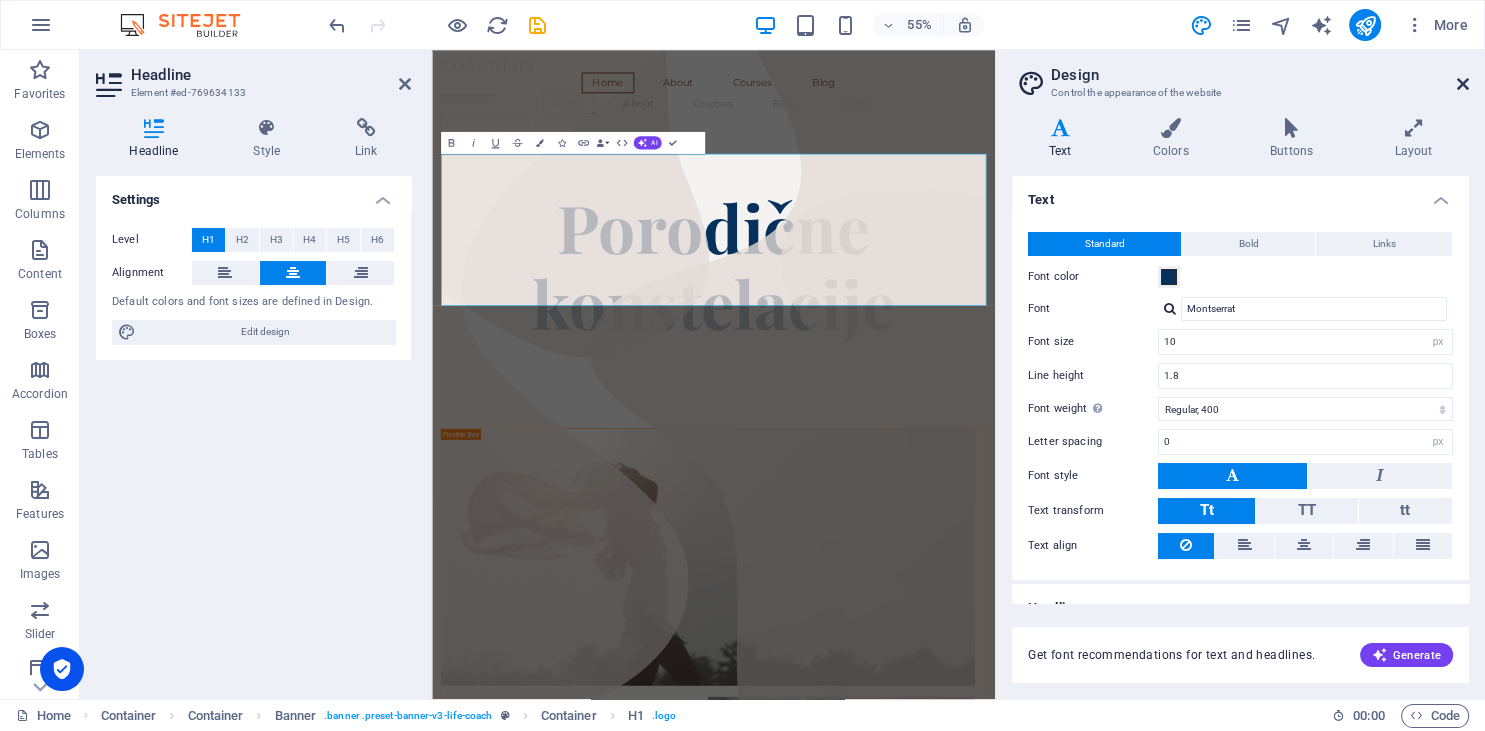 click at bounding box center [1463, 84] 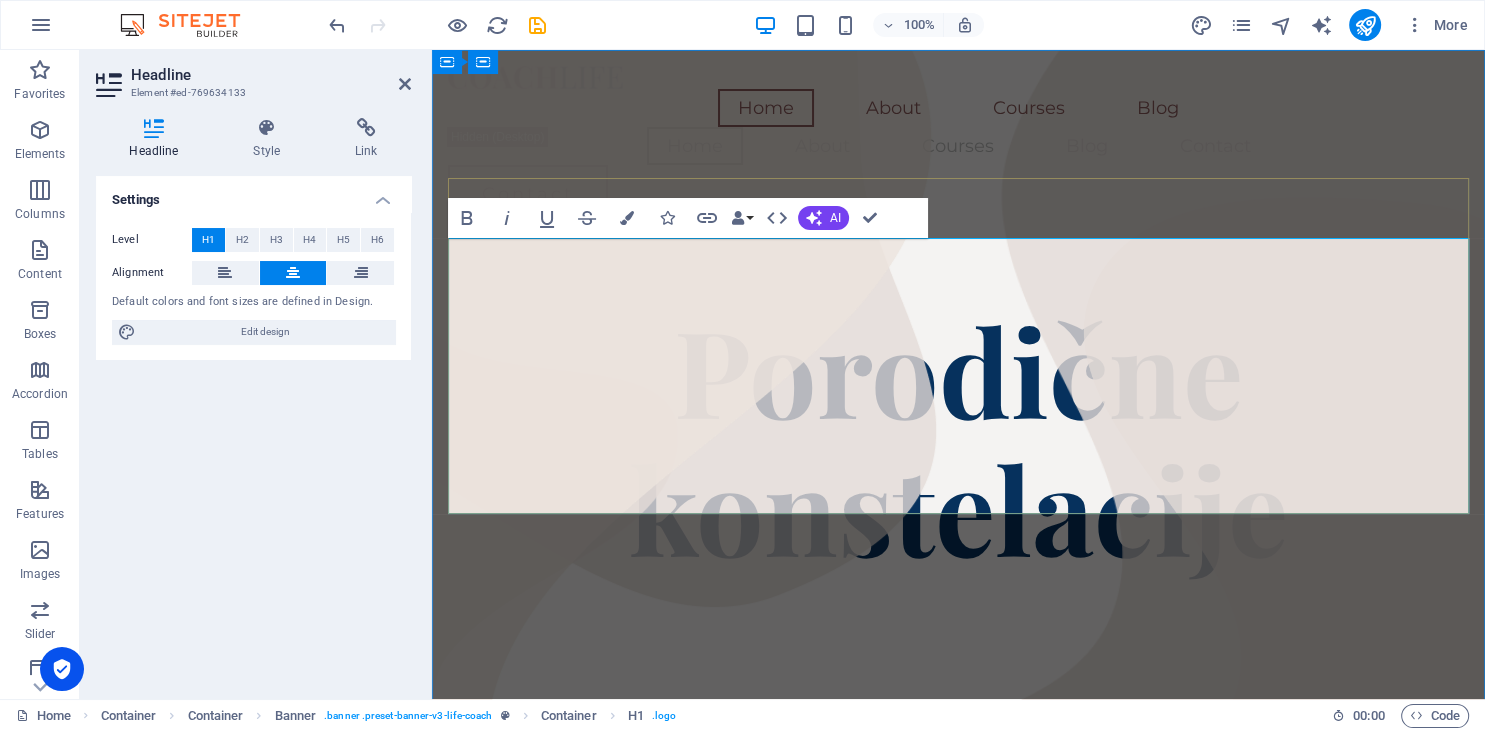 click on "Porodične konstelacije" at bounding box center (958, 438) 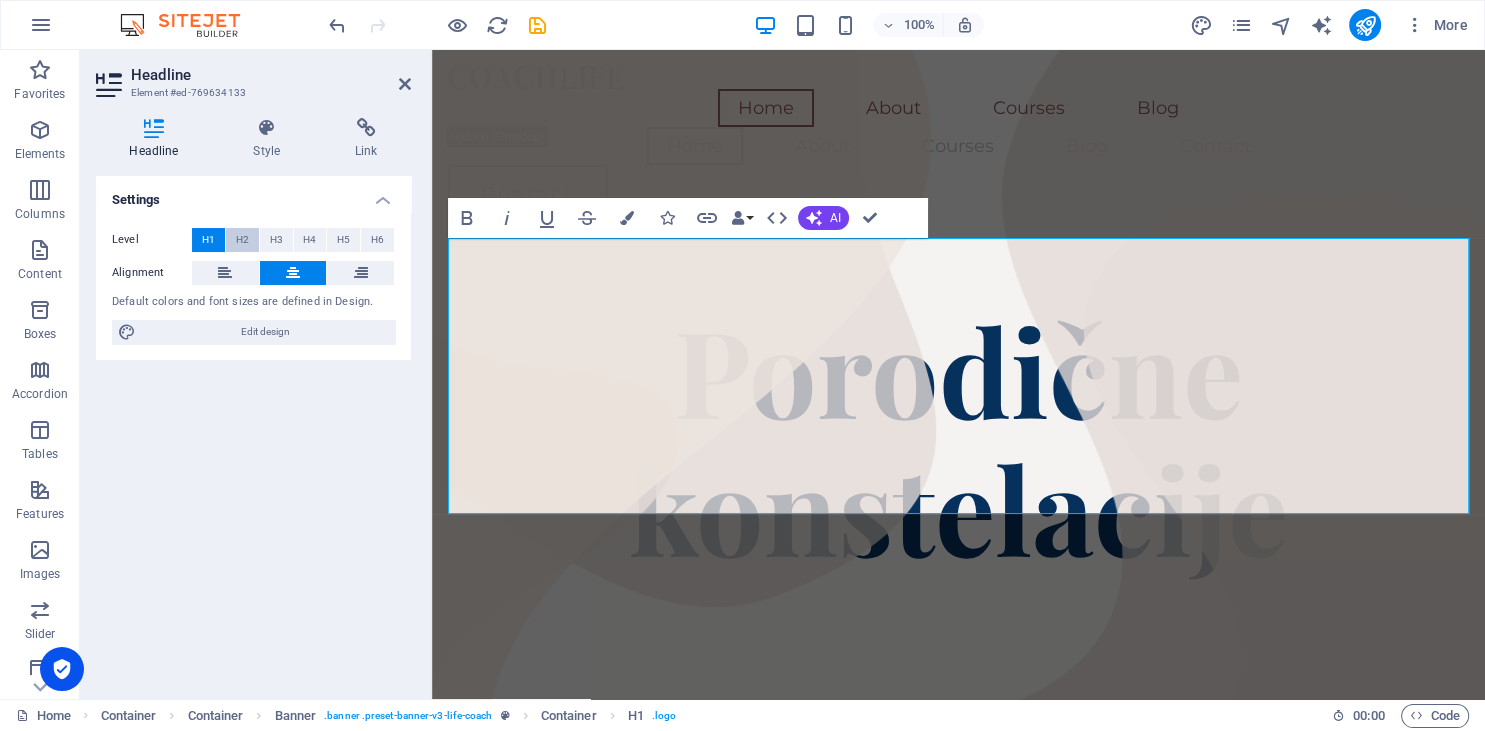 click on "H2" at bounding box center (242, 240) 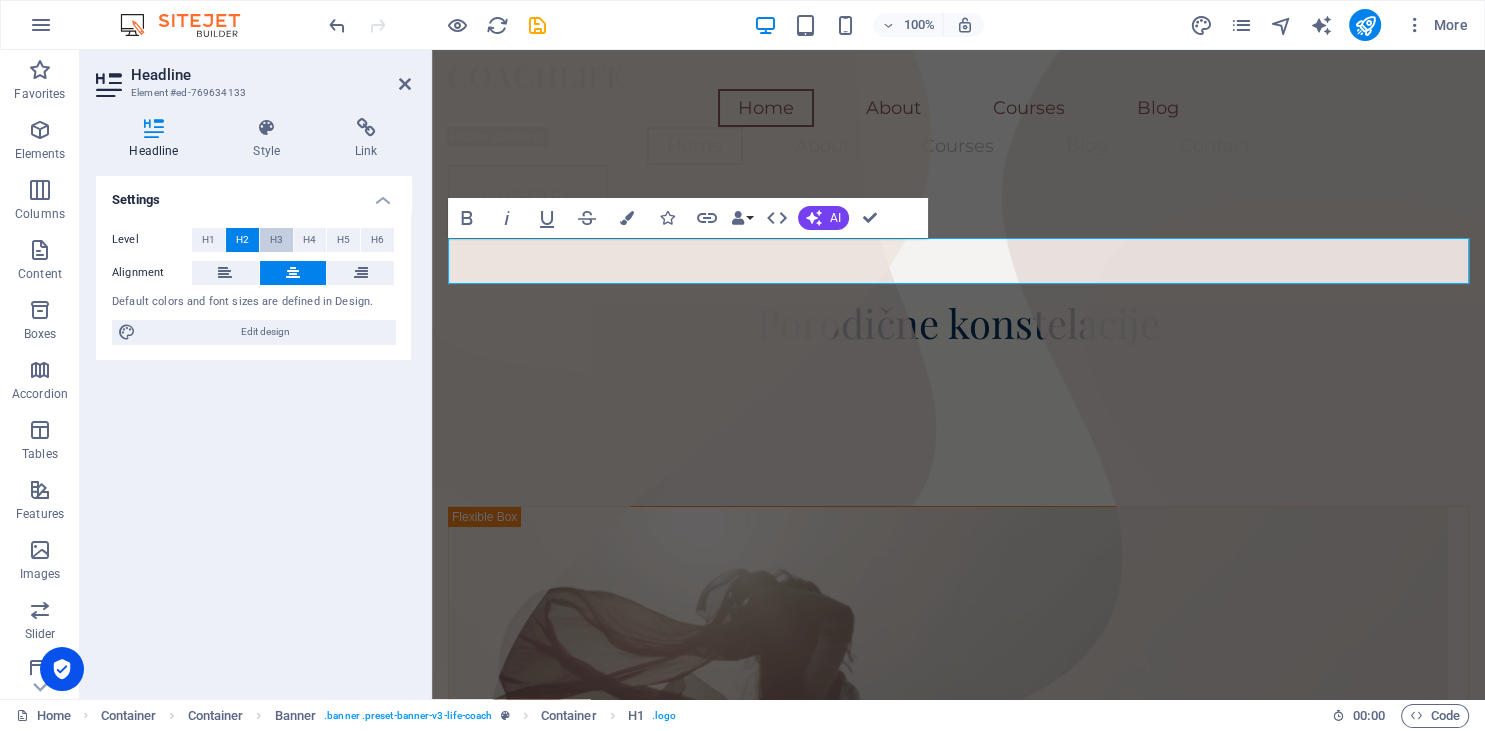 click on "H3" at bounding box center [276, 240] 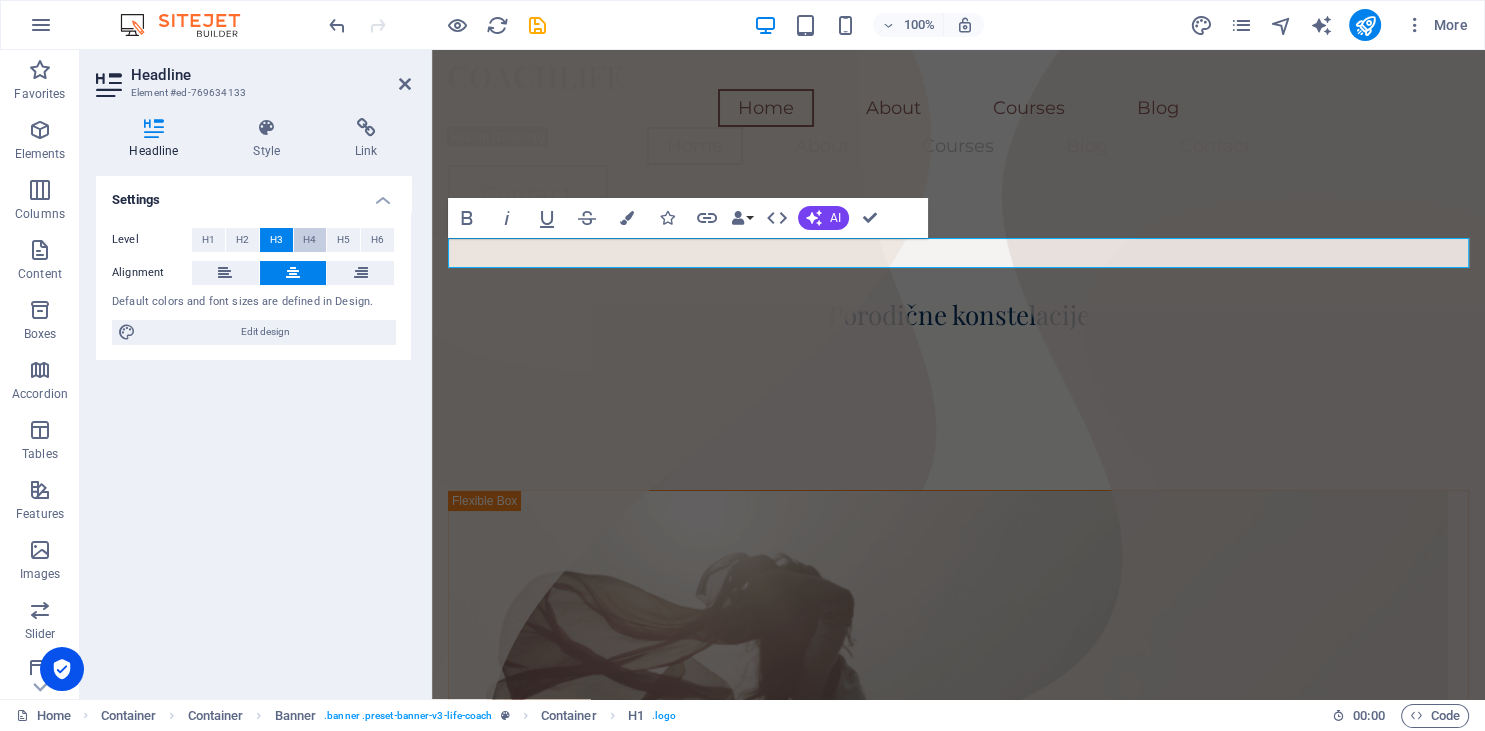 click on "H4" at bounding box center [310, 240] 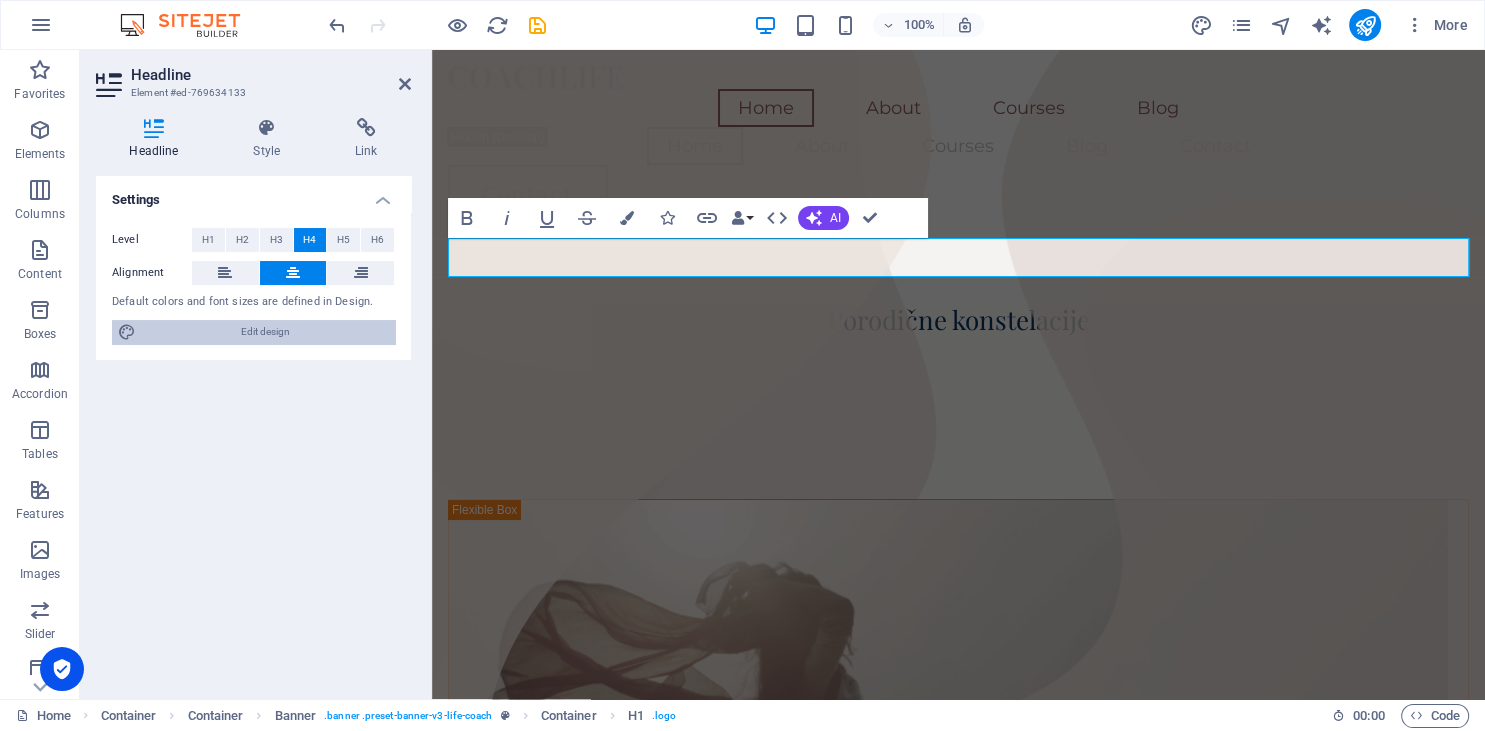 click on "Edit design" at bounding box center [265, 332] 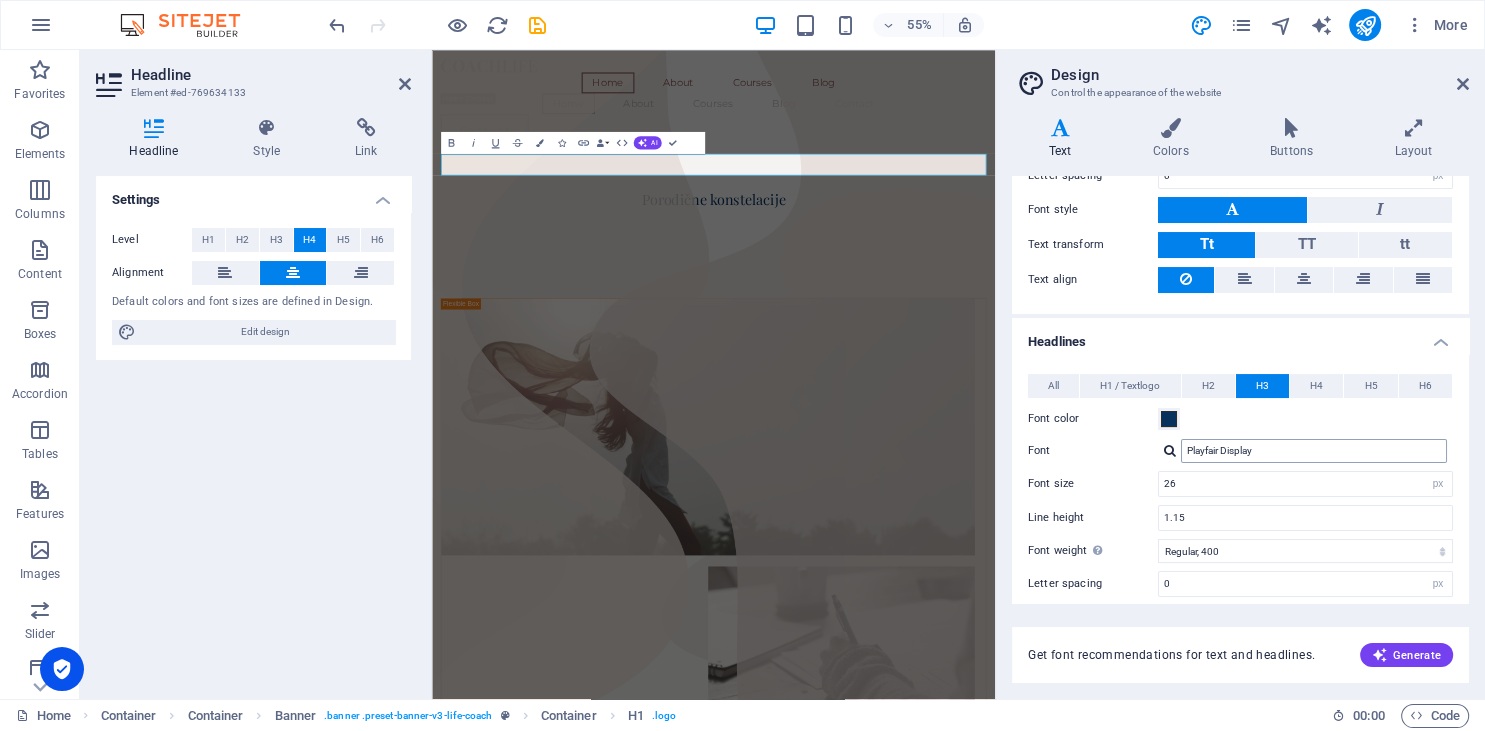 scroll, scrollTop: 274, scrollLeft: 0, axis: vertical 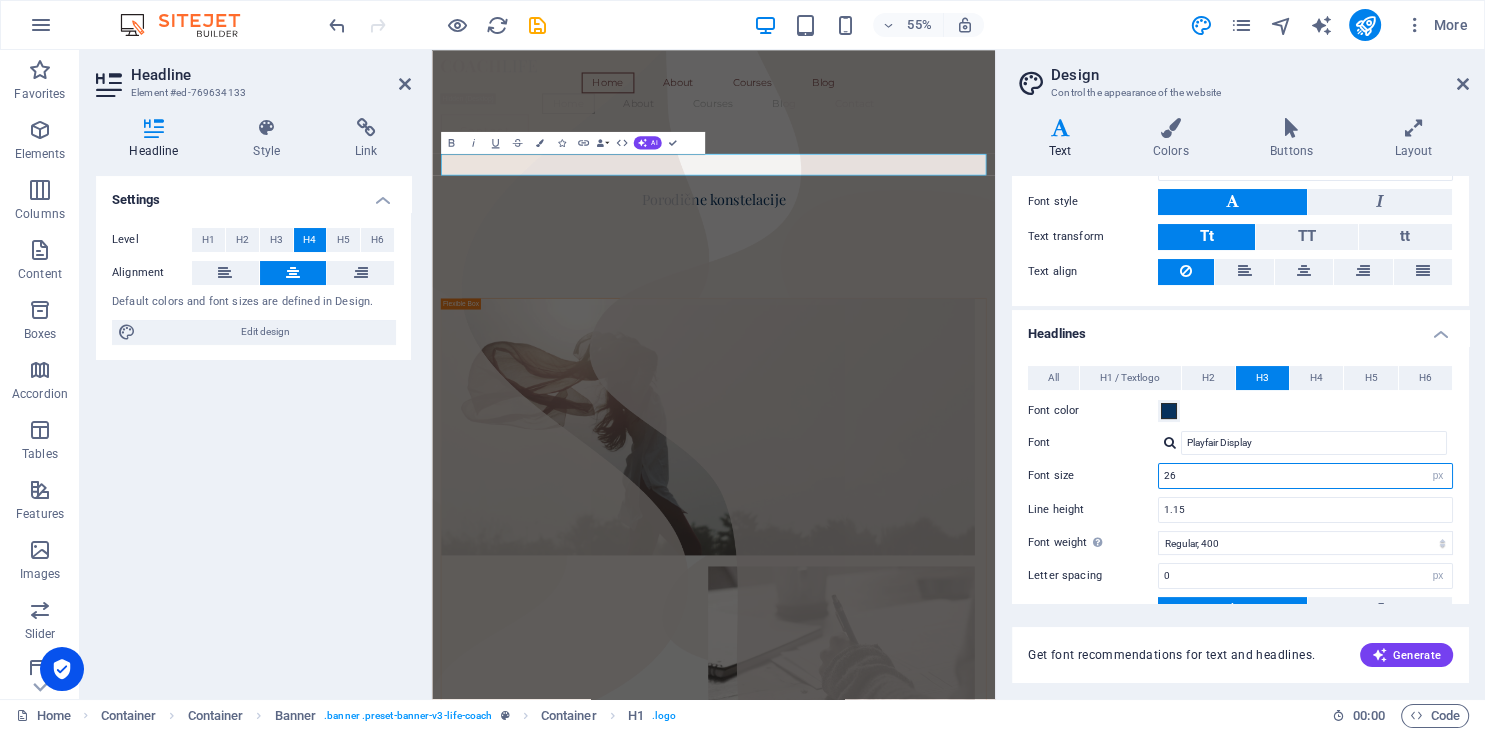 click on "26" at bounding box center (1305, 476) 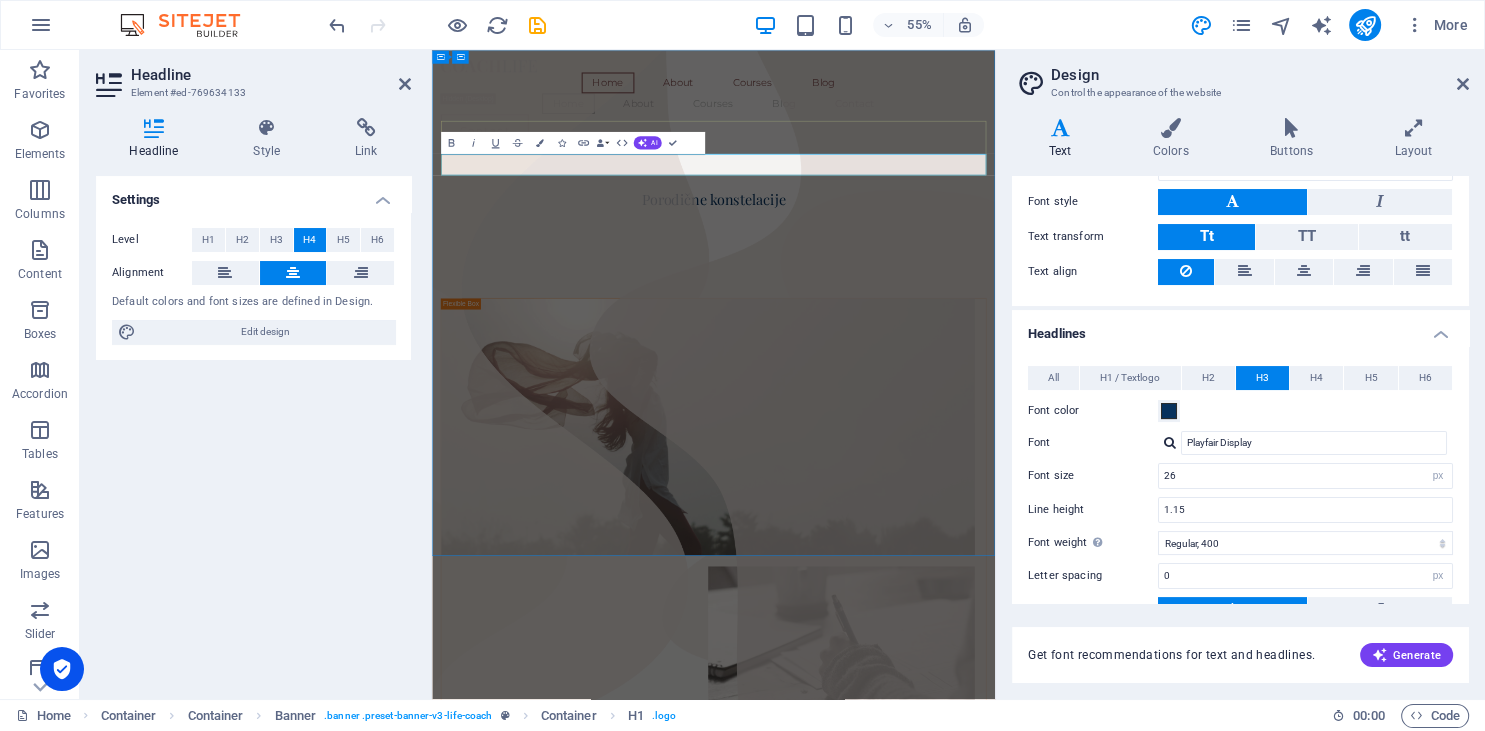 click on "Porodične konstelacije" at bounding box center (944, 319) 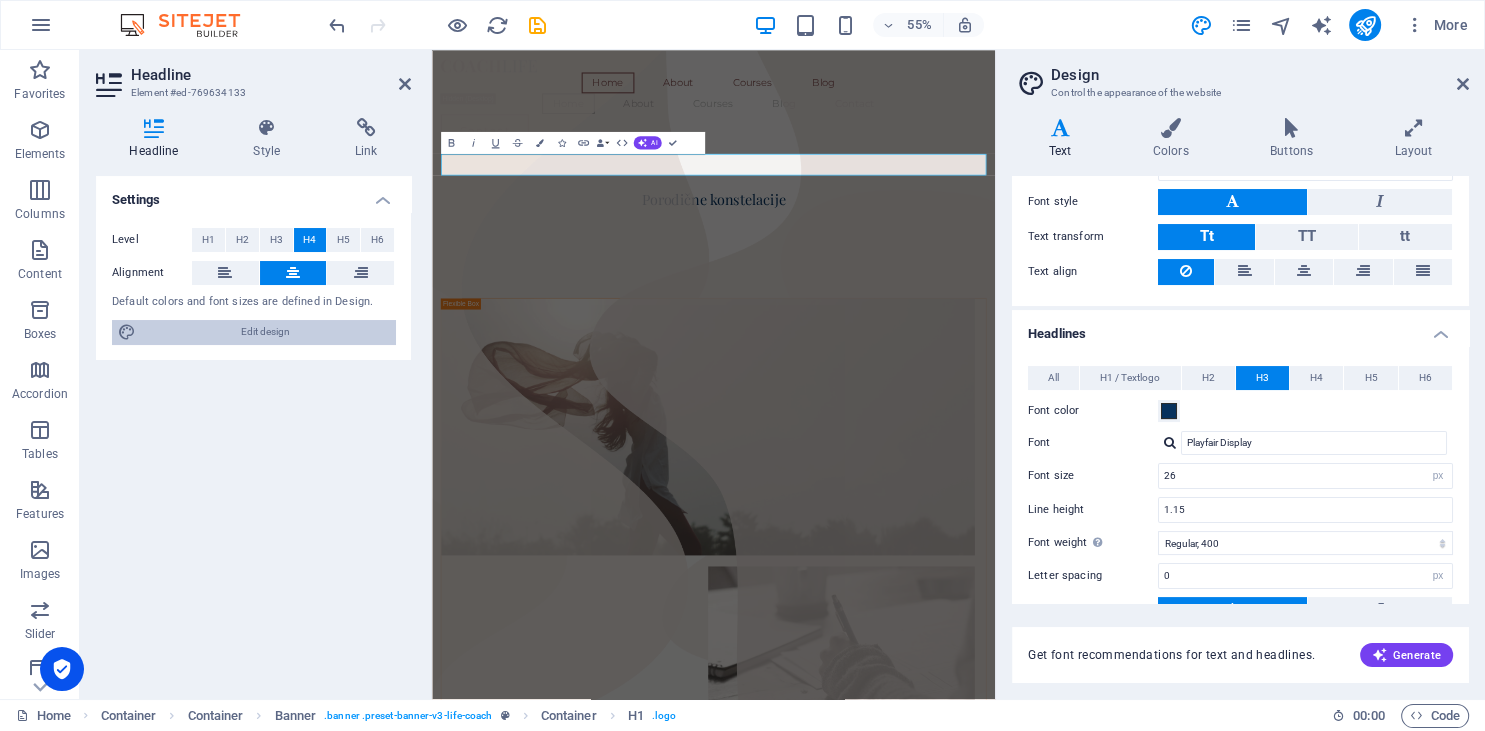 click on "Edit design" at bounding box center (265, 332) 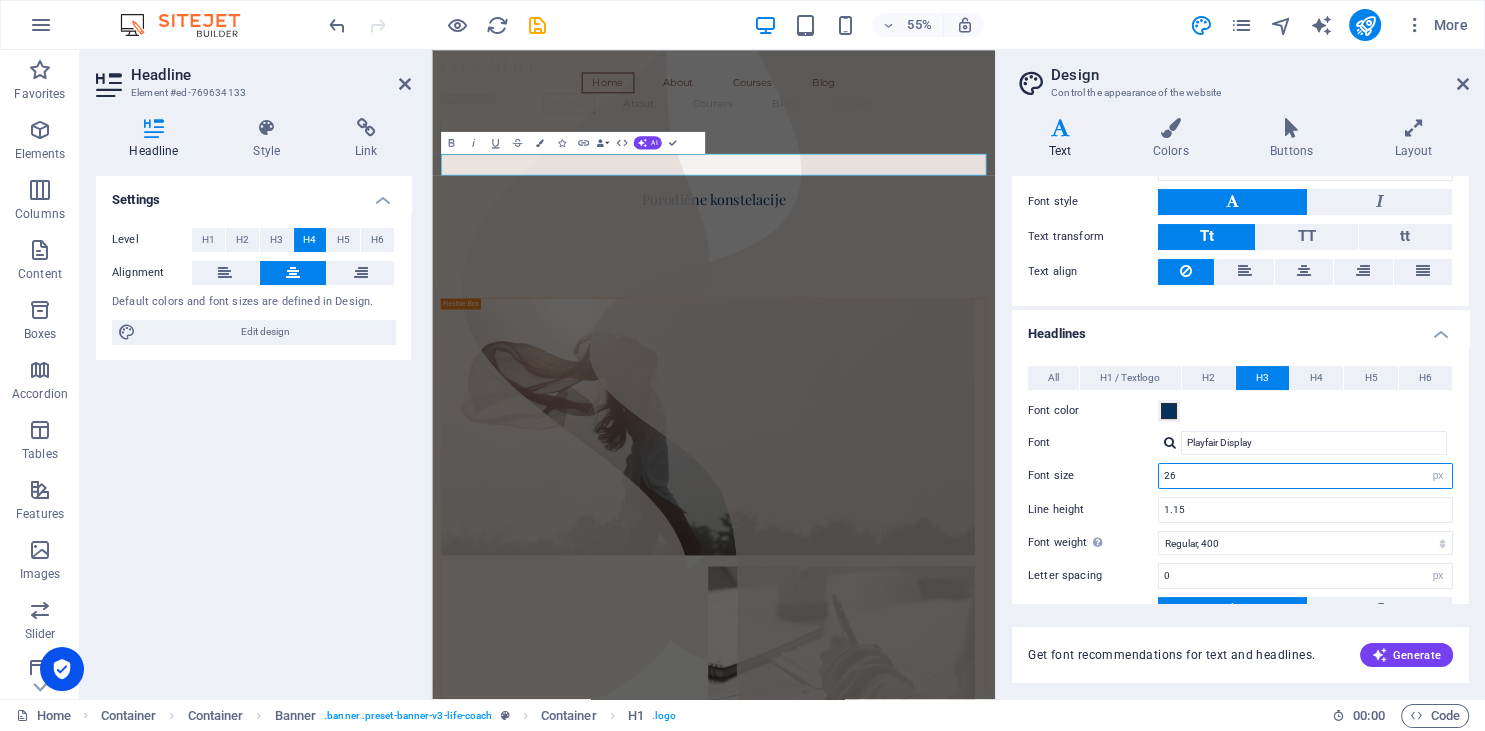 click on "26" at bounding box center [1305, 476] 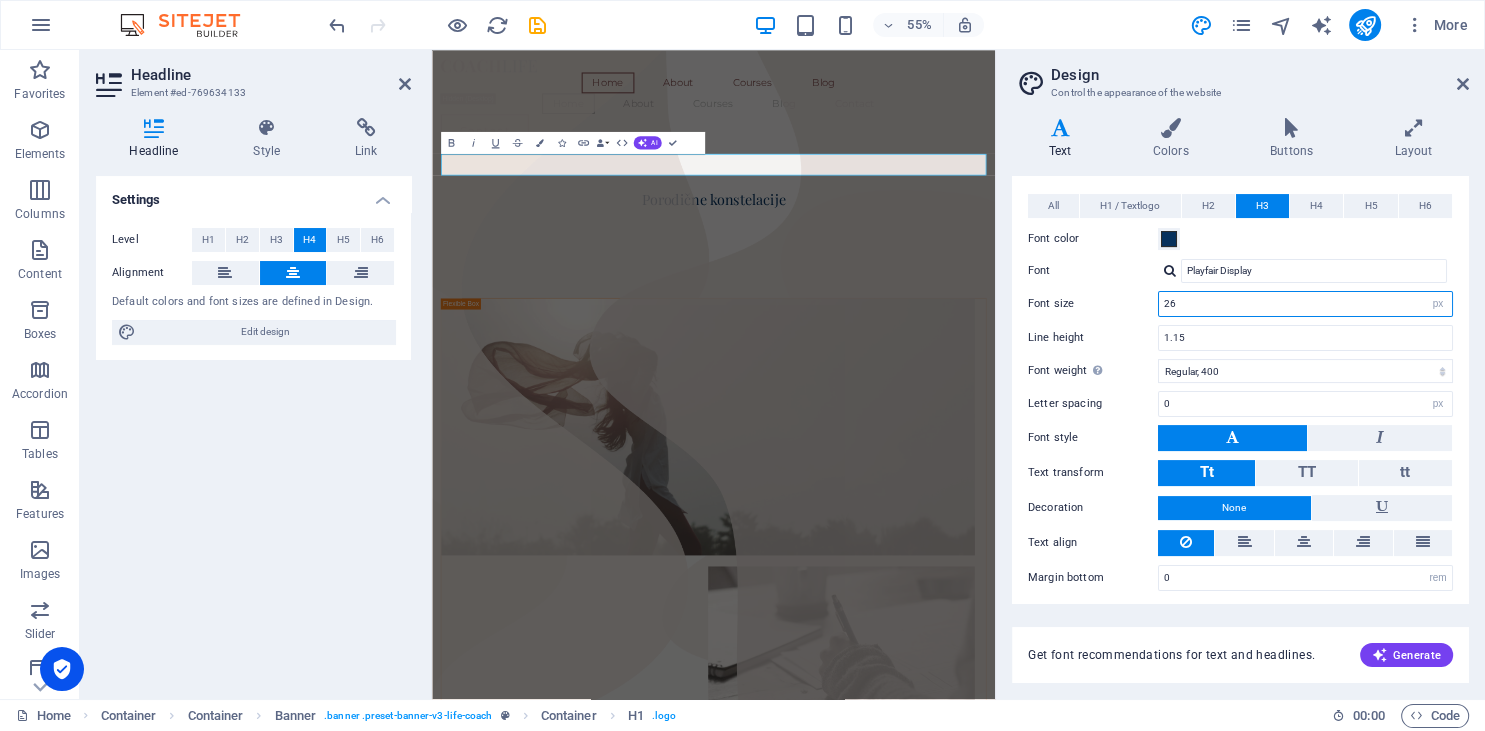 scroll, scrollTop: 0, scrollLeft: 0, axis: both 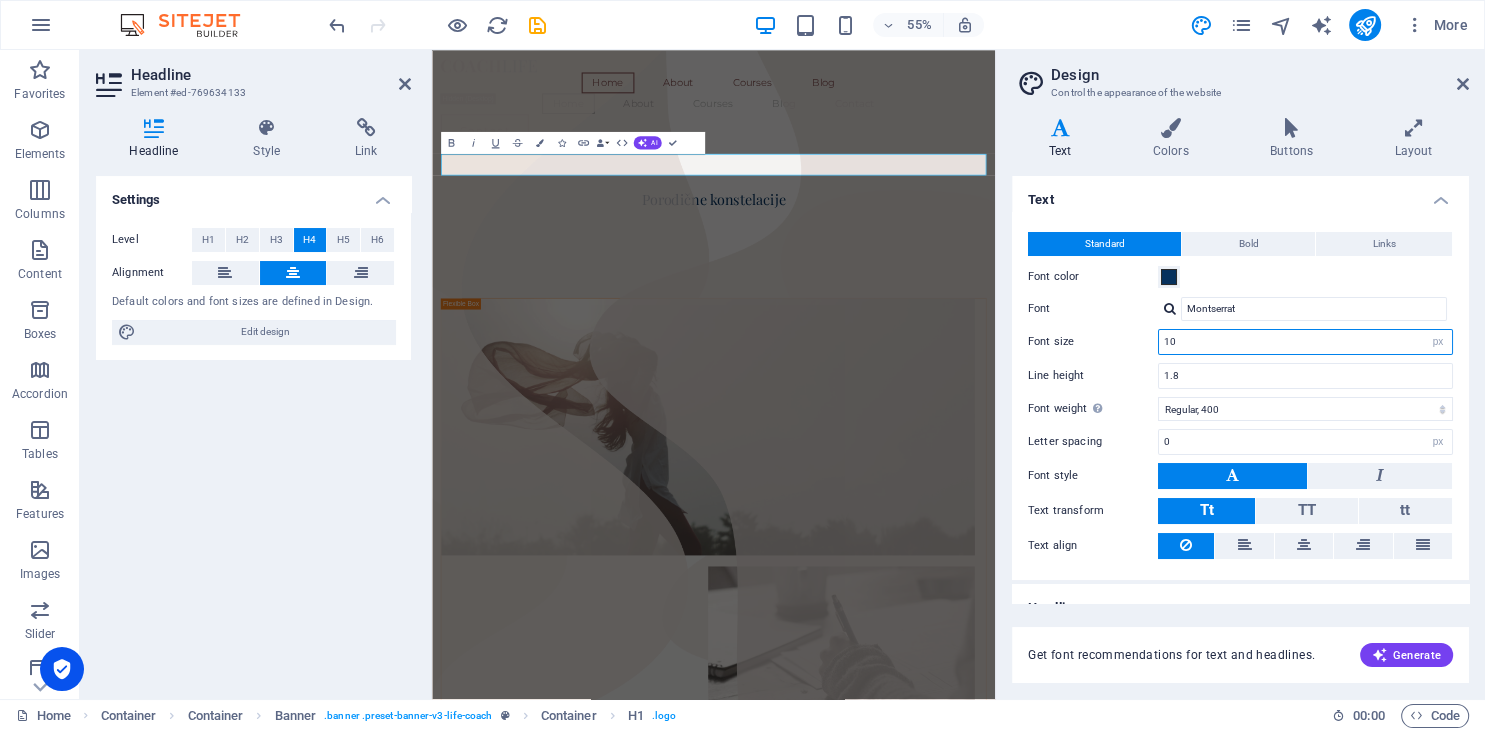 click on "10" at bounding box center (1305, 342) 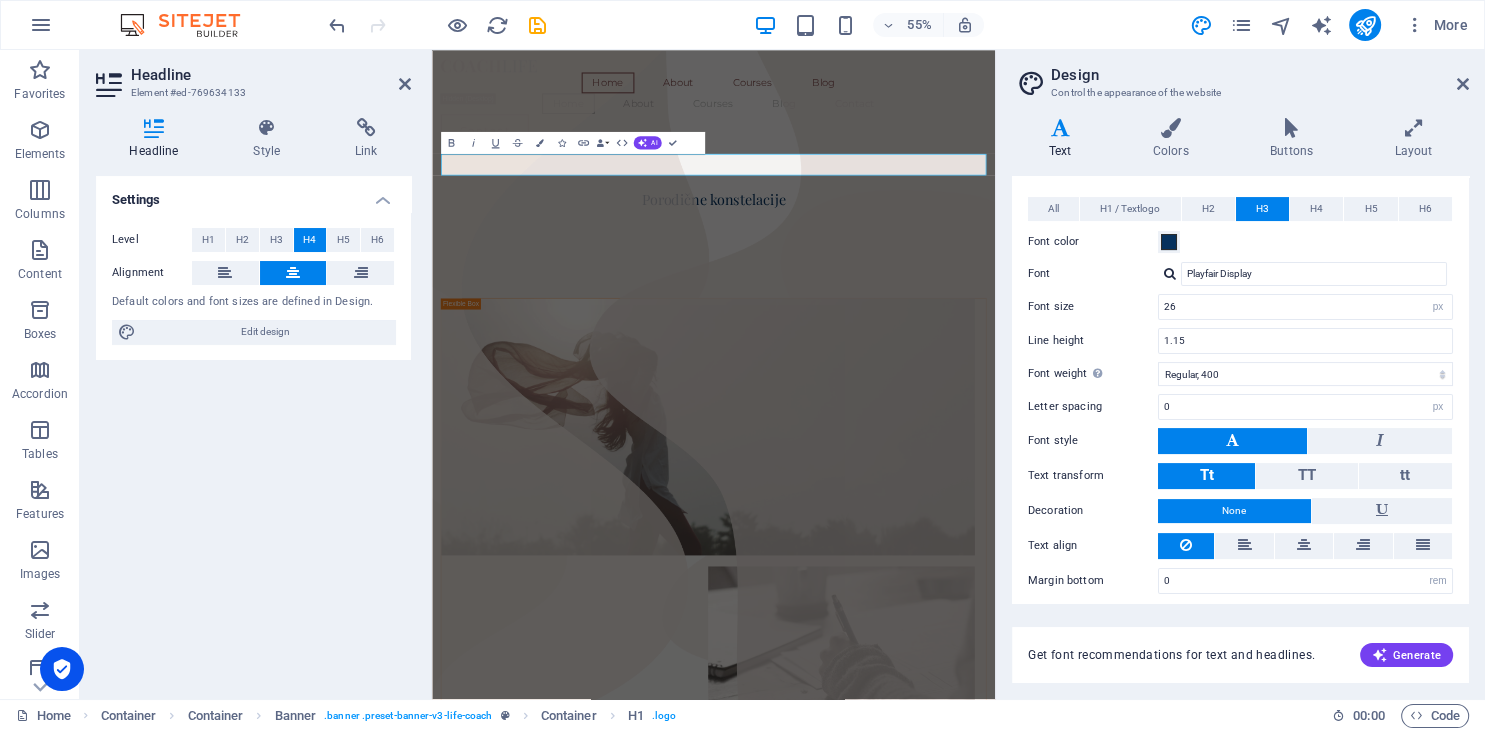 scroll, scrollTop: 446, scrollLeft: 0, axis: vertical 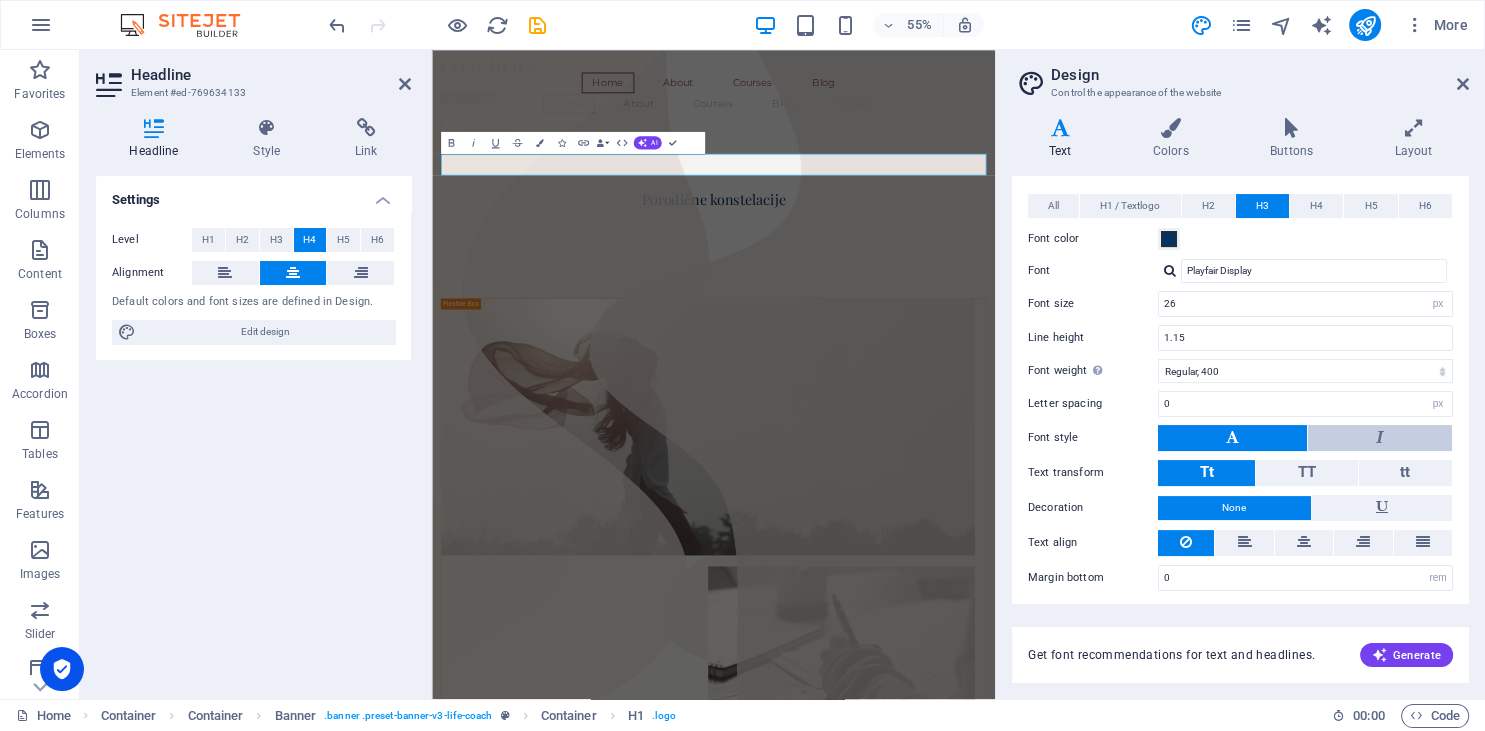click at bounding box center (1380, 438) 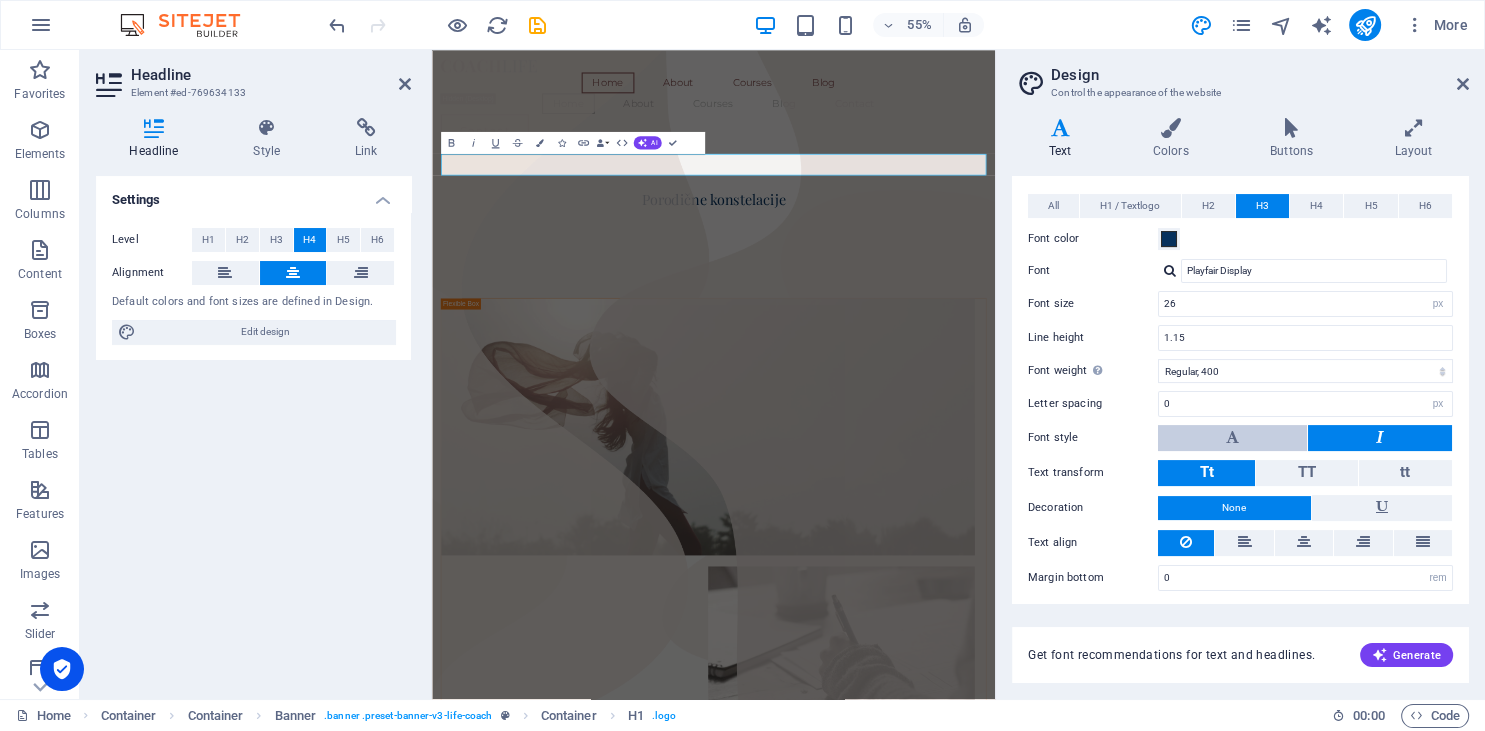 click at bounding box center [1232, 438] 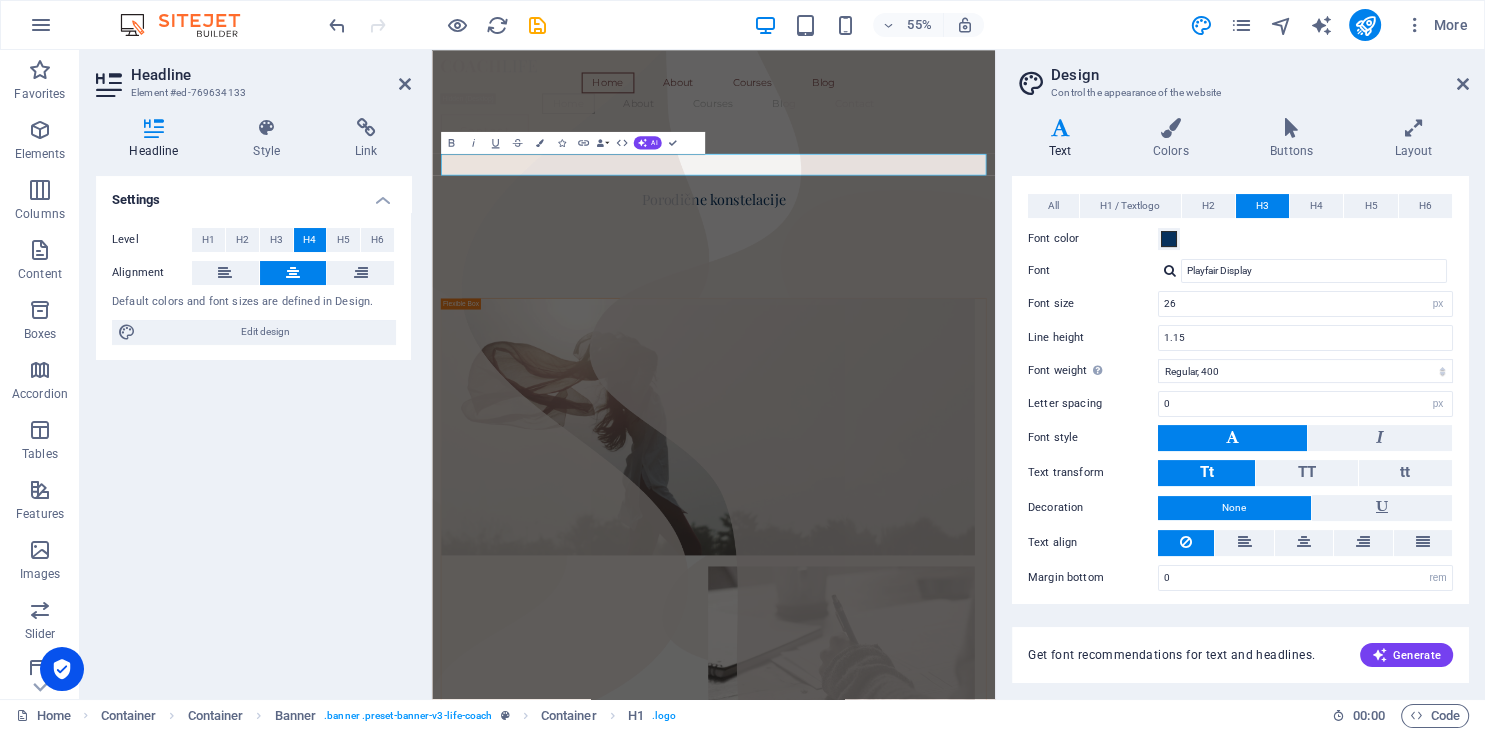 scroll, scrollTop: 354, scrollLeft: 0, axis: vertical 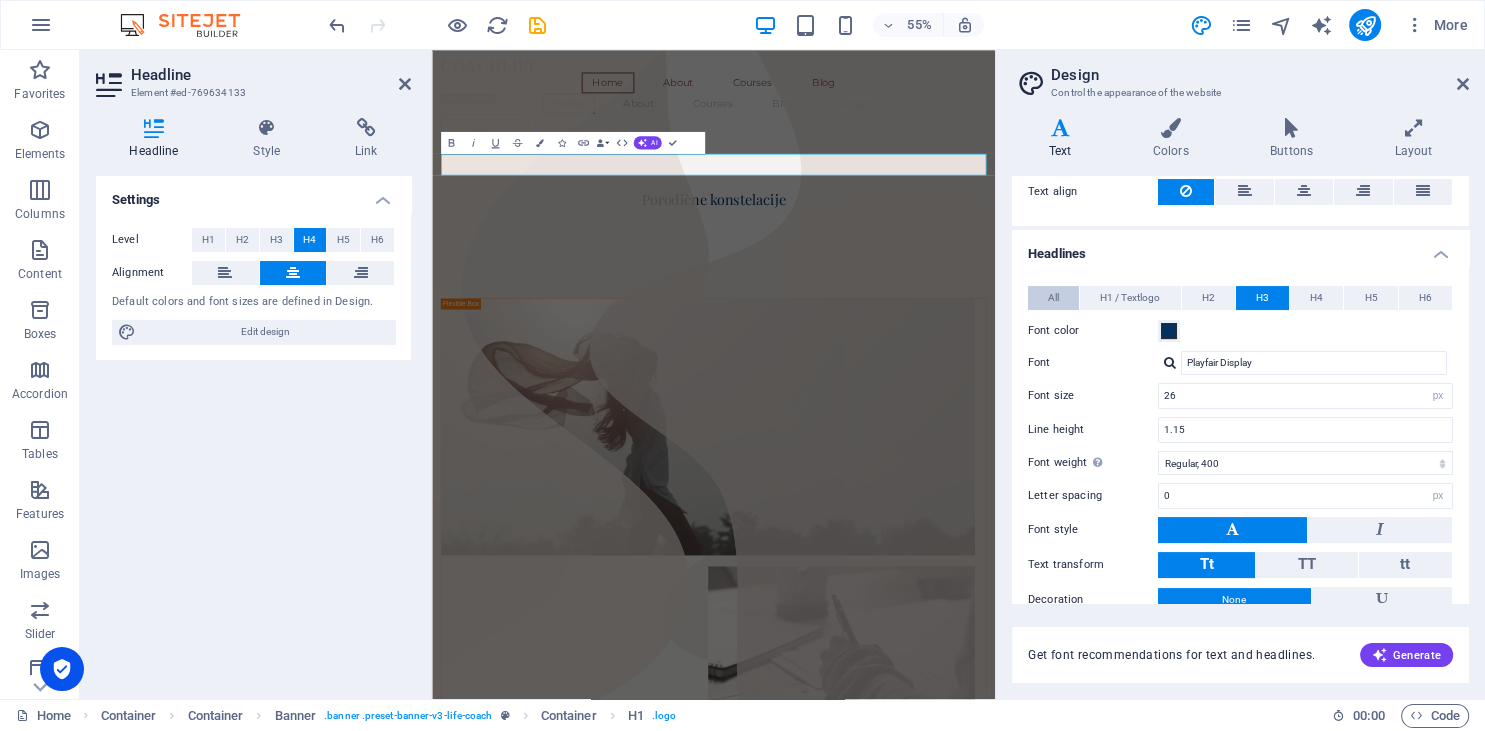 click on "All" at bounding box center [1053, 298] 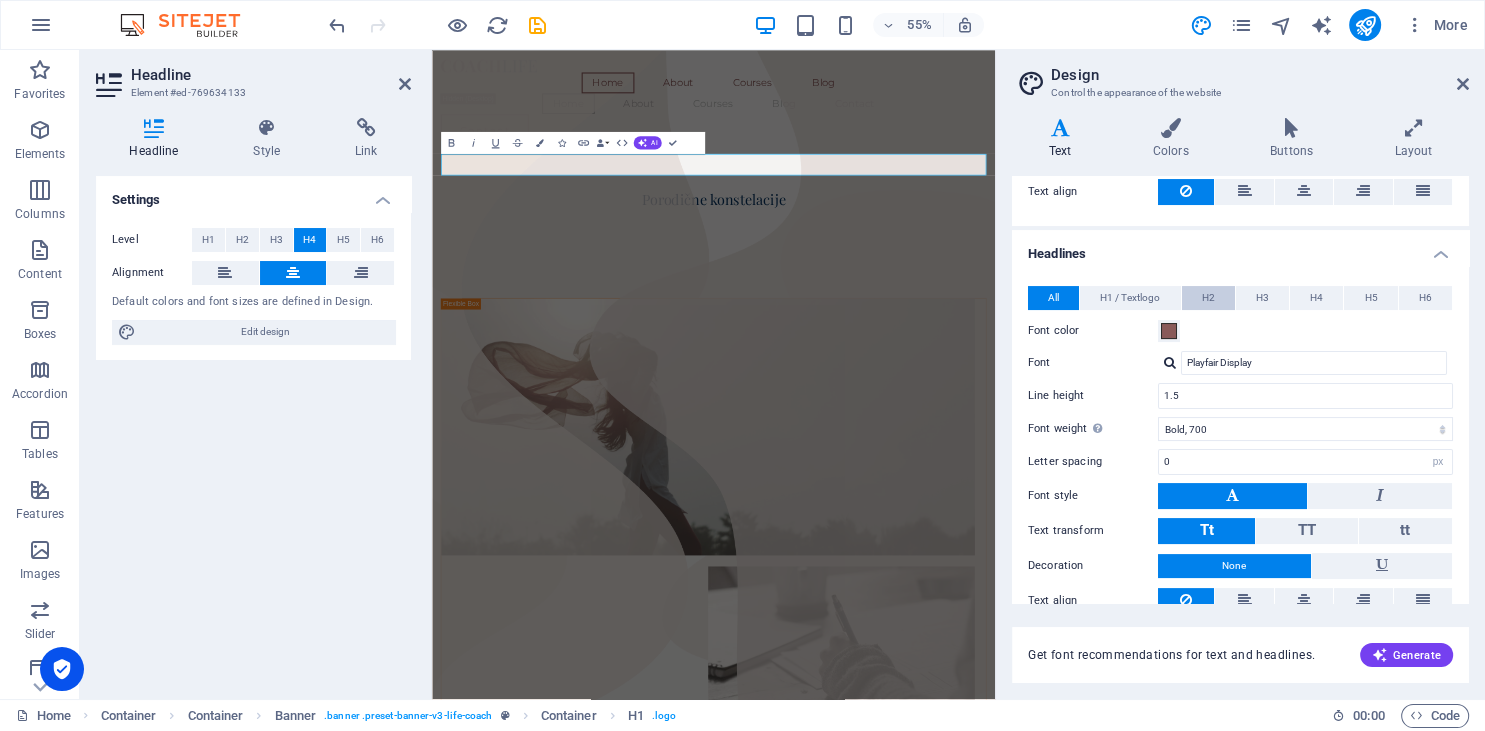 click on "H2" at bounding box center (1208, 298) 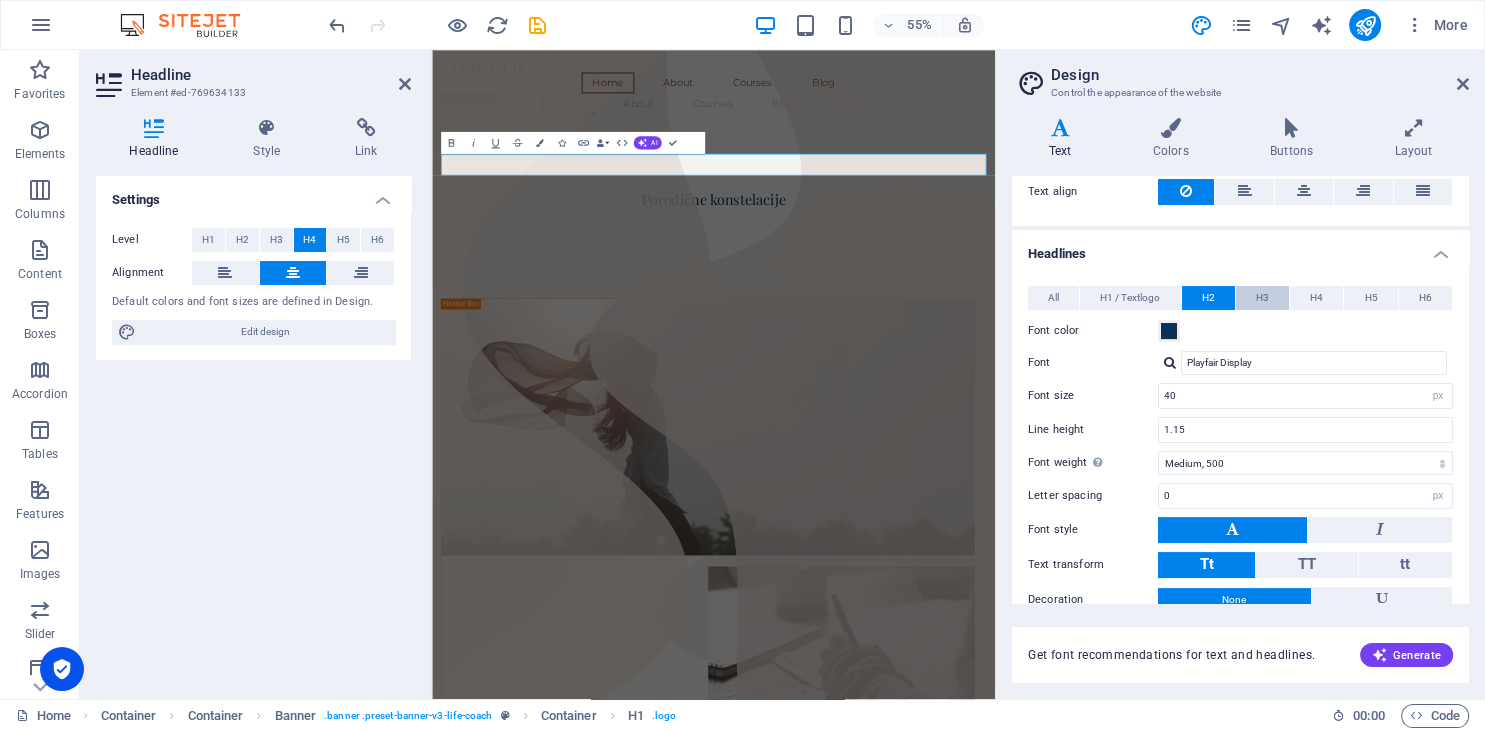 click on "H3" at bounding box center (1262, 298) 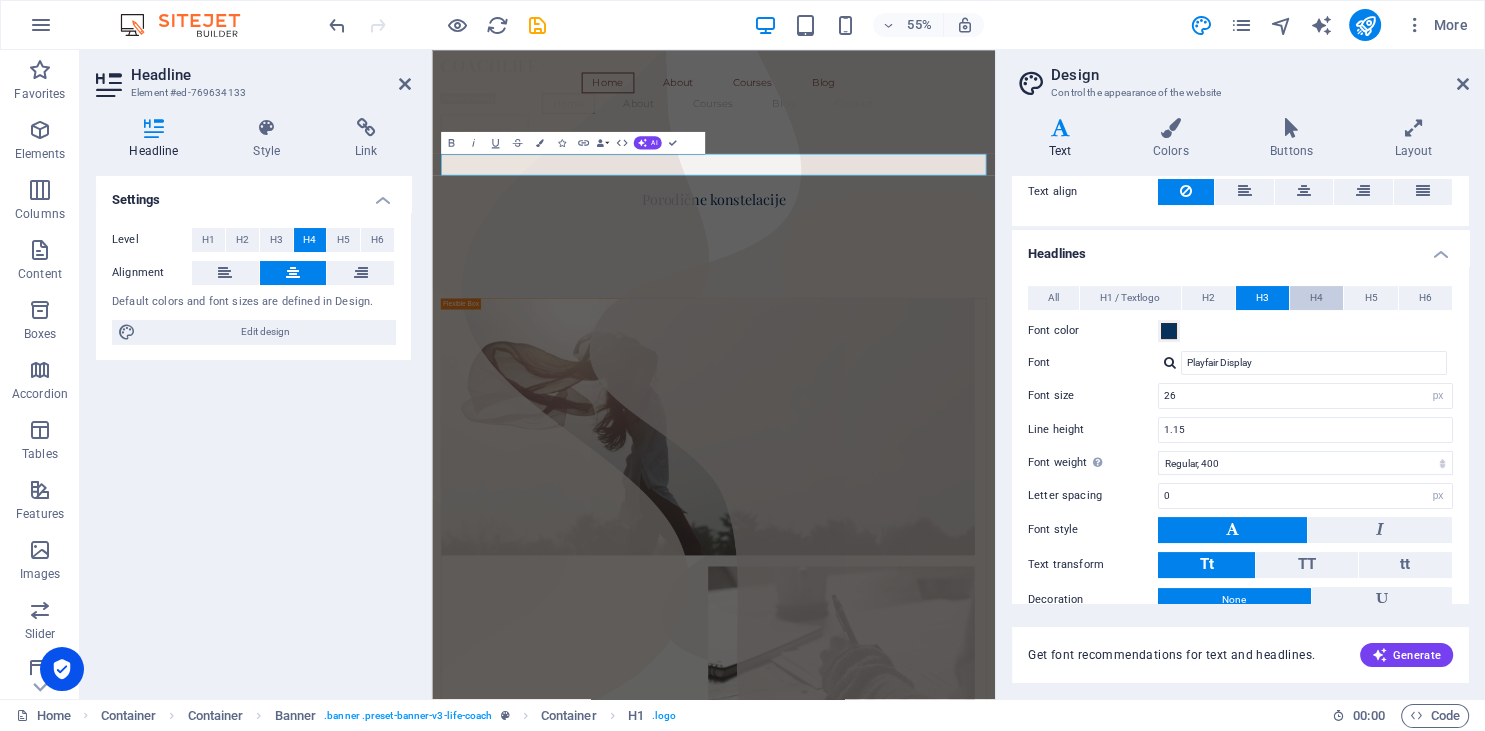 click on "H4" at bounding box center [1316, 298] 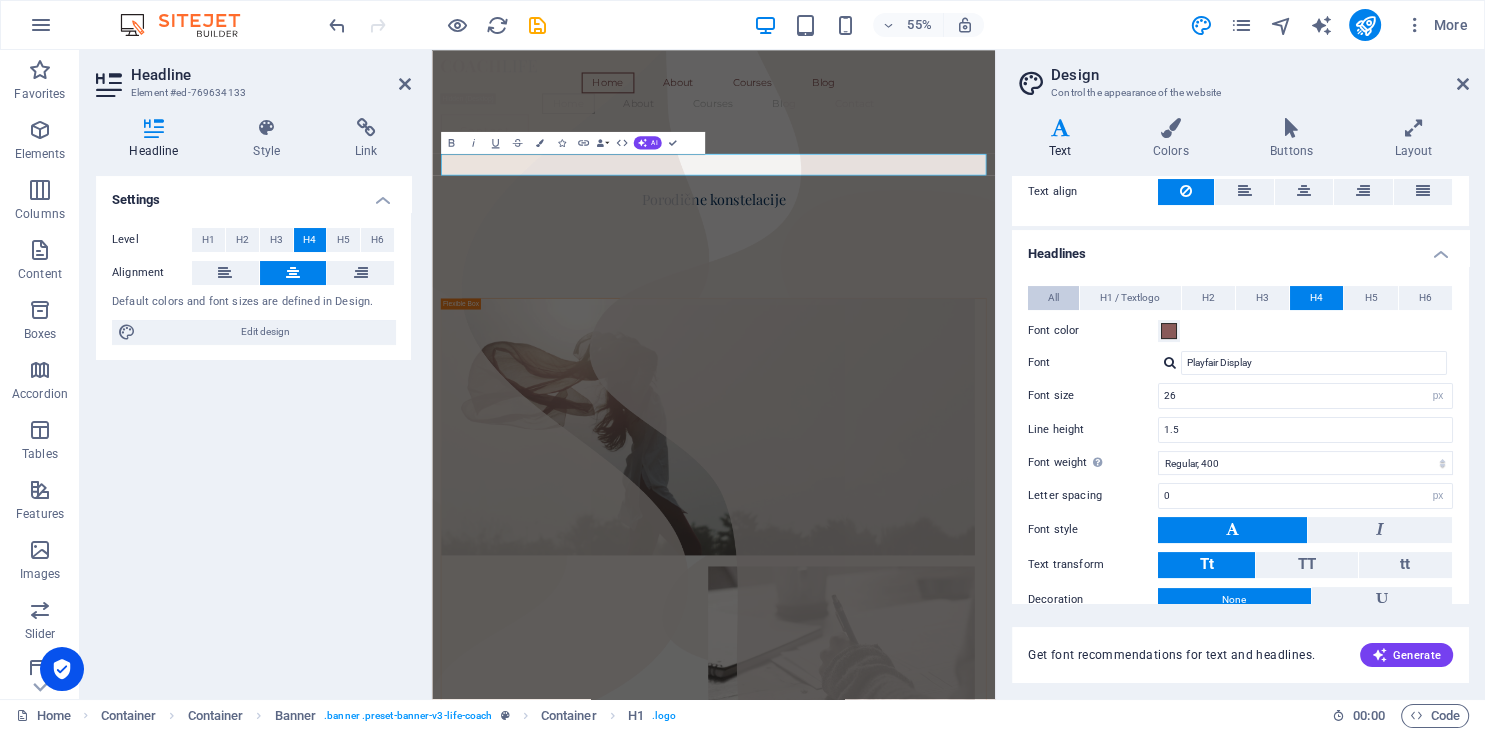 click on "All" at bounding box center [1053, 298] 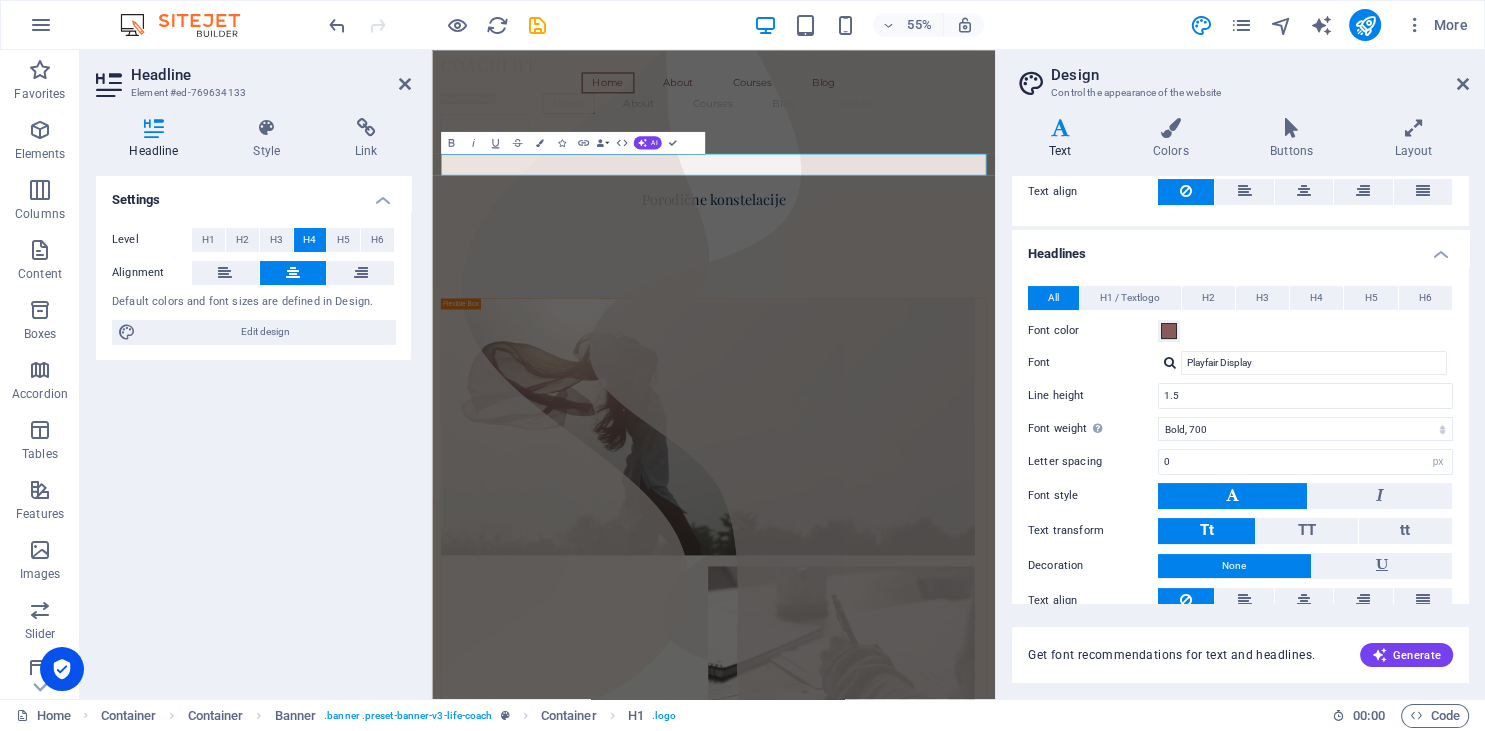 scroll, scrollTop: 412, scrollLeft: 0, axis: vertical 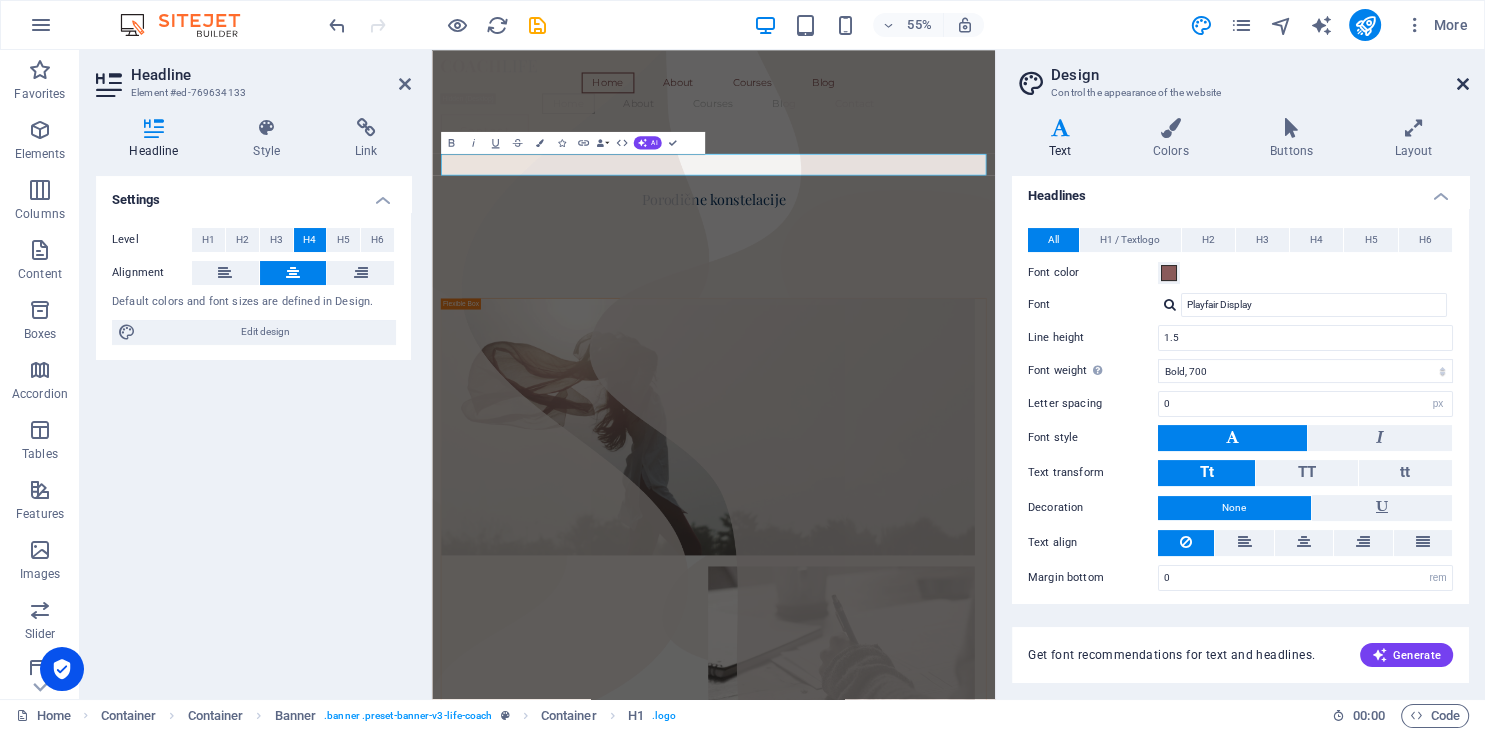 drag, startPoint x: 1462, startPoint y: 82, endPoint x: 1029, endPoint y: 32, distance: 435.8773 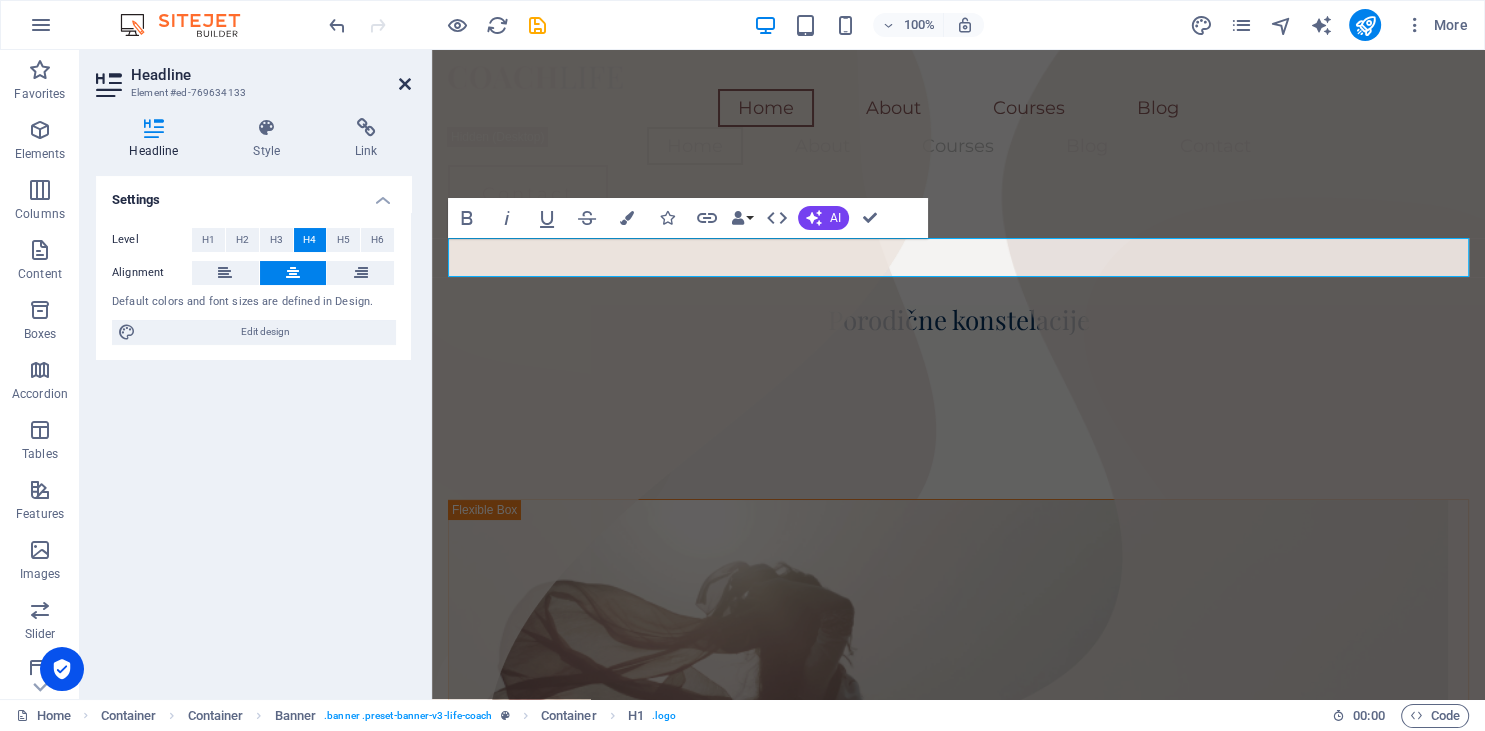 click at bounding box center [405, 84] 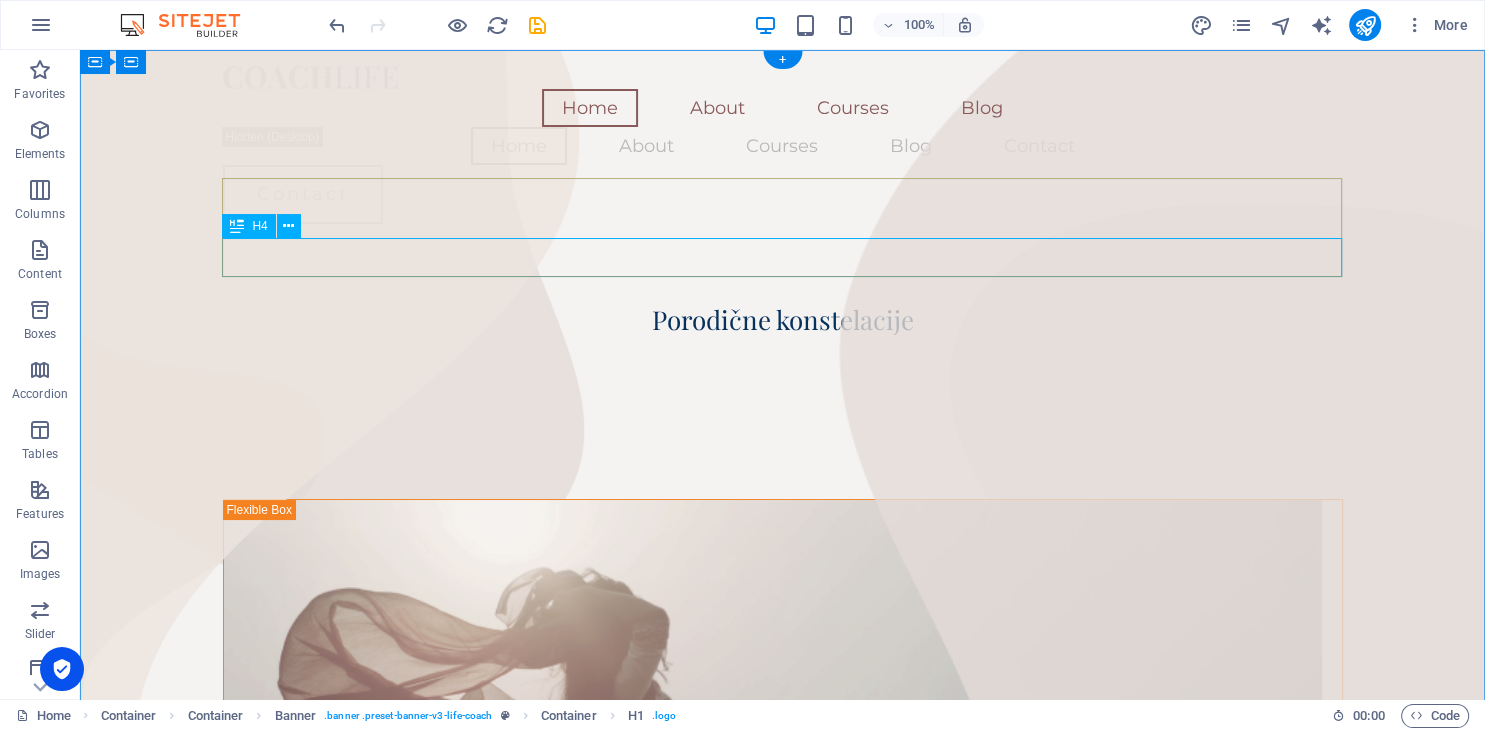 click on "Porodične konstelacije" at bounding box center [783, 319] 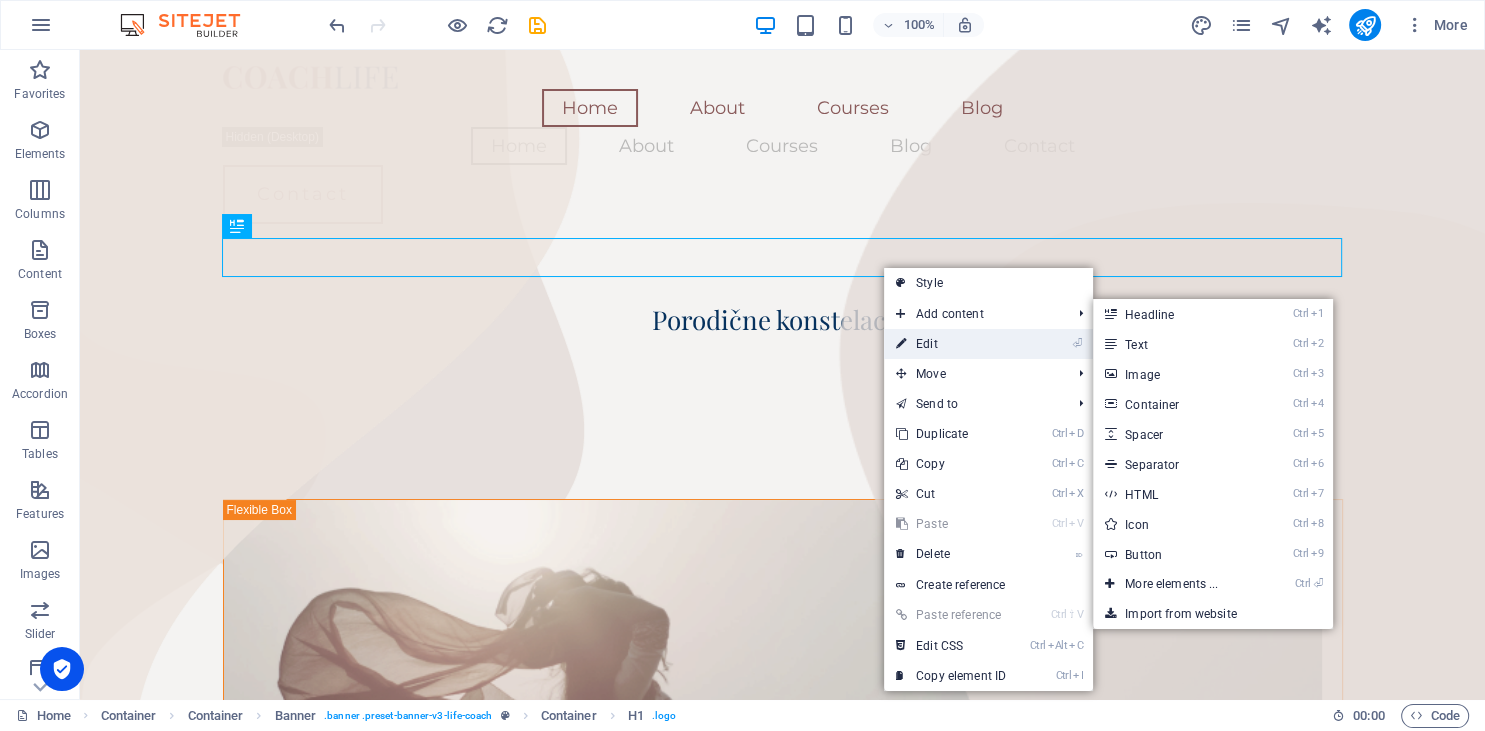 drag, startPoint x: 943, startPoint y: 337, endPoint x: 511, endPoint y: 284, distance: 435.239 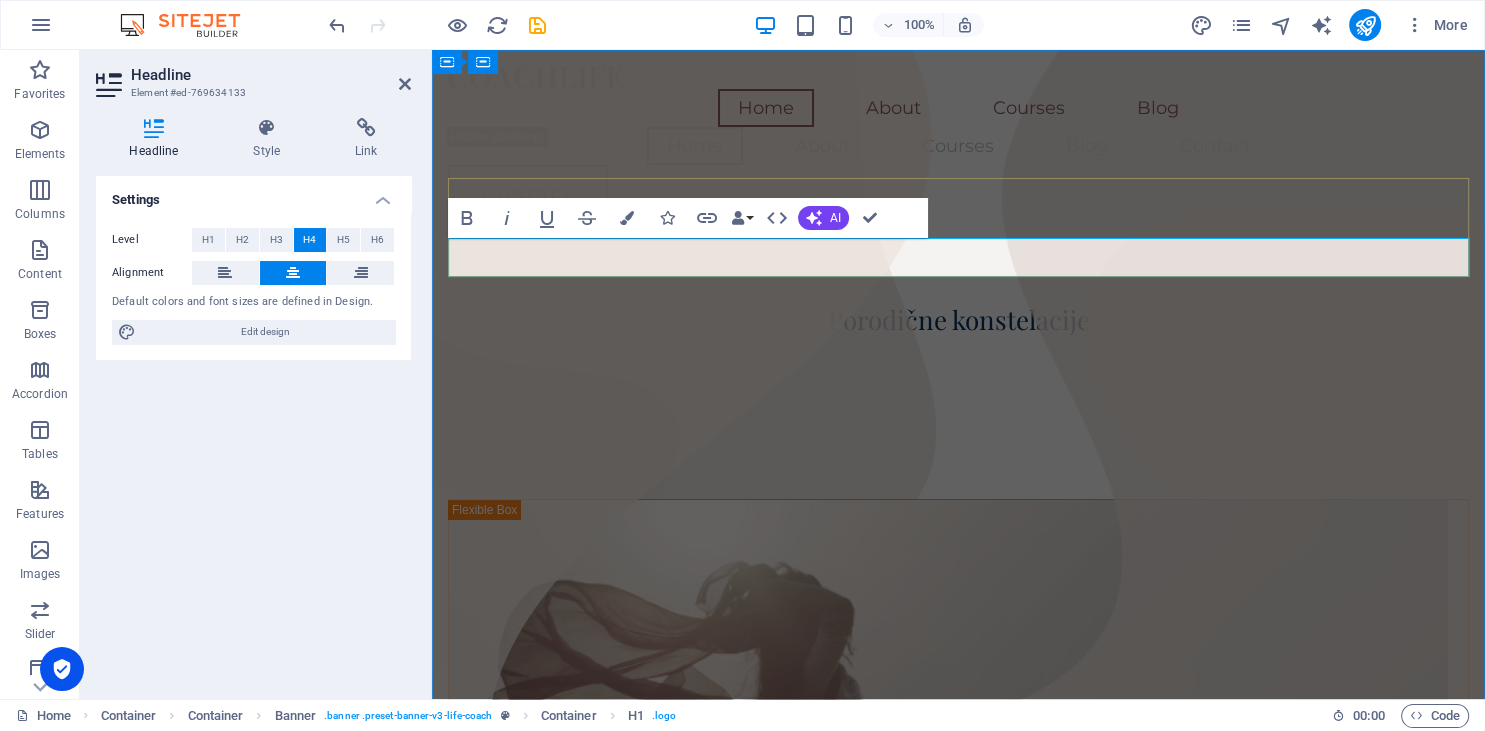 click on "Porodične konstelacije" at bounding box center [958, 319] 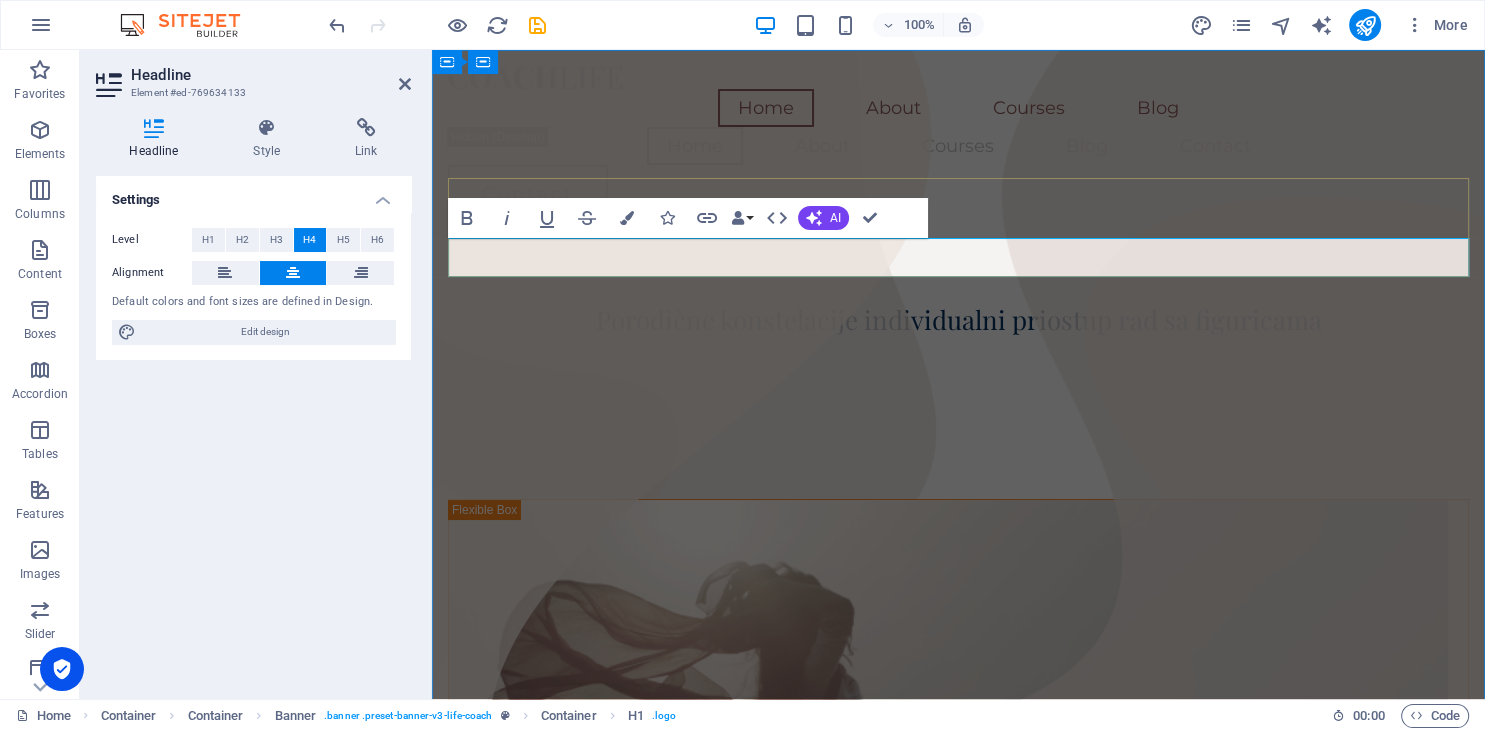 click on "Porodične konstelacije individualni priostup rad sa figuricama" at bounding box center [959, 319] 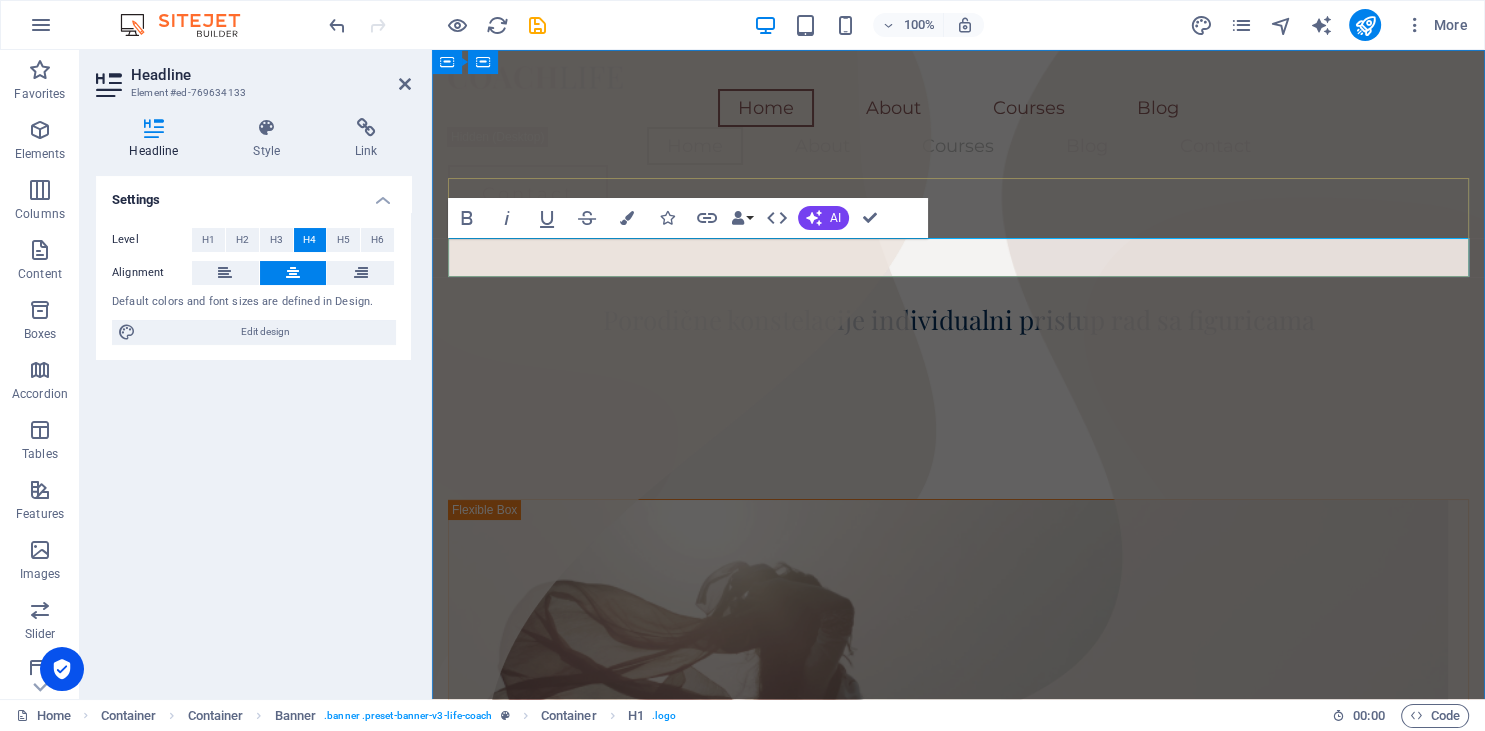 click on "Porodične konstelacije individualni pristup rad sa figuricama" at bounding box center [959, 319] 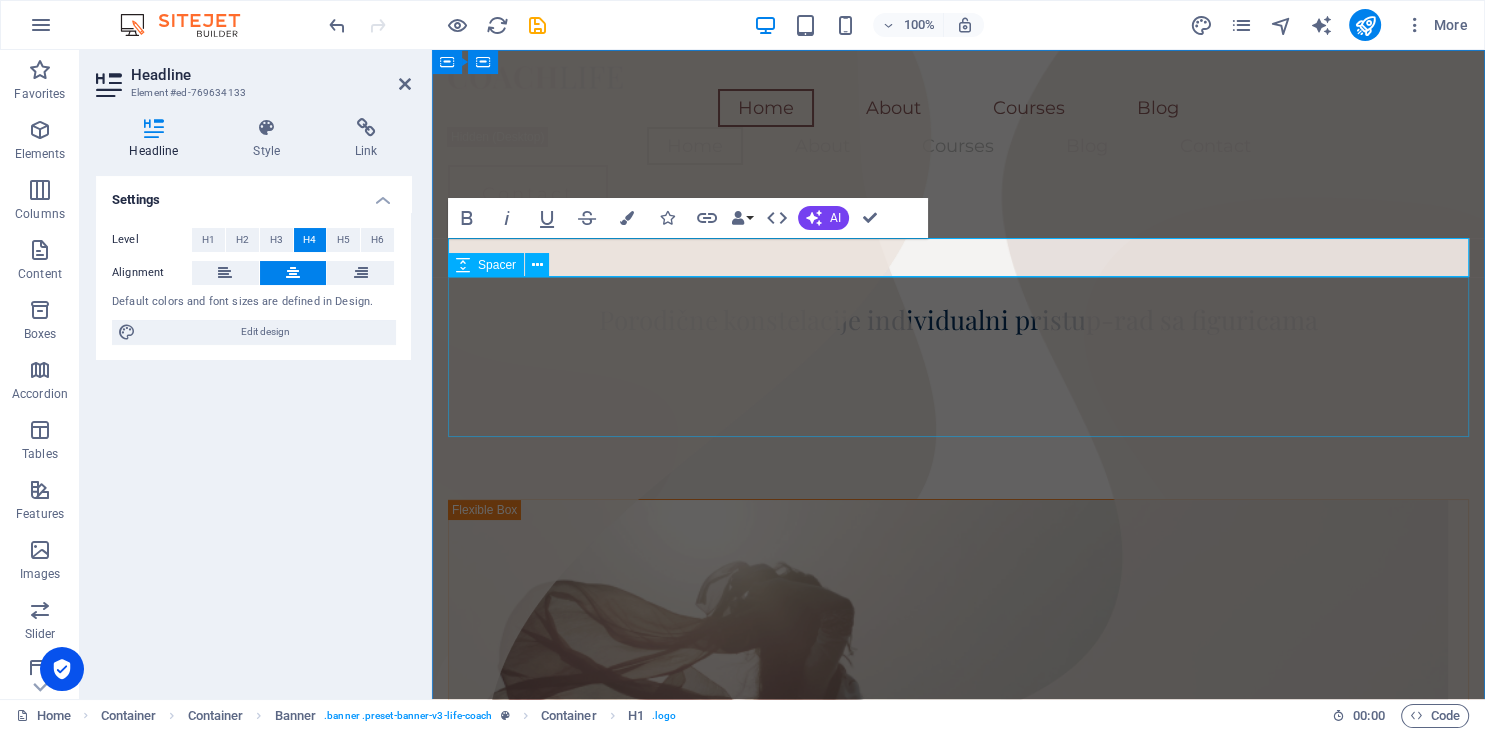 click at bounding box center (958, 419) 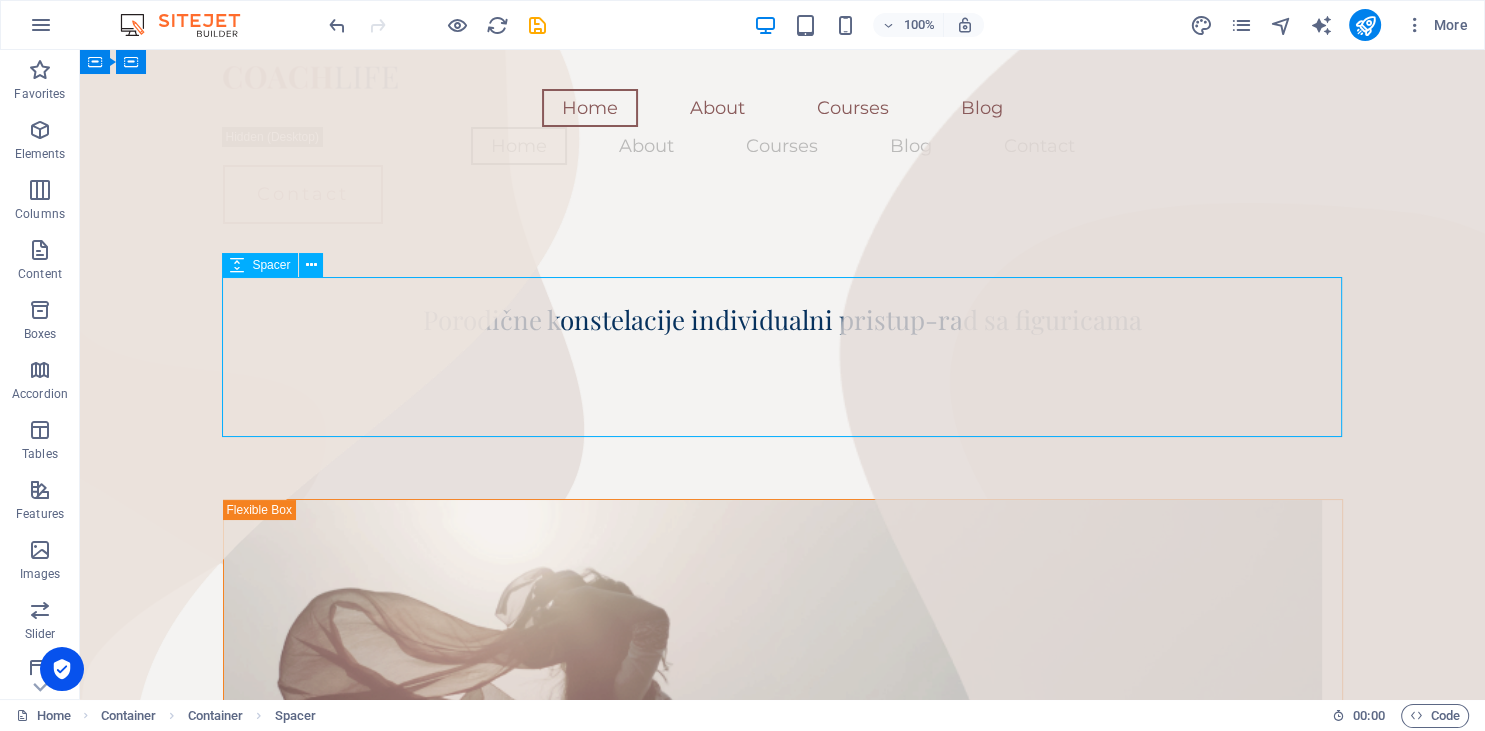 click at bounding box center [783, 419] 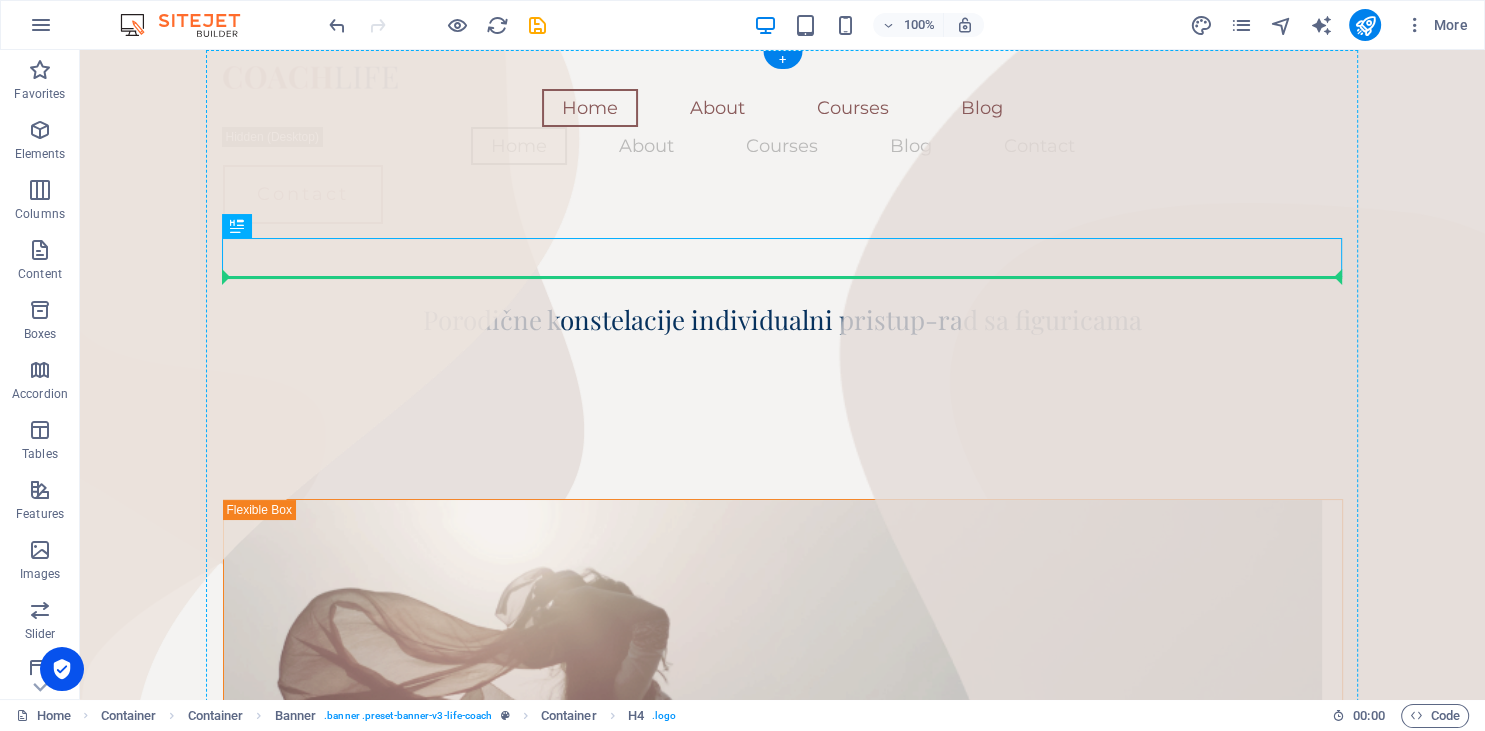drag, startPoint x: 419, startPoint y: 257, endPoint x: 735, endPoint y: 278, distance: 316.69702 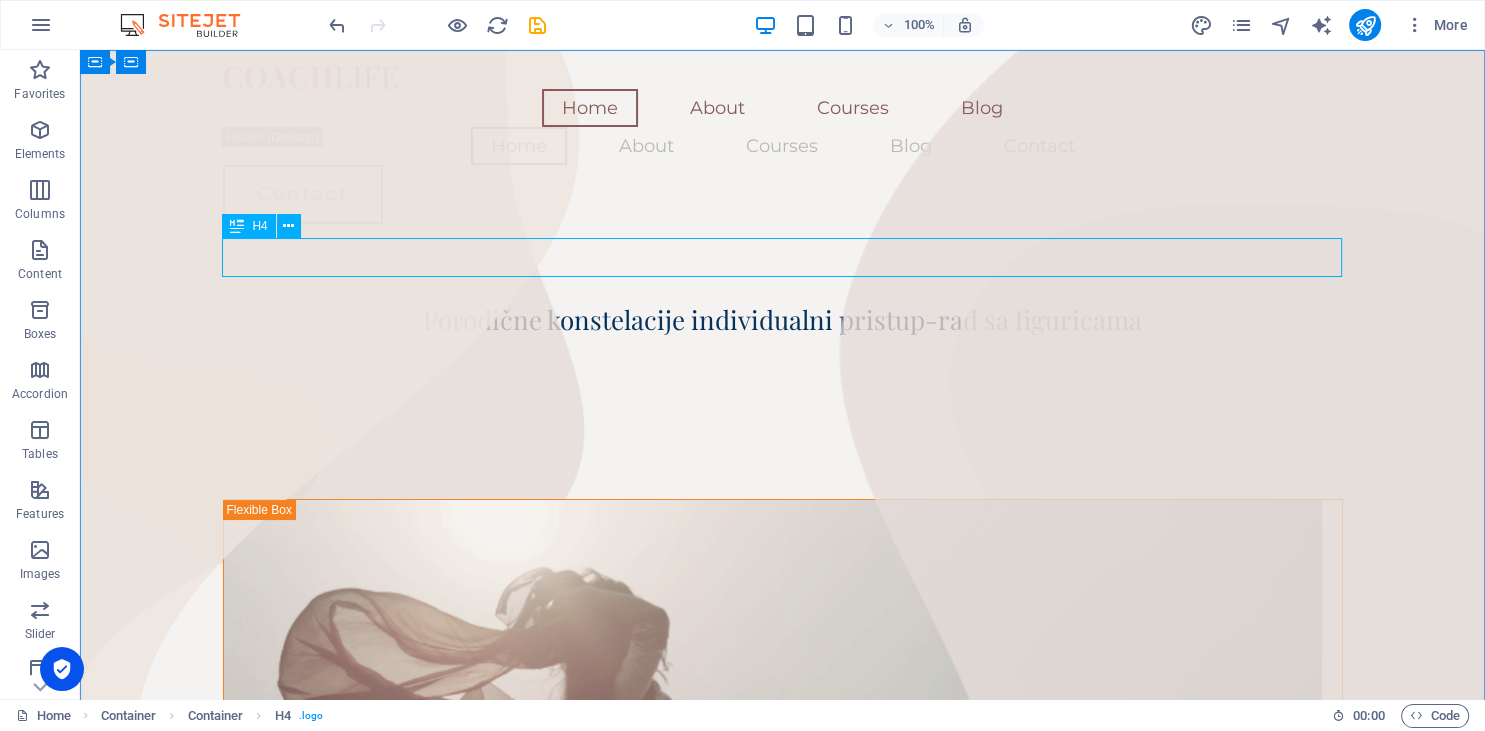 click at bounding box center (237, 226) 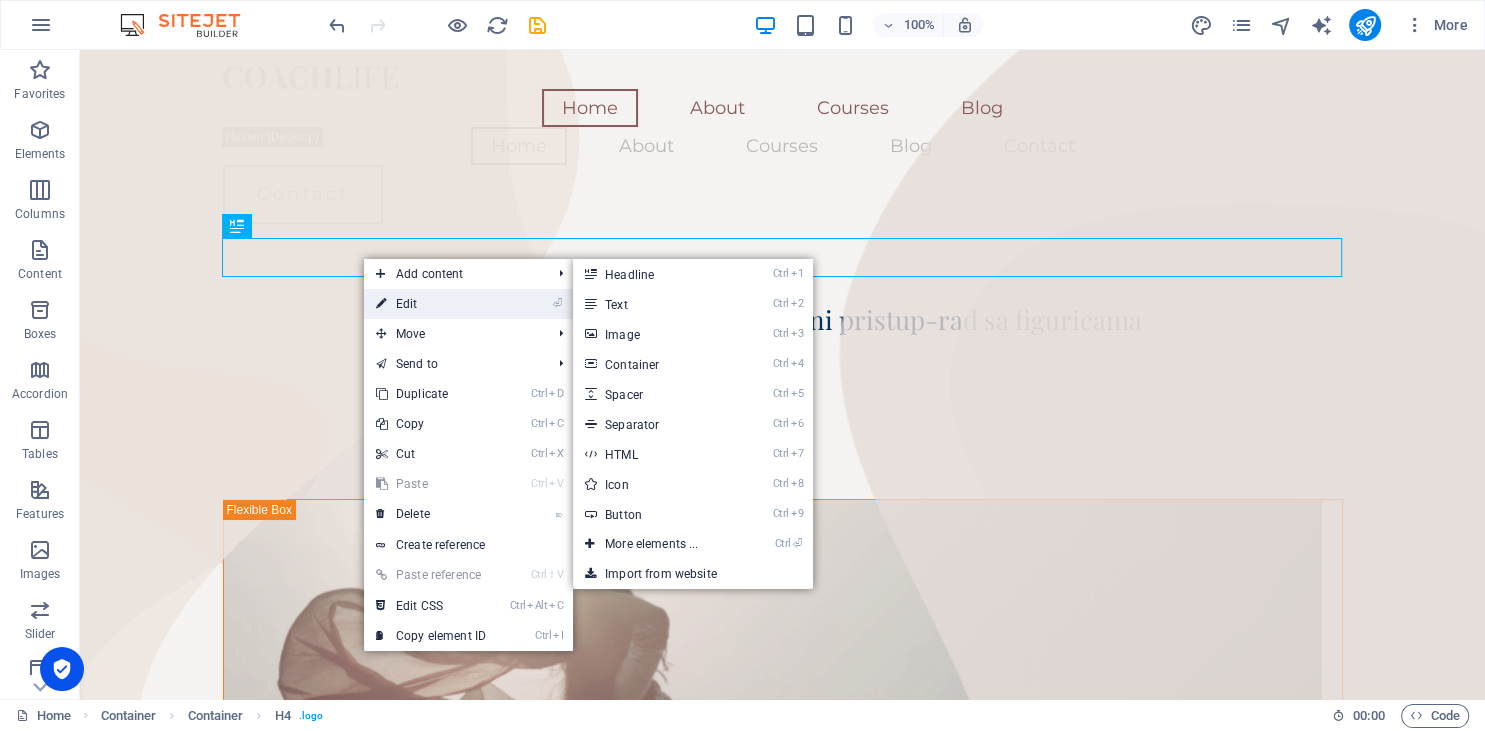 click on "⏎  Edit" at bounding box center [431, 304] 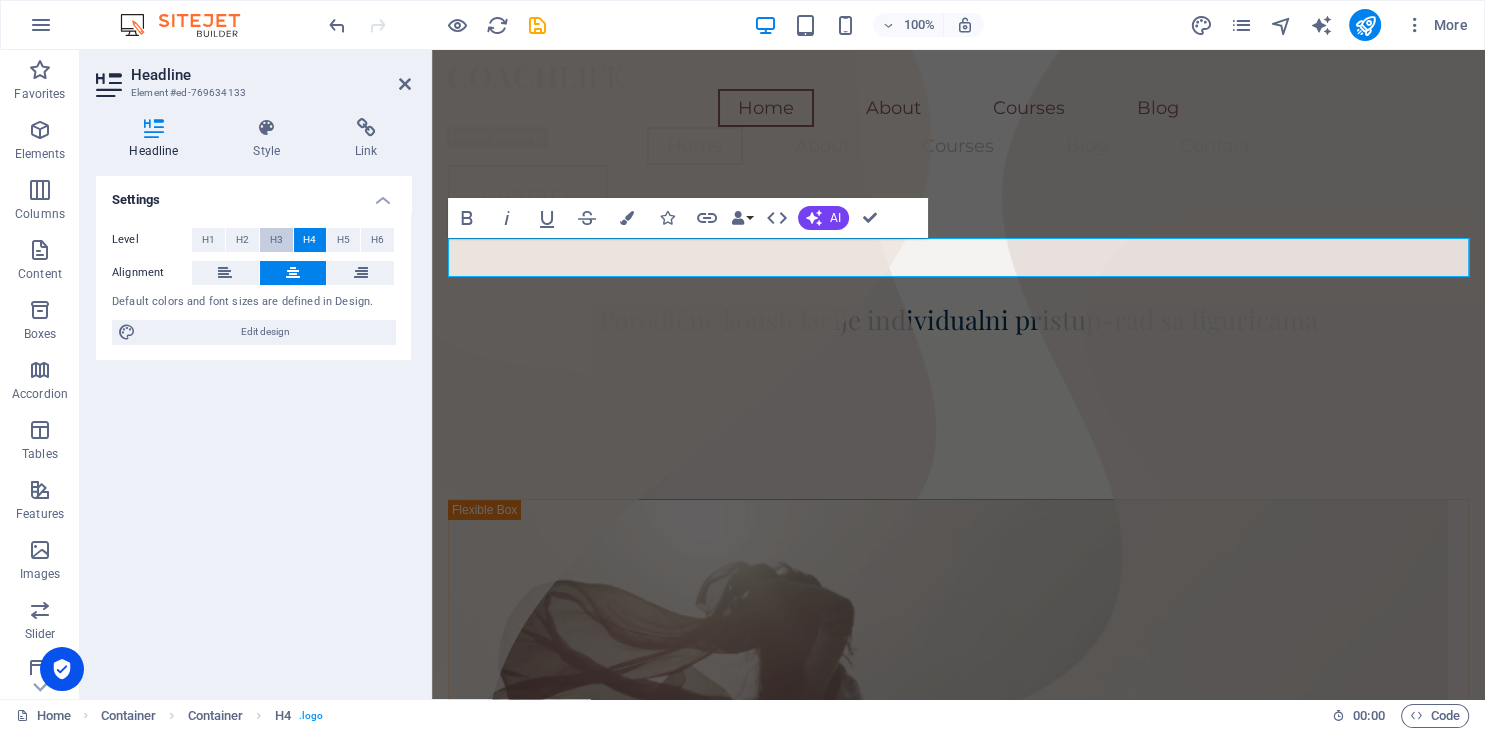 click on "H3" at bounding box center [276, 240] 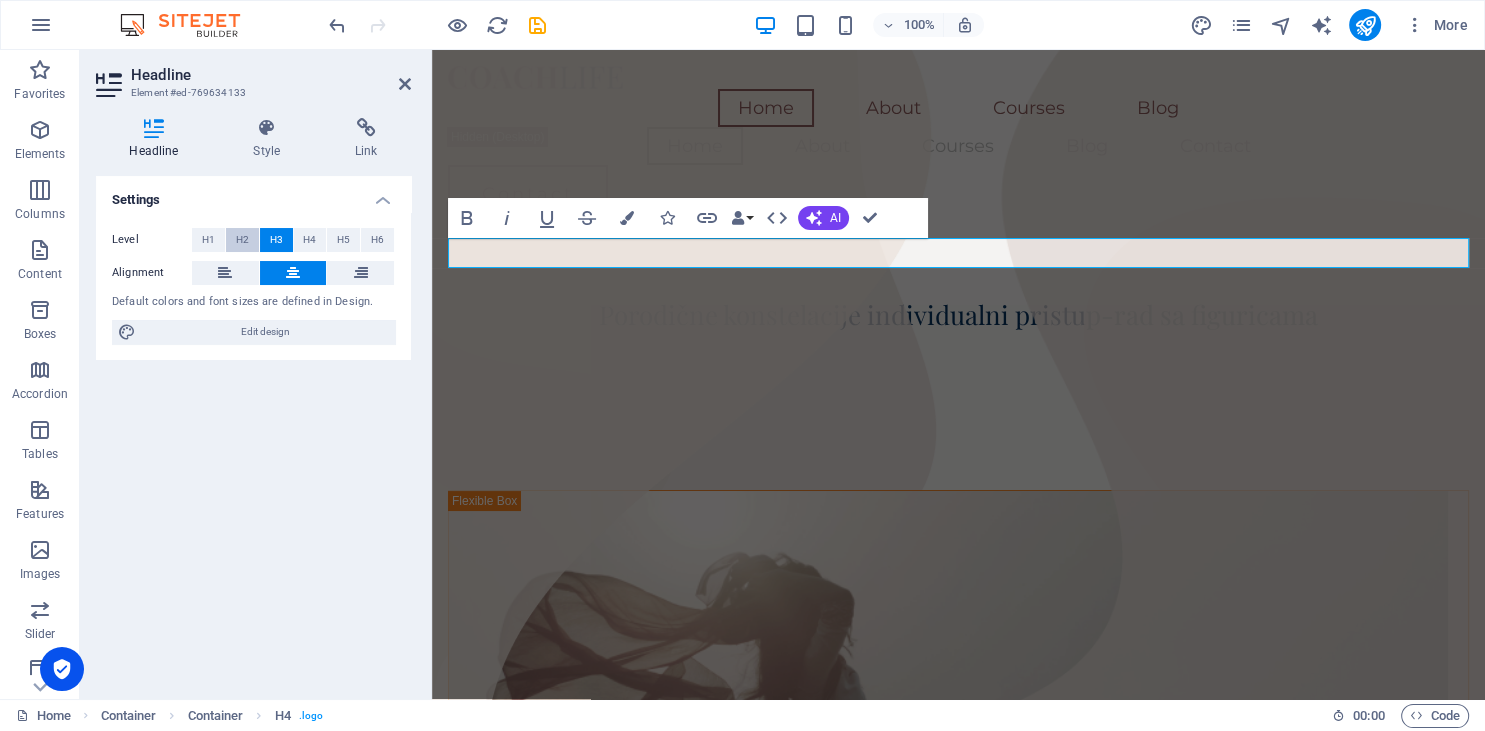 click on "H2" at bounding box center (242, 240) 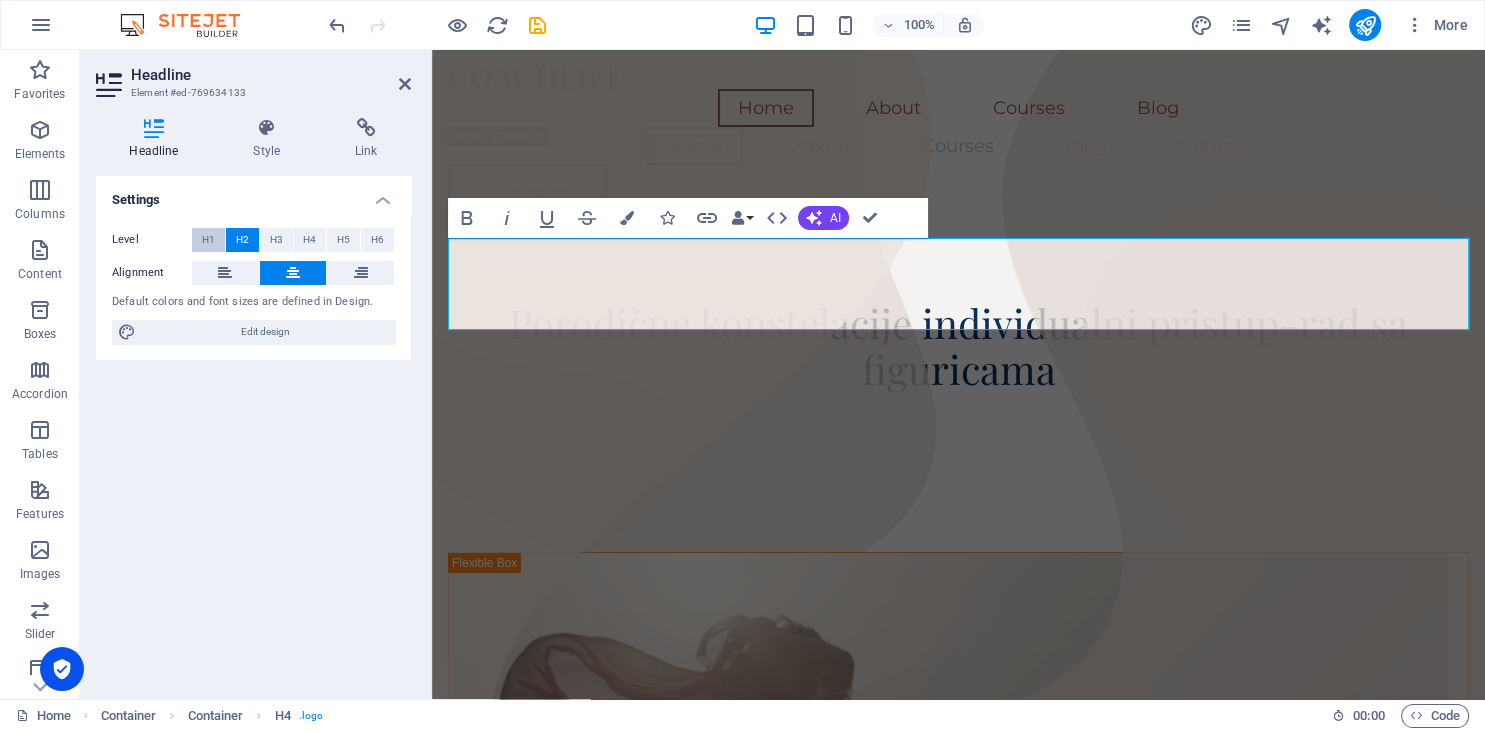 click on "H1" at bounding box center (208, 240) 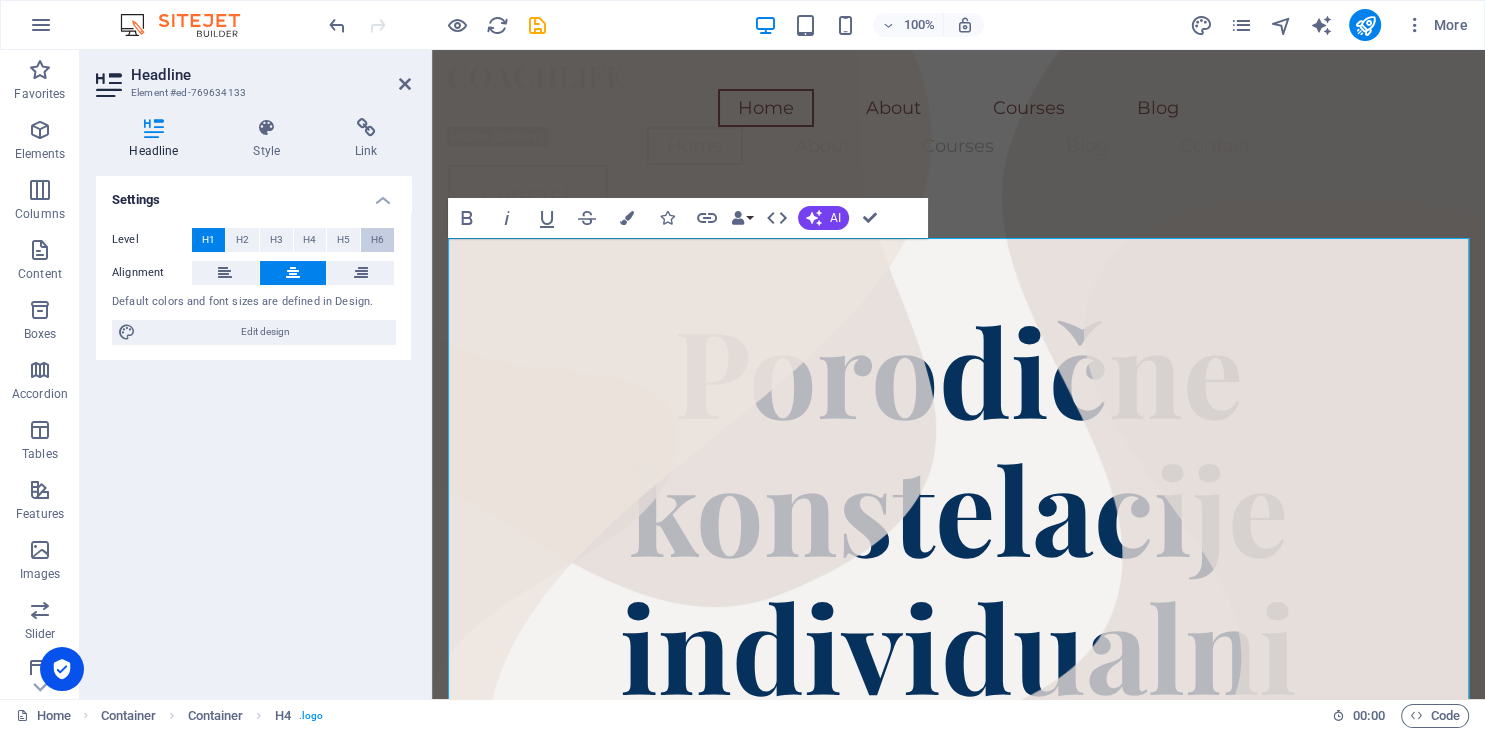 click on "H6" at bounding box center (377, 240) 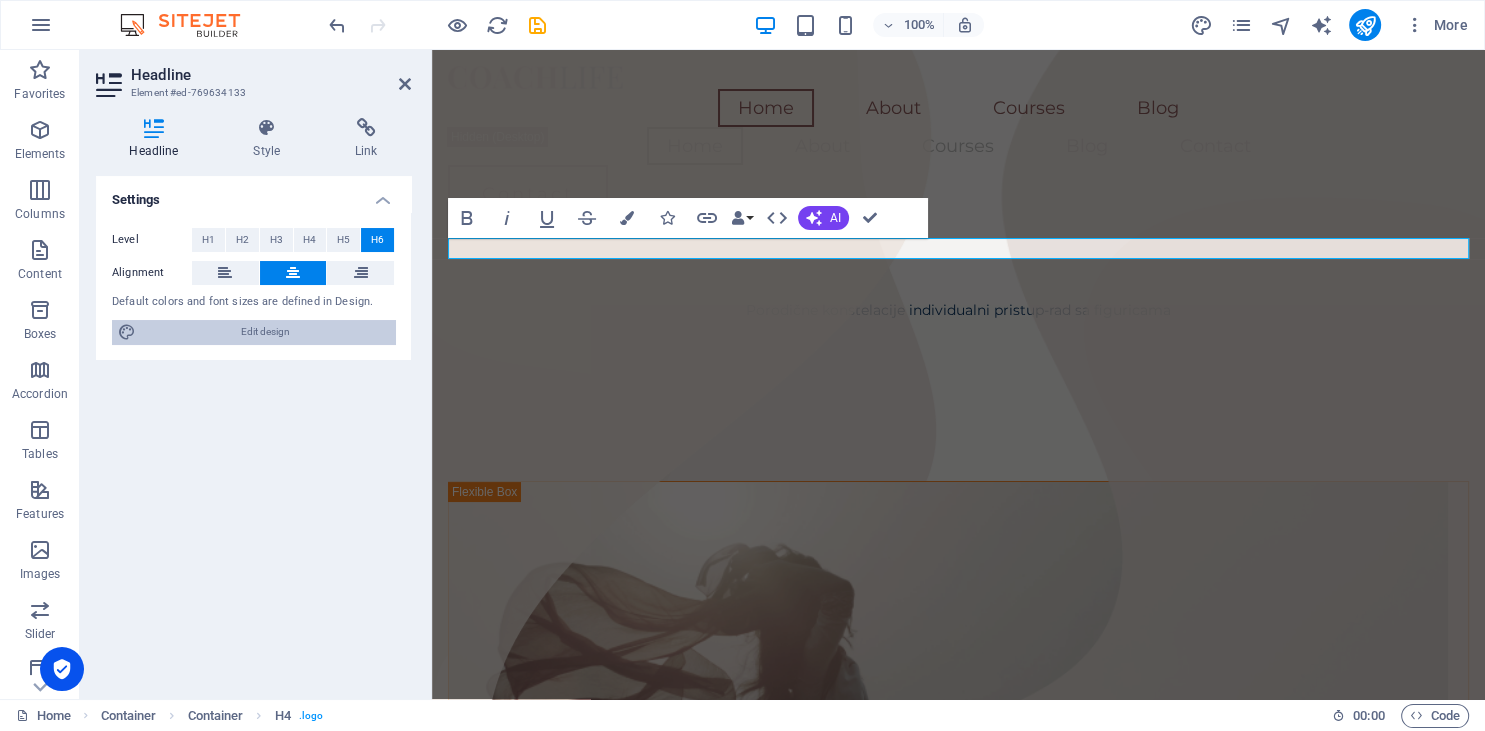 click on "Edit design" at bounding box center [265, 332] 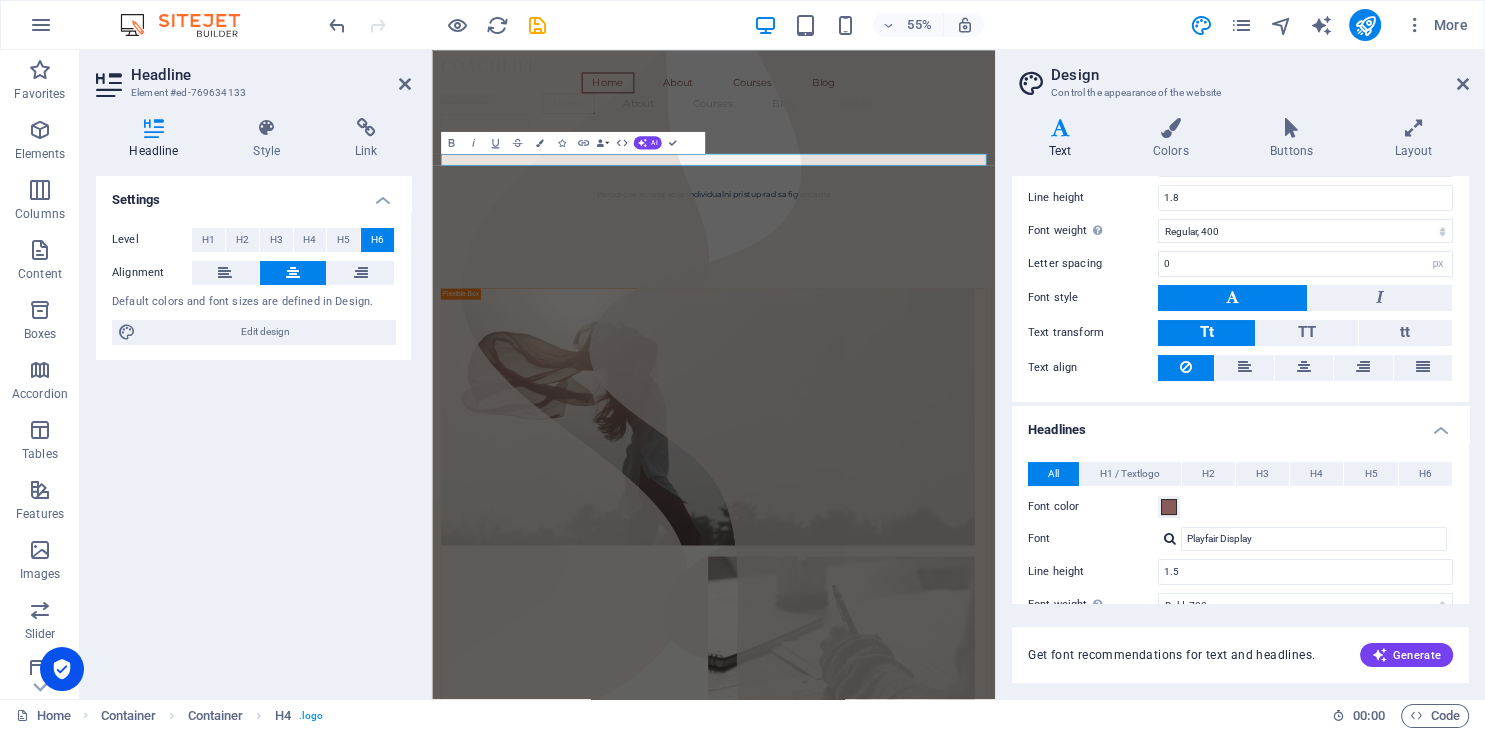 scroll, scrollTop: 182, scrollLeft: 0, axis: vertical 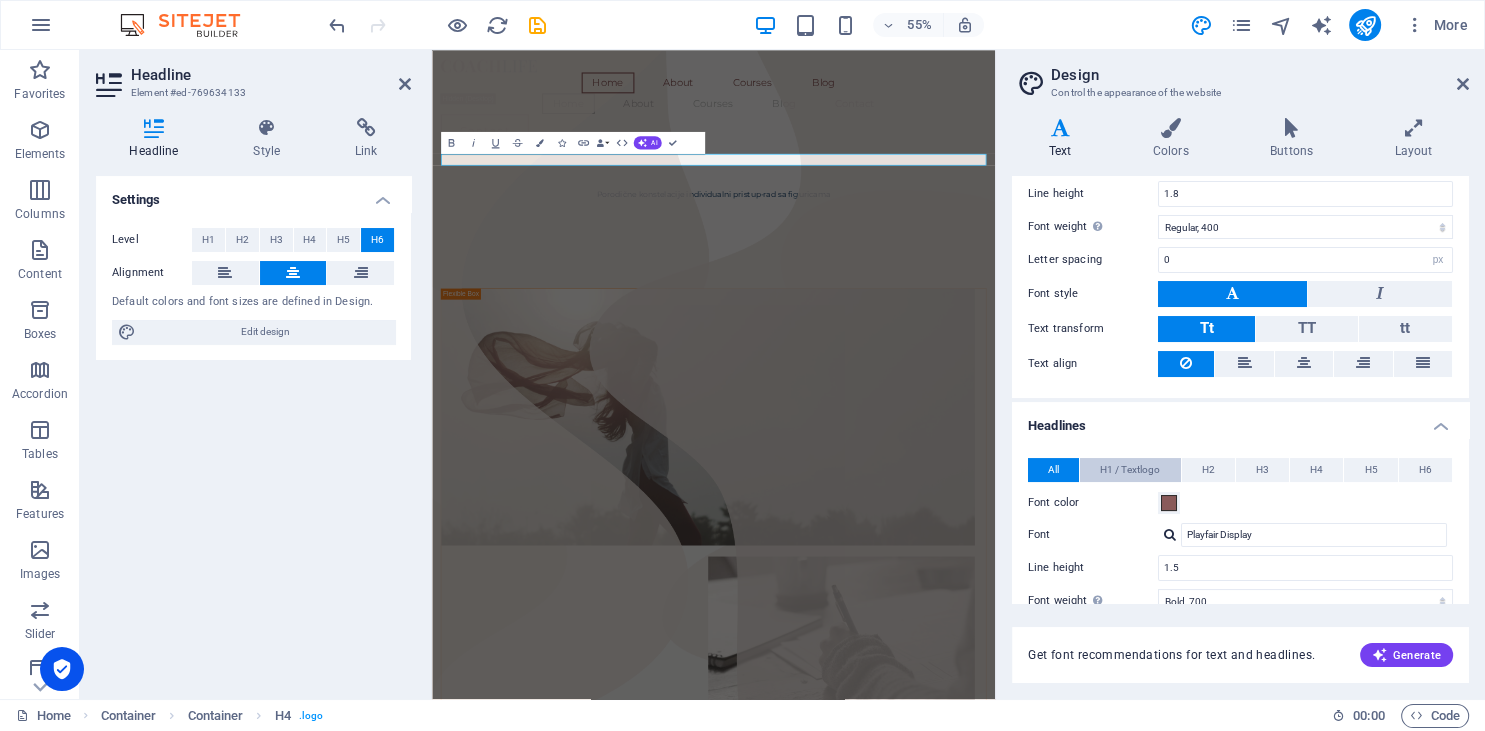 click on "H1 / Textlogo" at bounding box center [1130, 470] 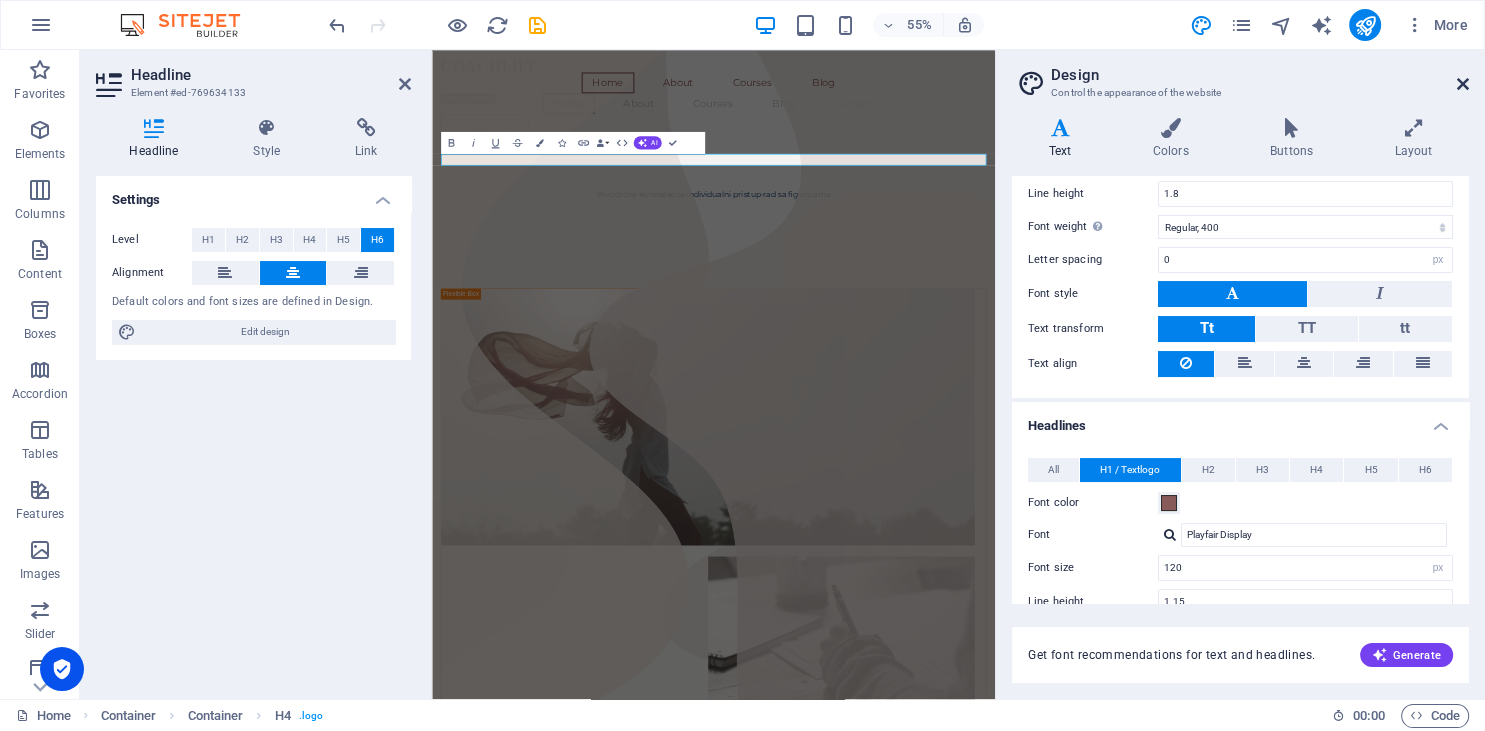 click at bounding box center (1463, 84) 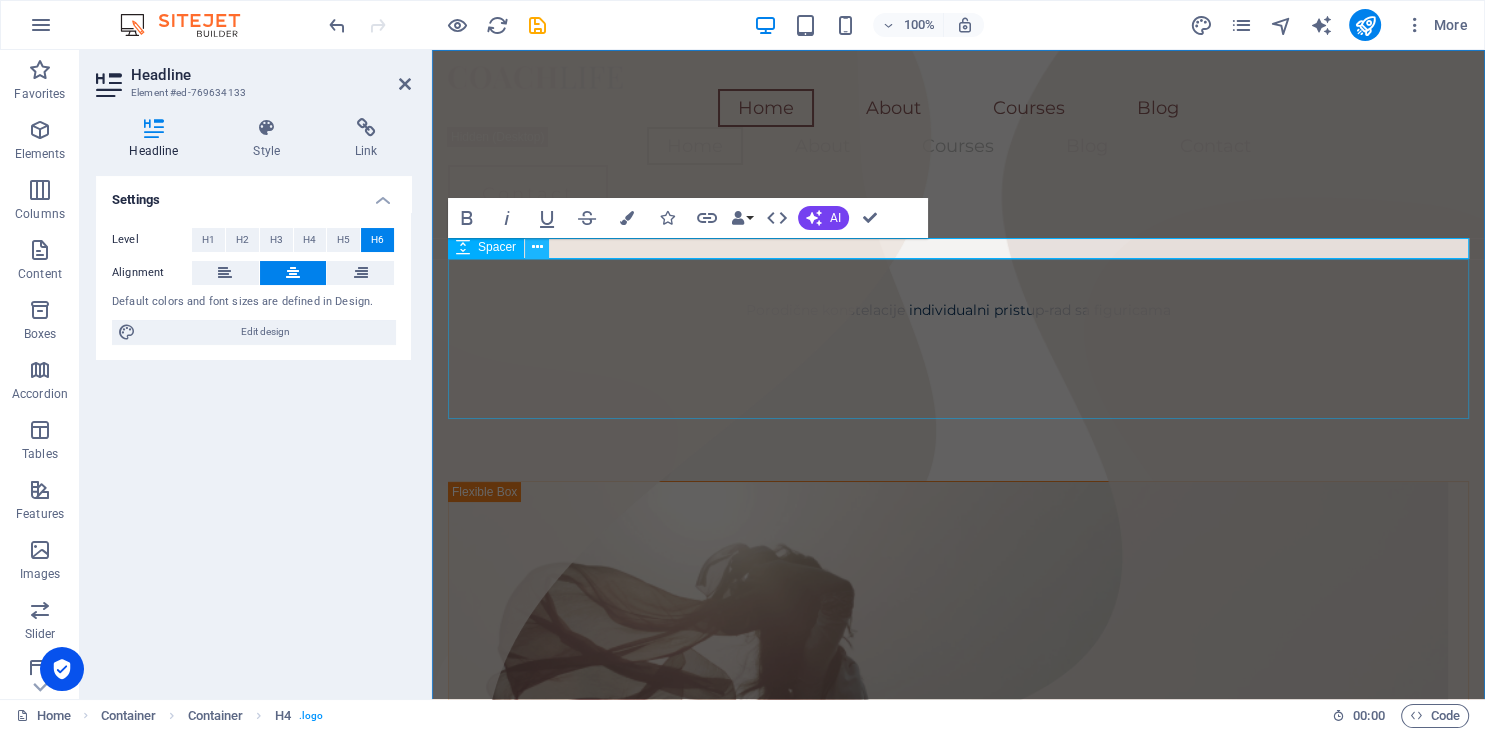 click at bounding box center (537, 247) 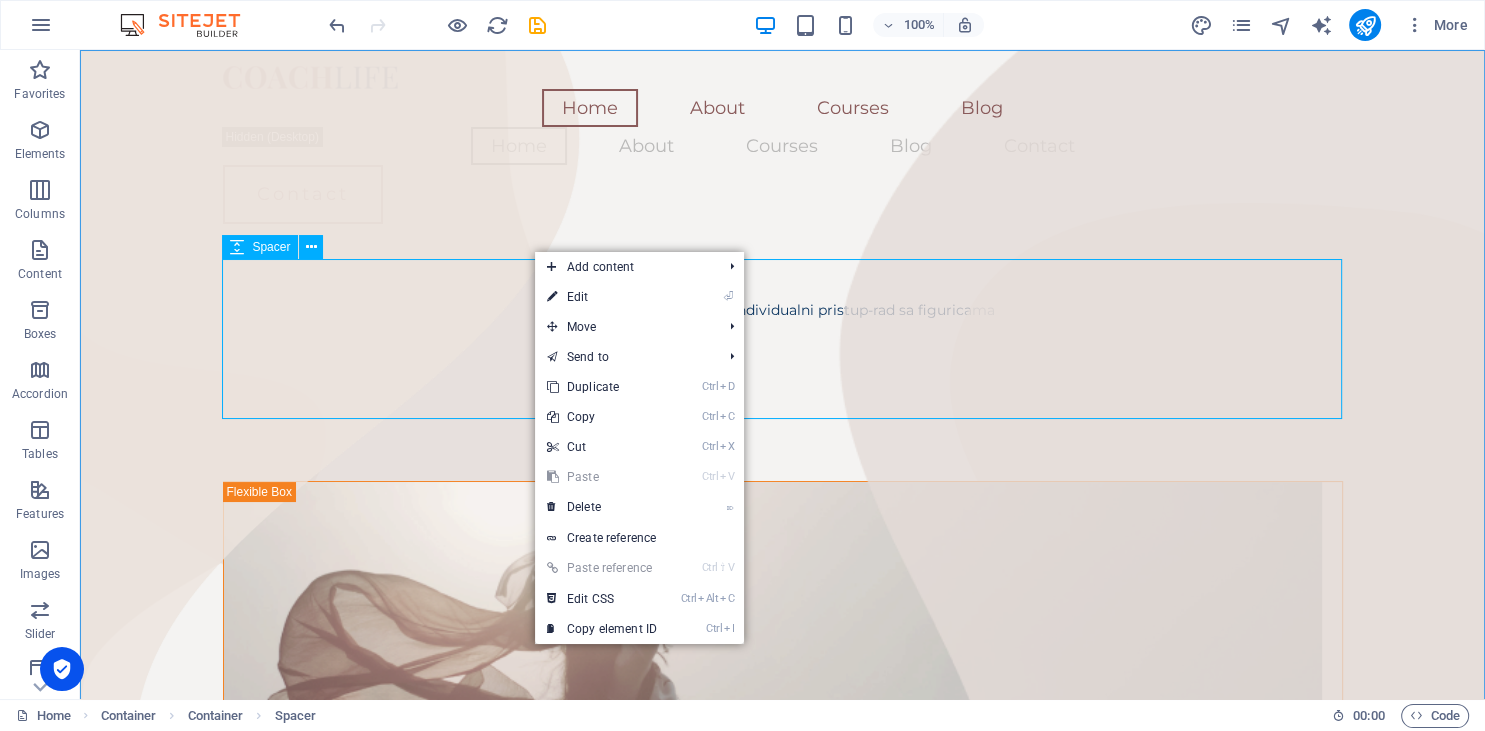 click at bounding box center [237, 247] 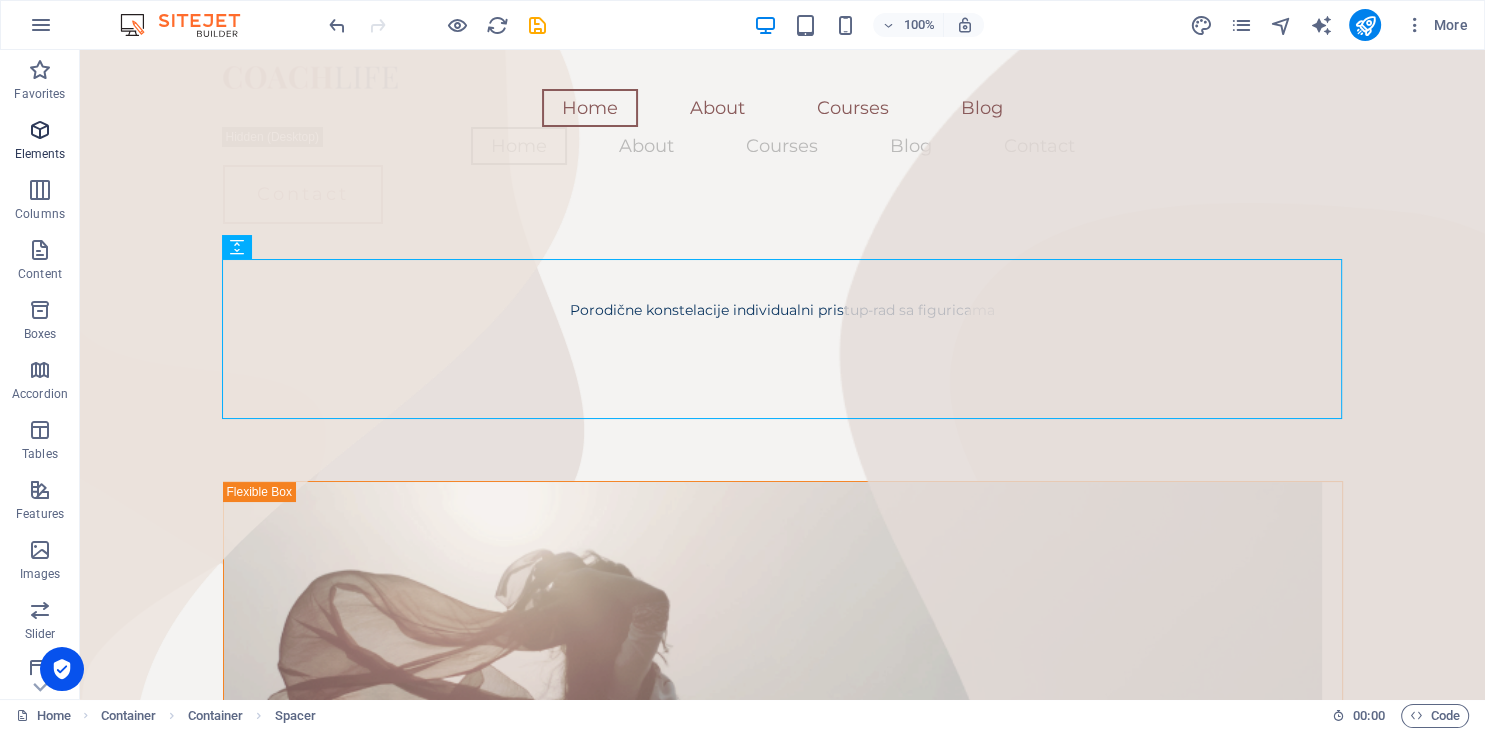 click at bounding box center [40, 130] 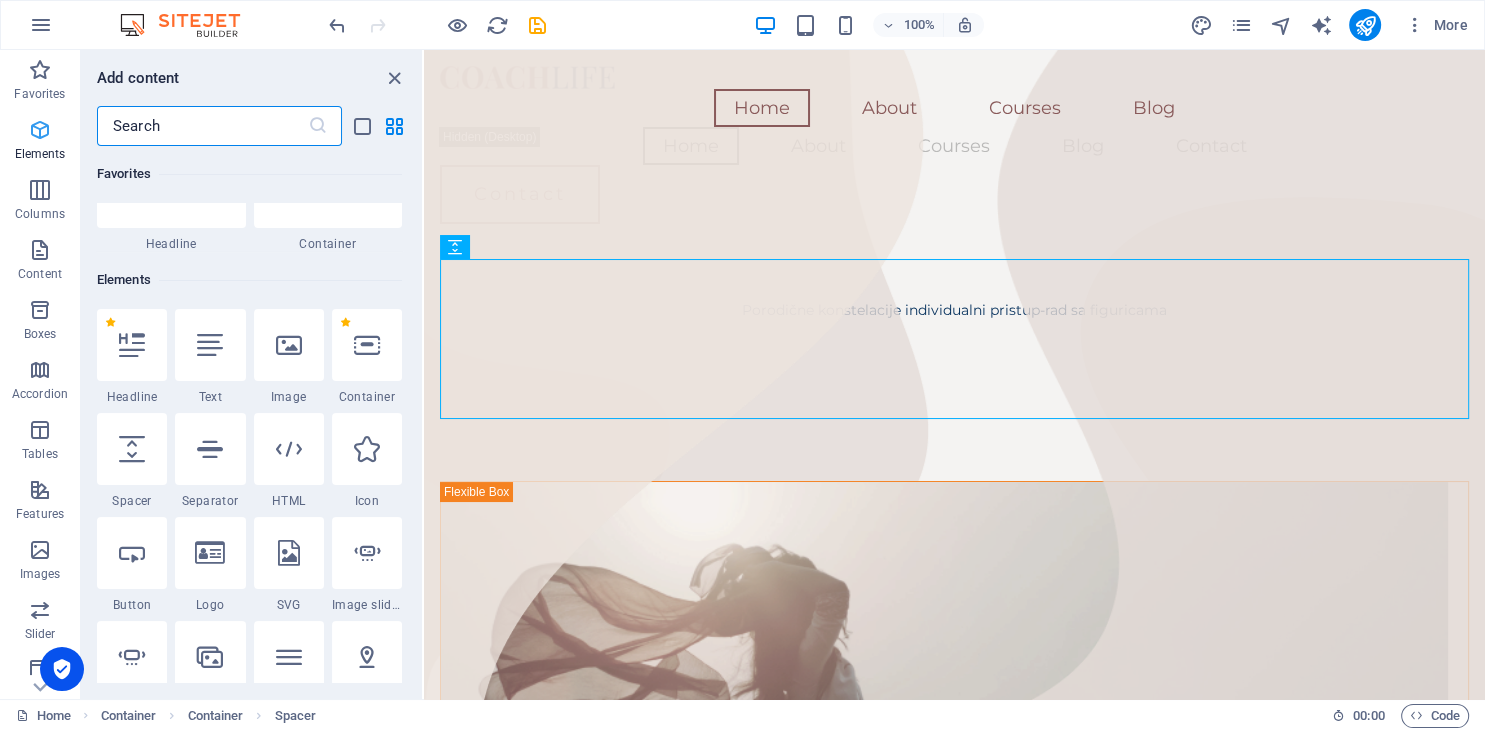 scroll, scrollTop: 213, scrollLeft: 0, axis: vertical 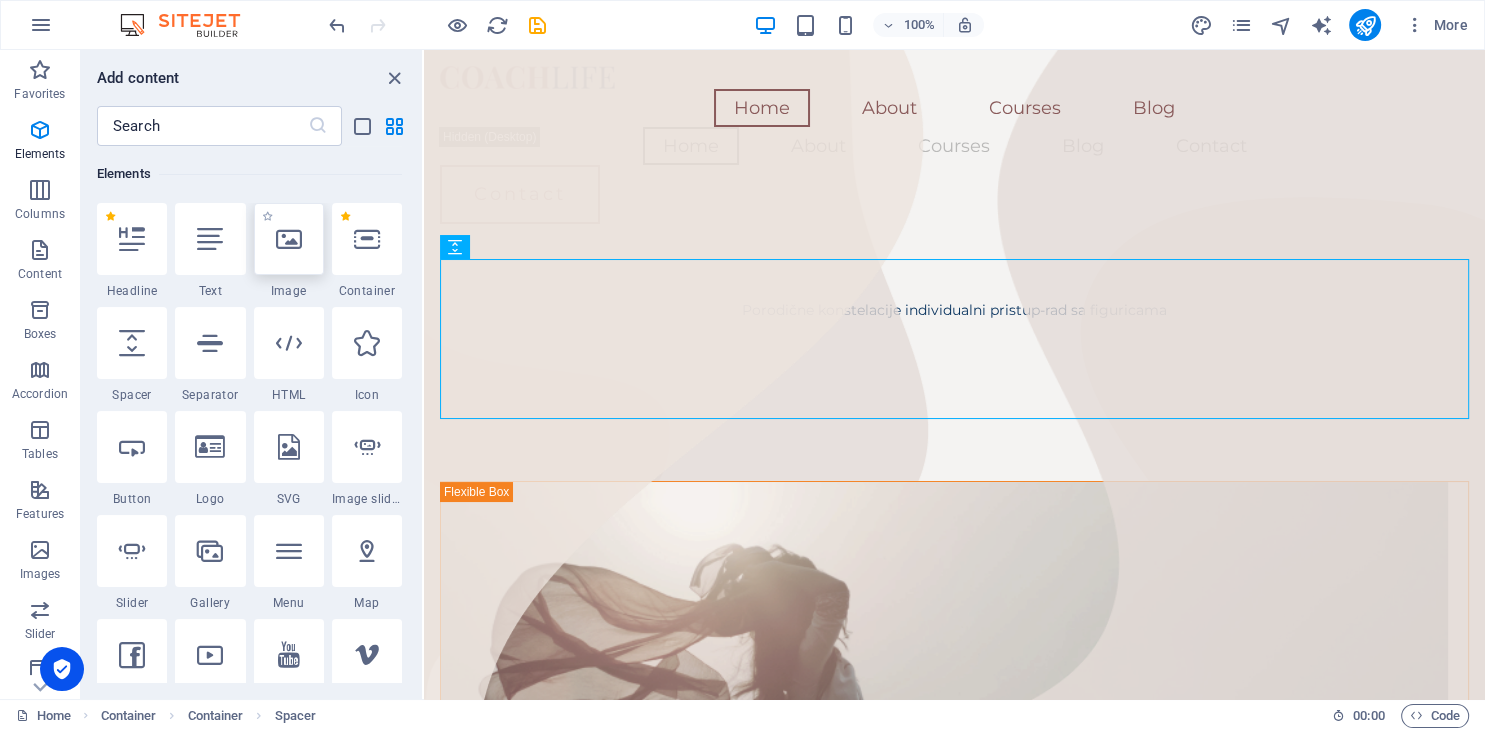 click at bounding box center [289, 239] 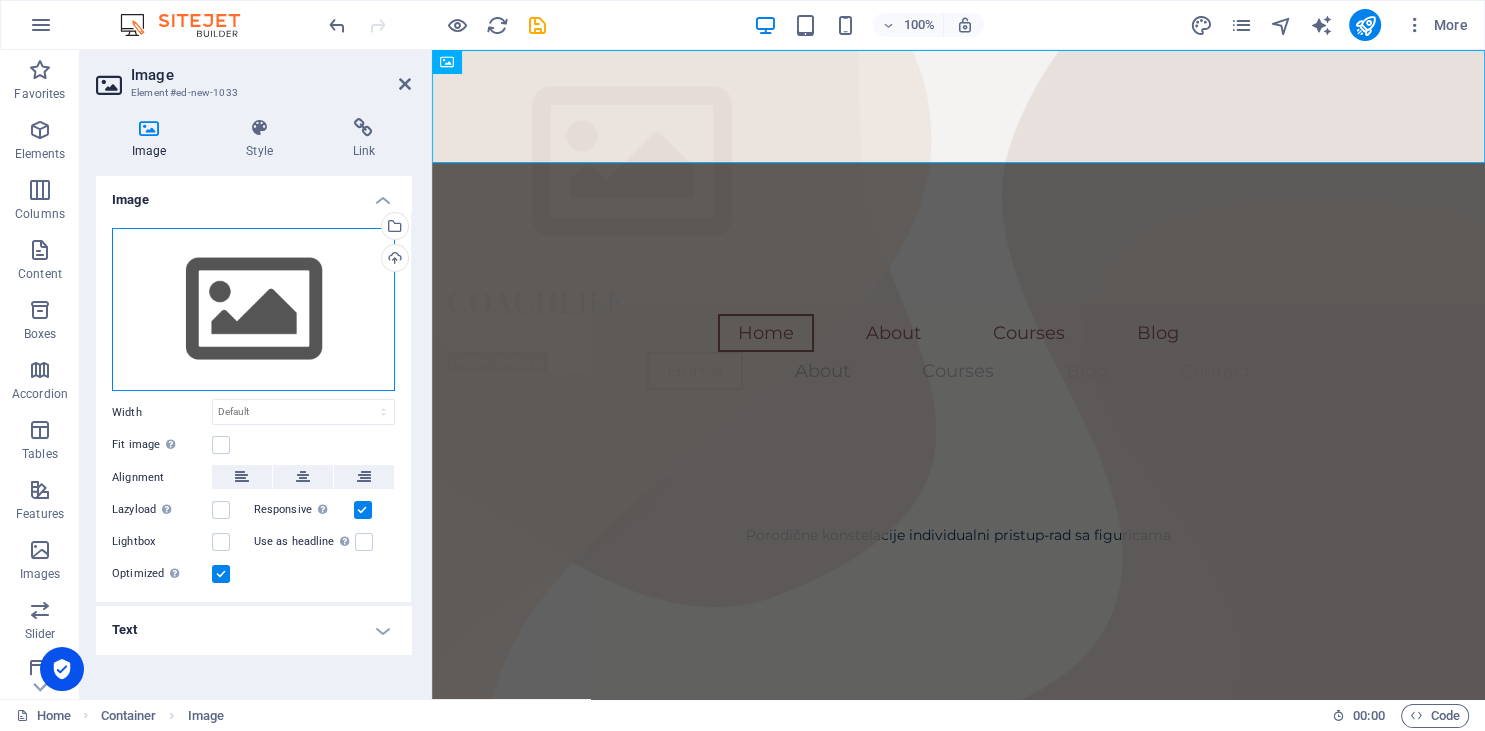 click on "Drag files here, click to choose files or select files from Files or our free stock photos & videos" at bounding box center (253, 310) 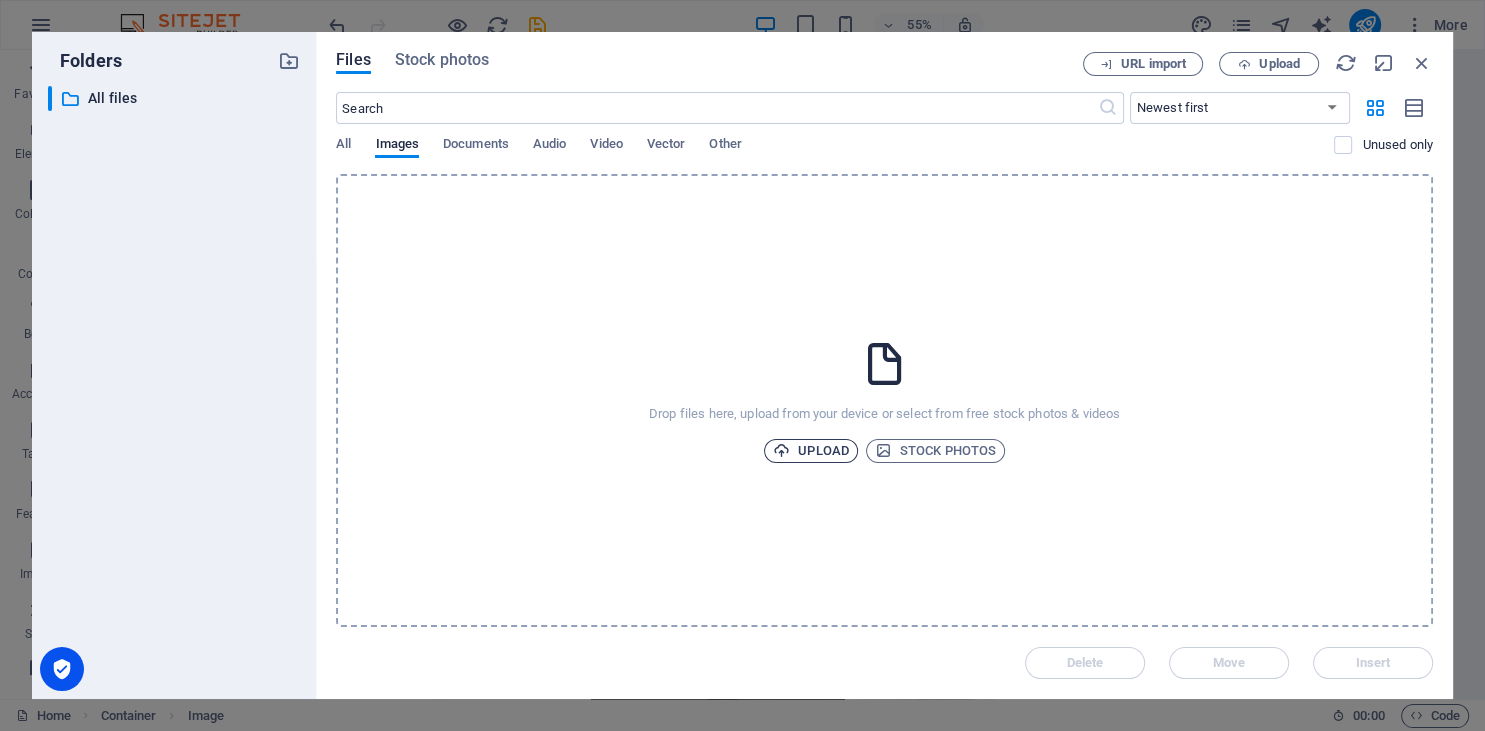 click on "Upload" at bounding box center (811, 451) 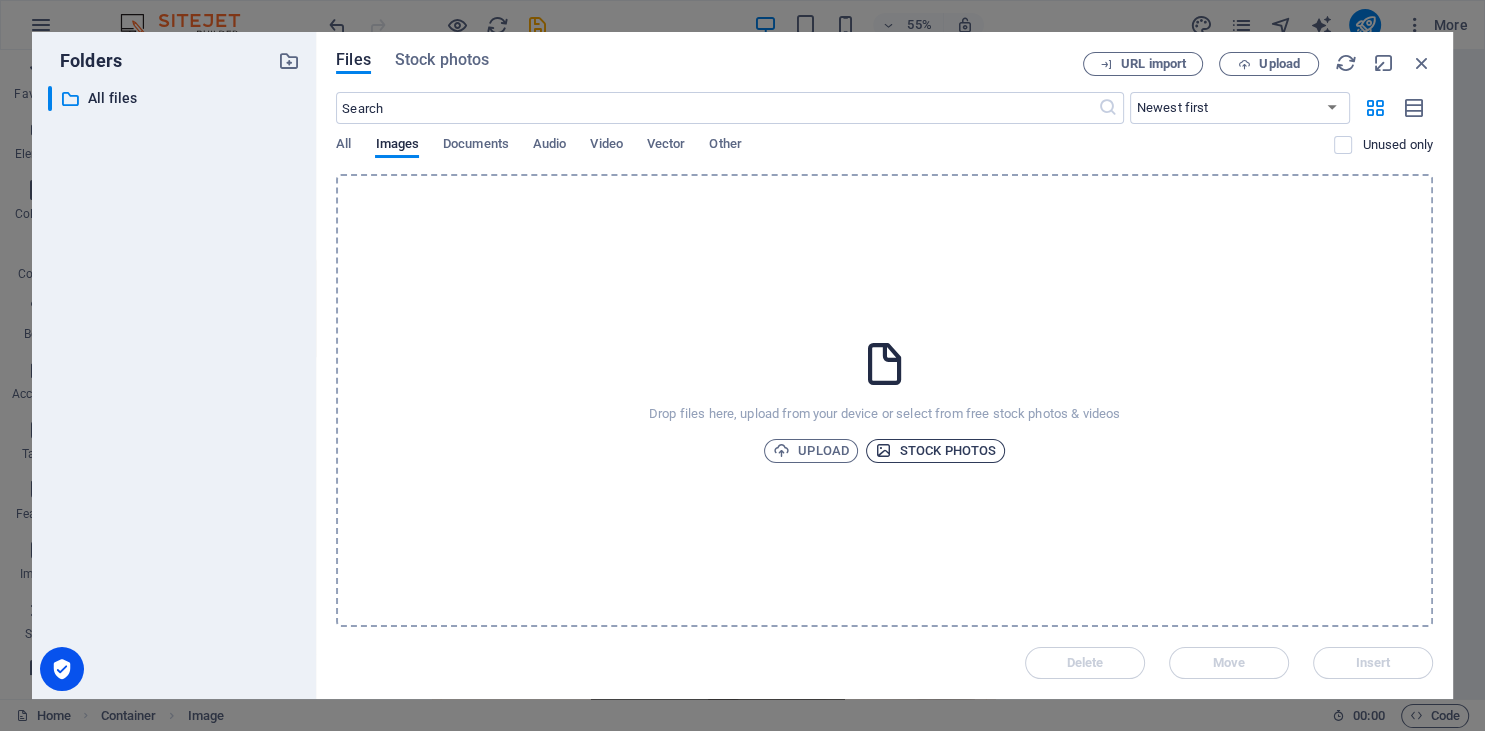 click on "Stock photos" at bounding box center [935, 451] 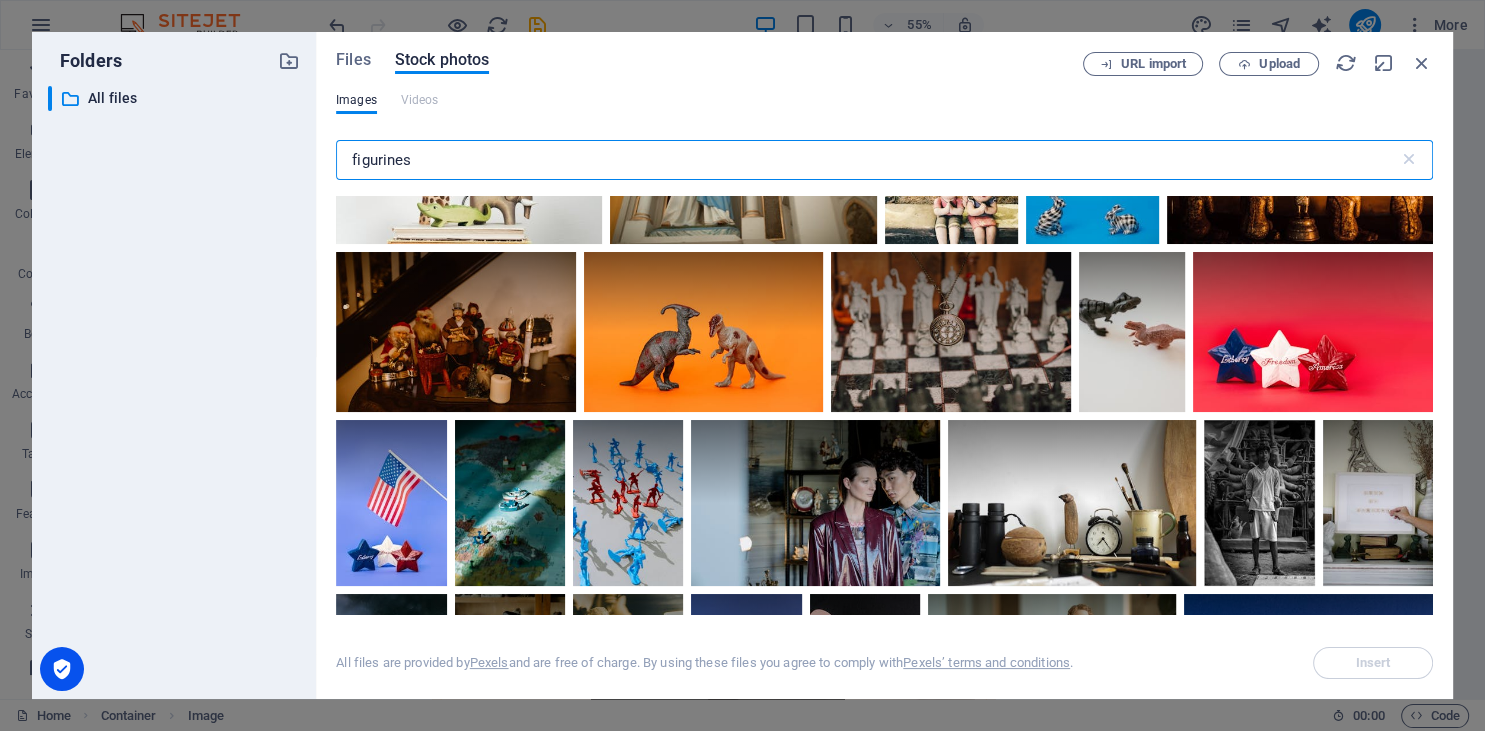 scroll, scrollTop: 3830, scrollLeft: 0, axis: vertical 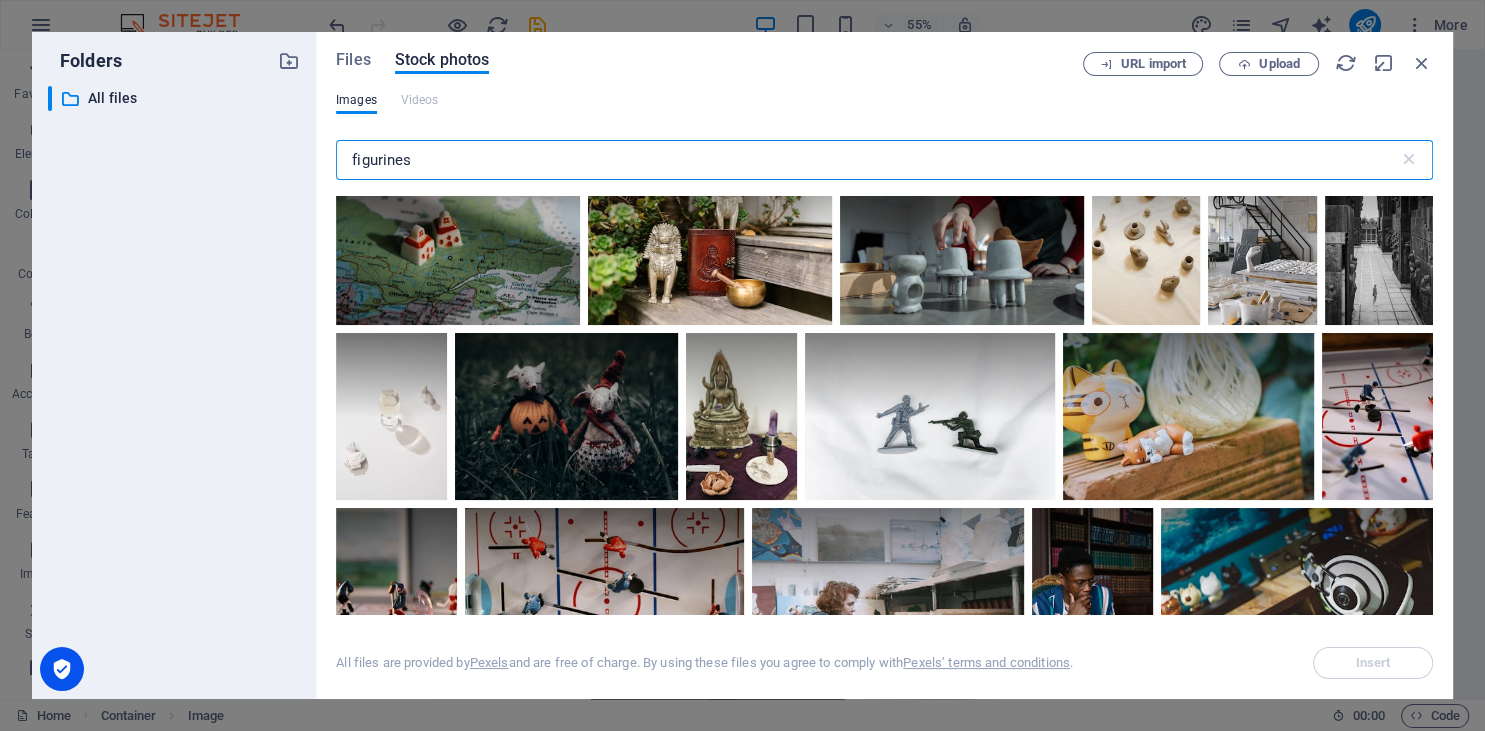 click on "figurines" at bounding box center (867, 160) 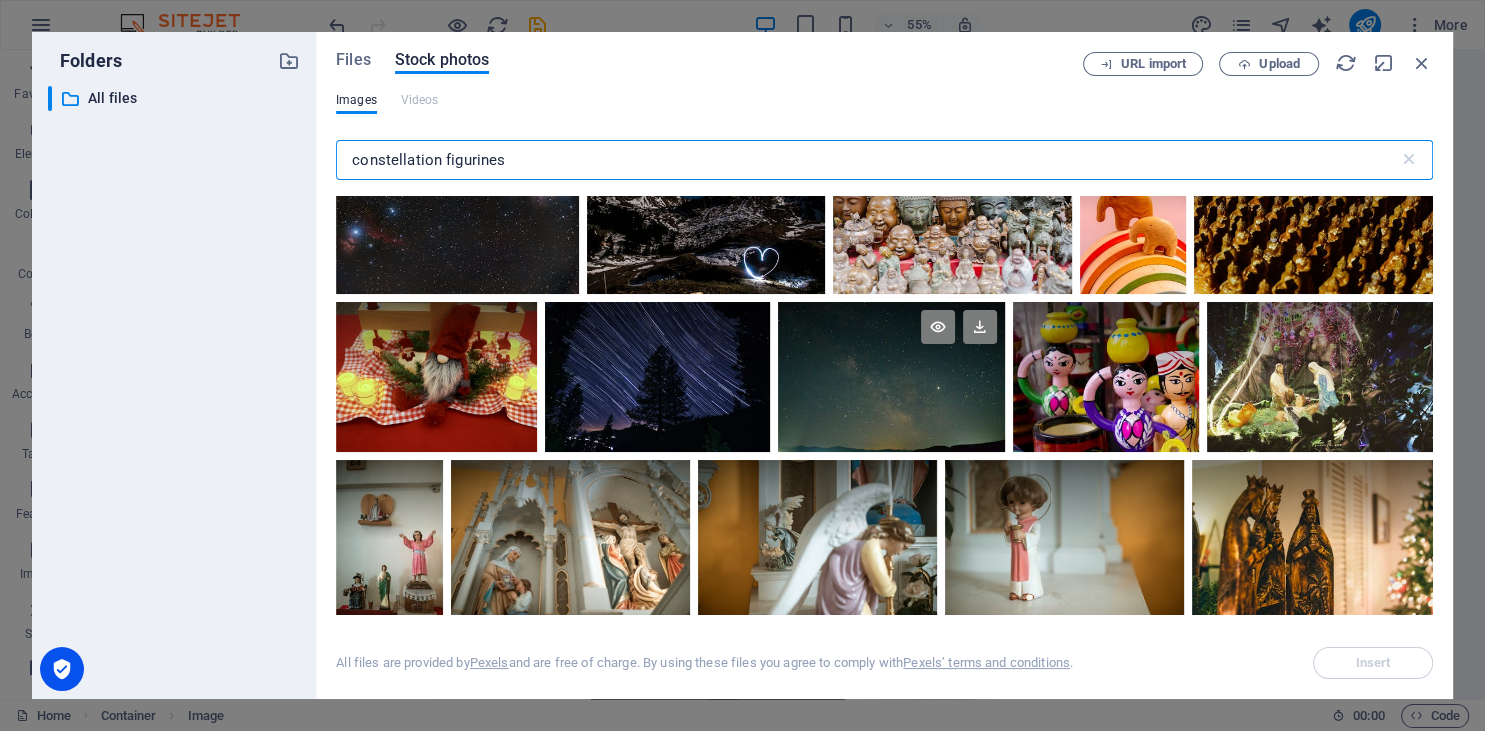 scroll, scrollTop: 12265, scrollLeft: 0, axis: vertical 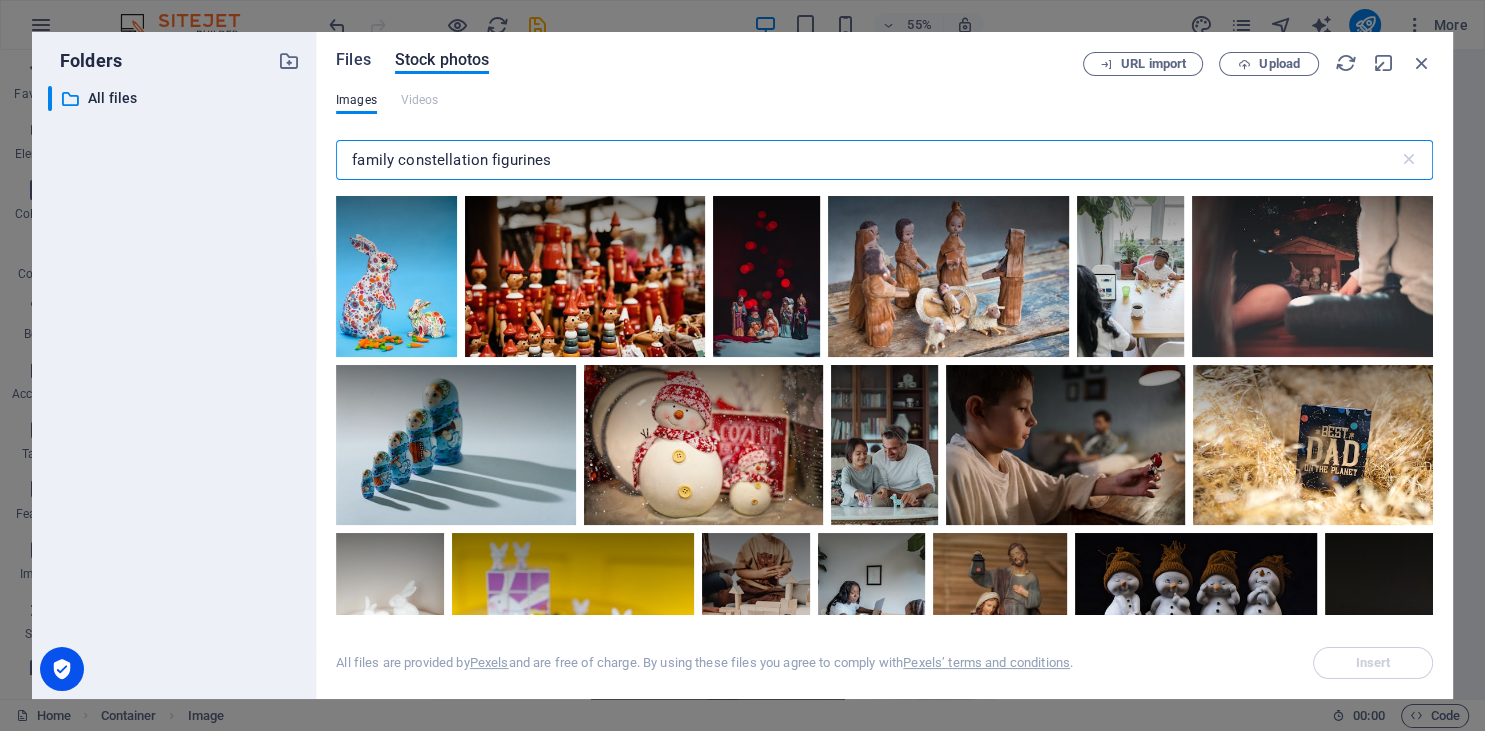 type on "family constellation figurines" 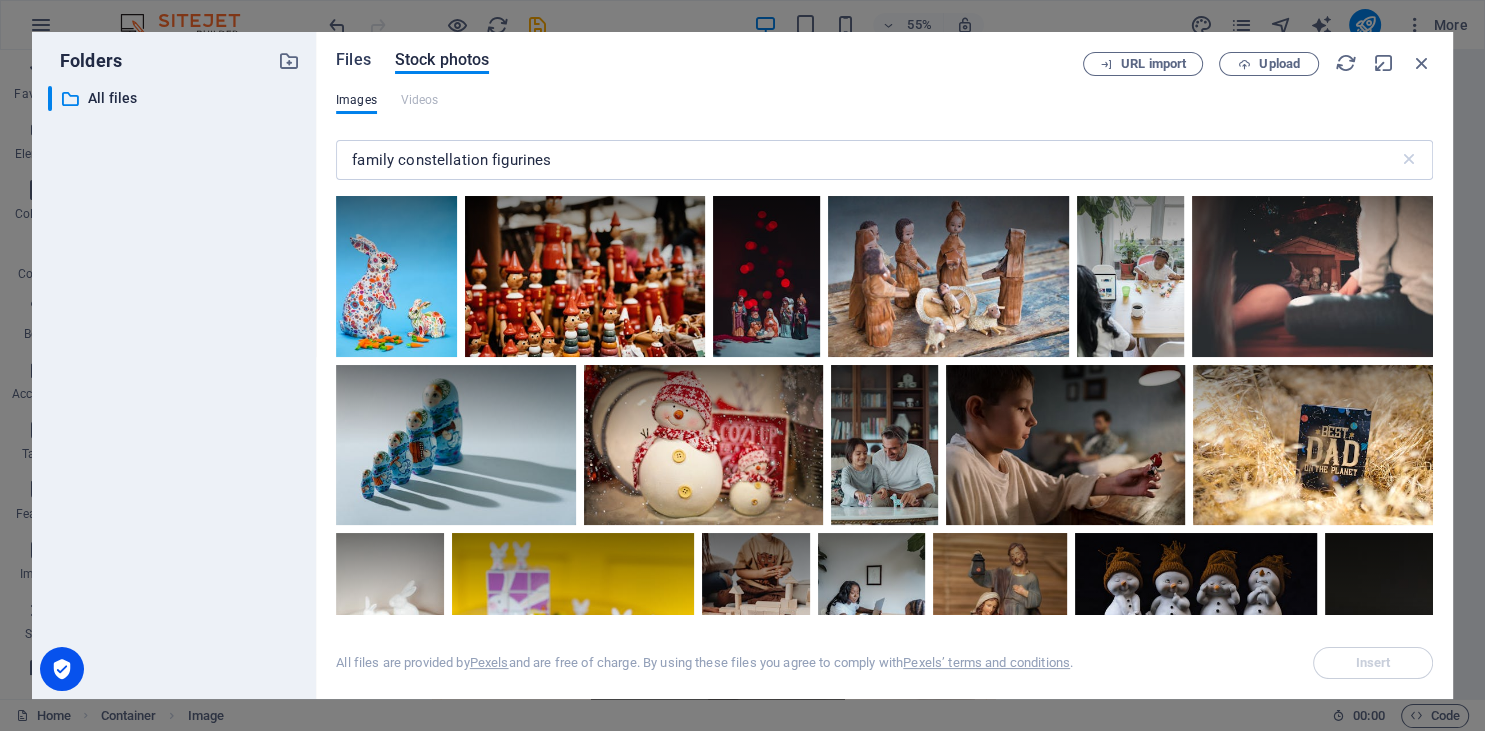 click on "Files" at bounding box center [353, 60] 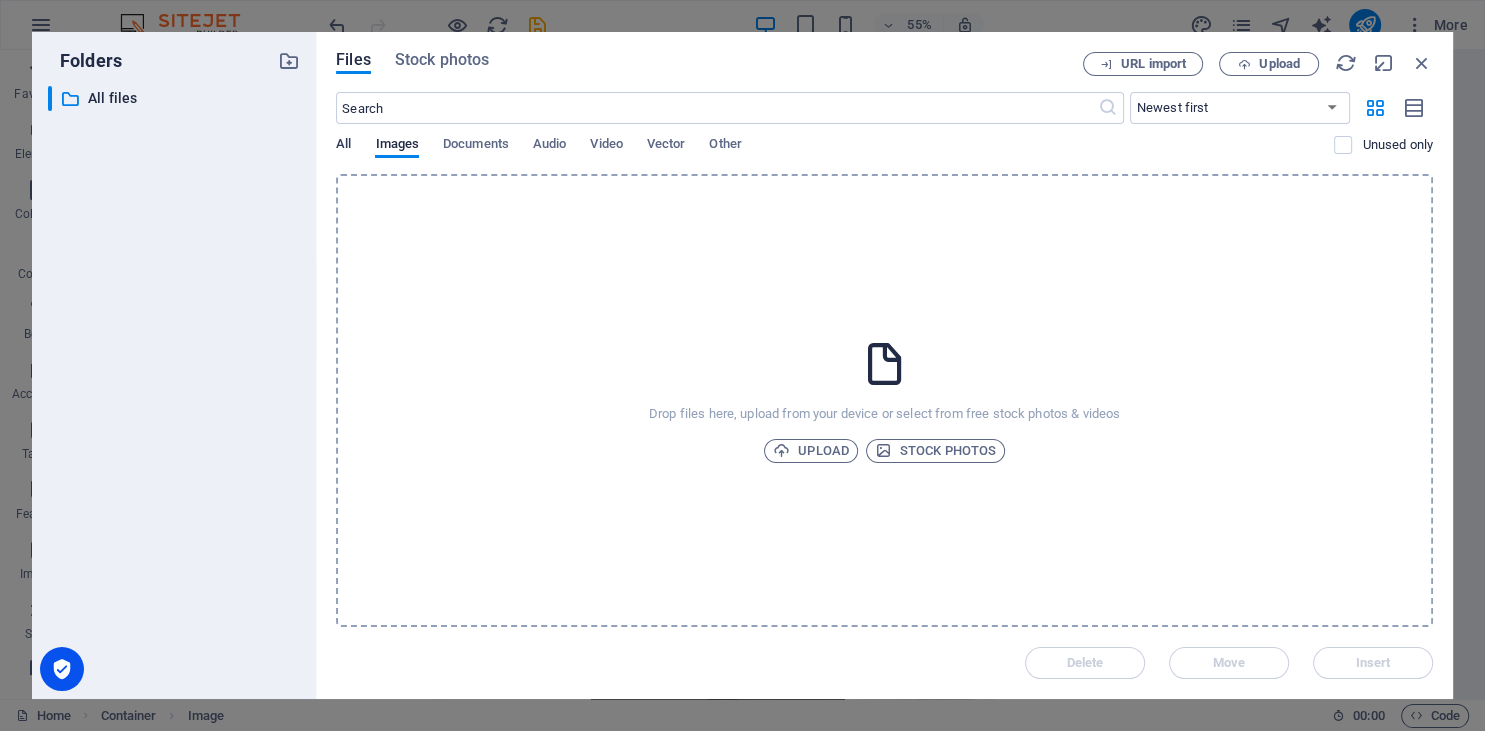 click on "All" at bounding box center [343, 146] 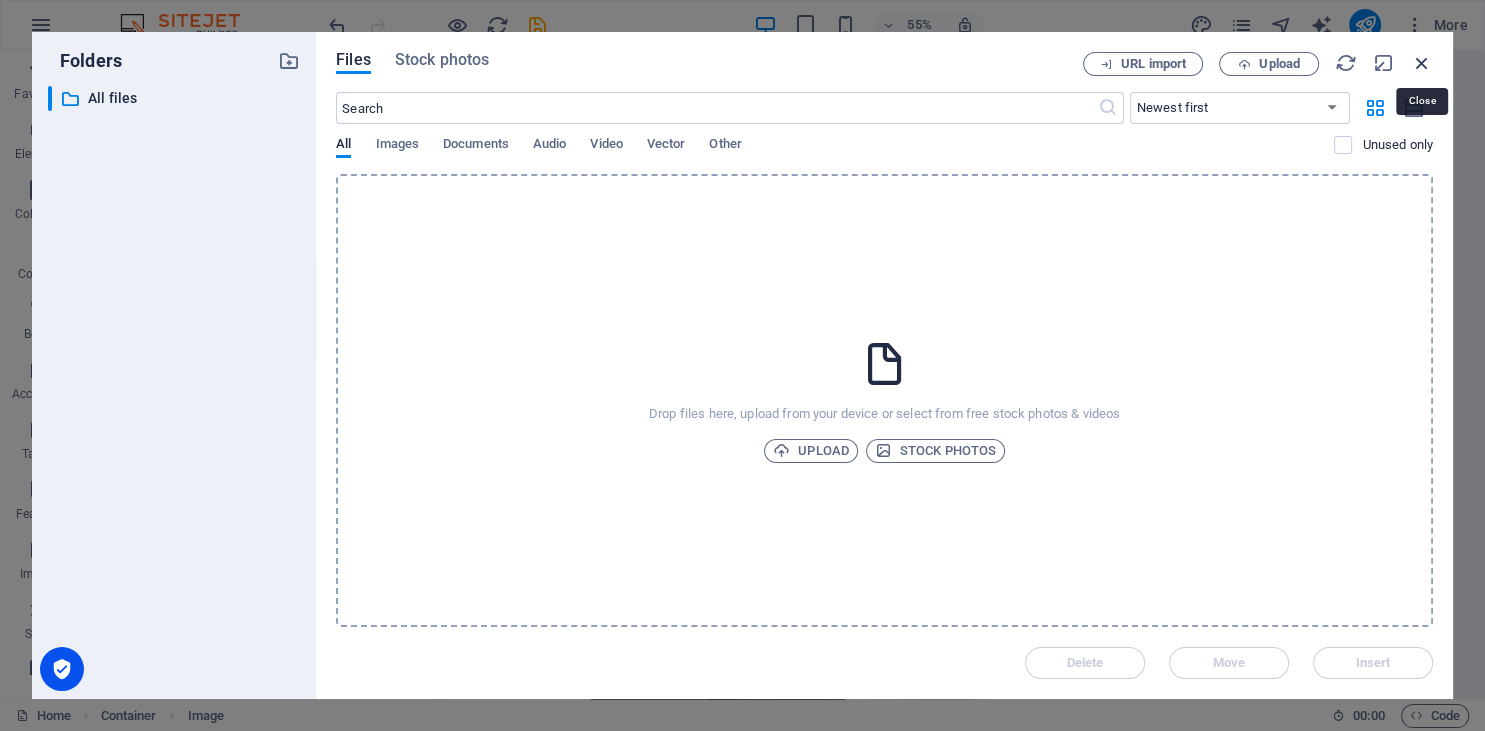 click at bounding box center [1422, 63] 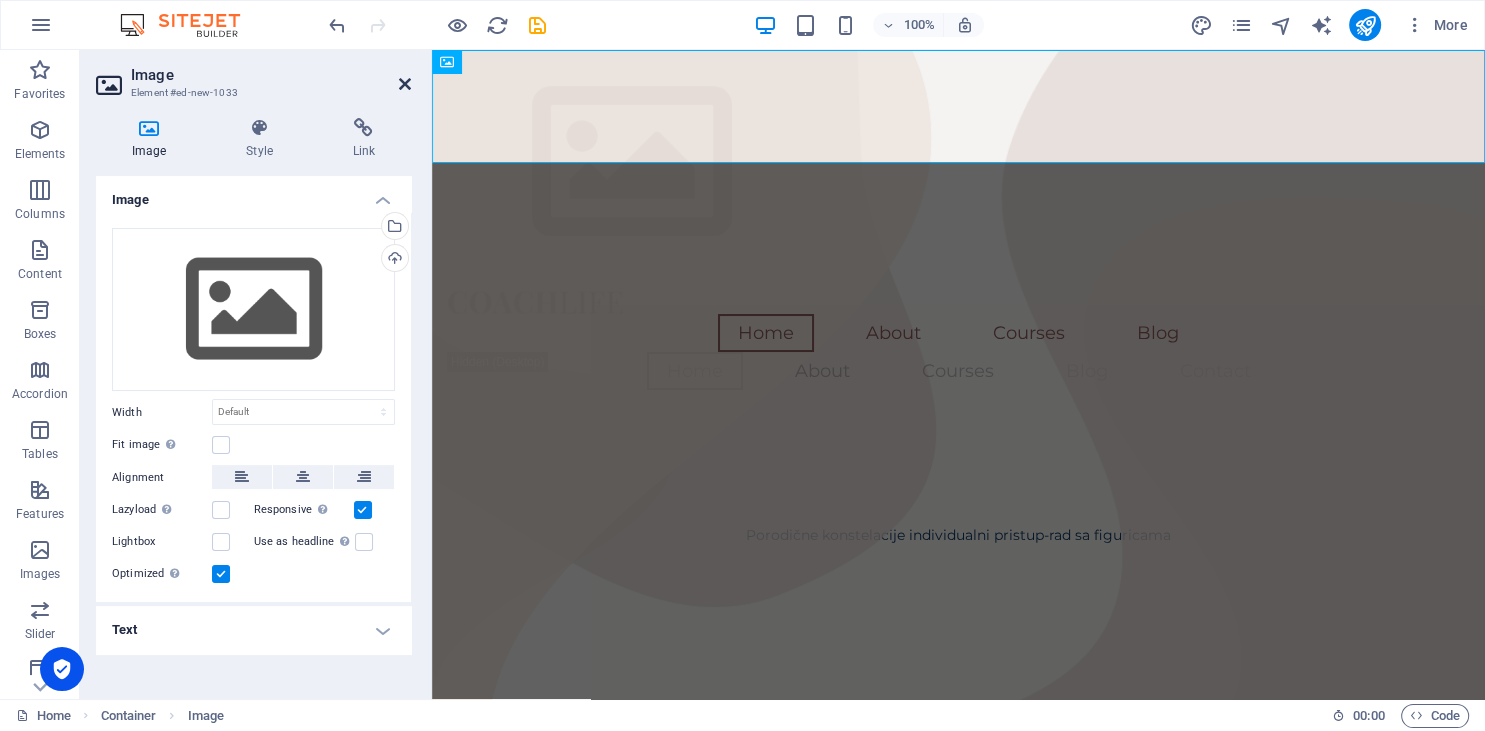 click at bounding box center (405, 84) 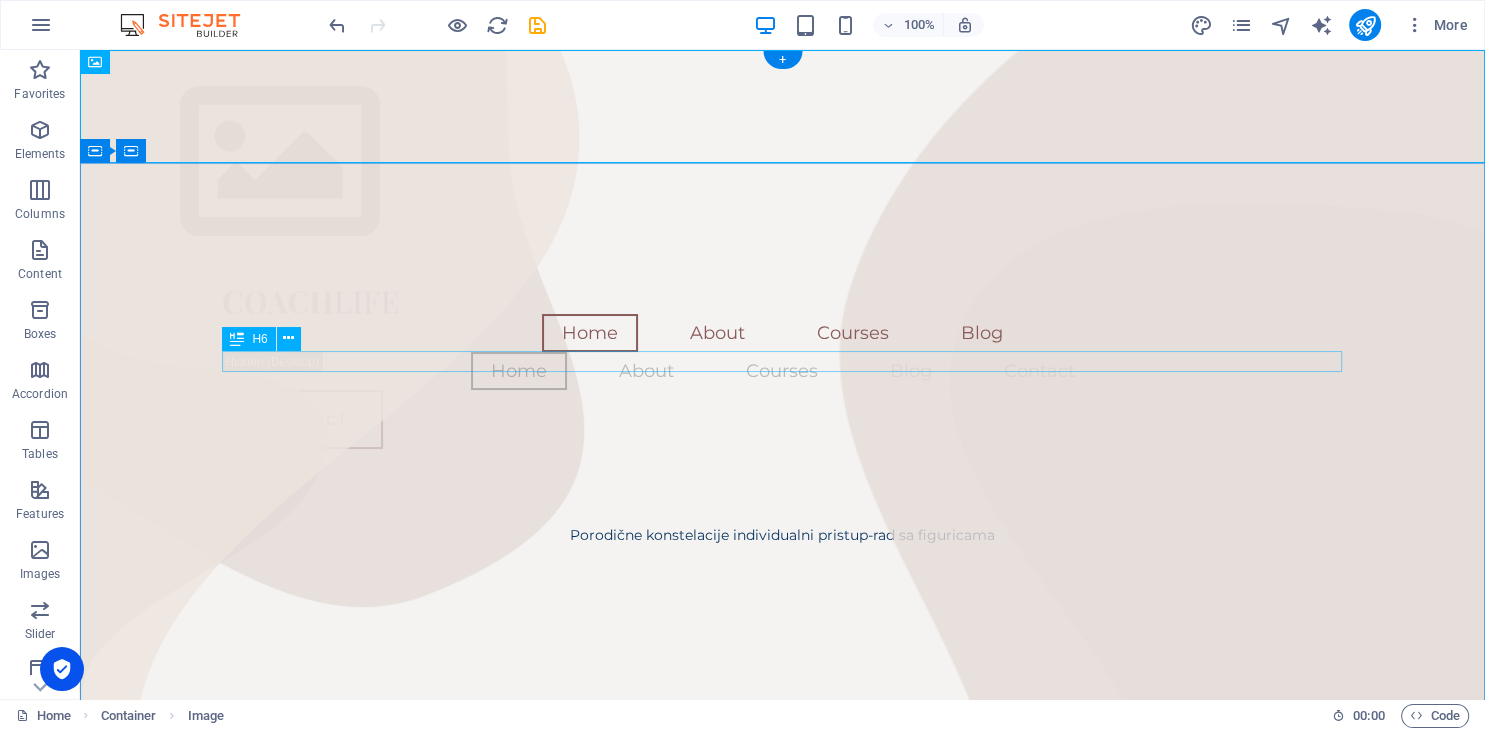click on "Porodične konstelacije individualni pristup-rad sa figuricama" at bounding box center (783, 535) 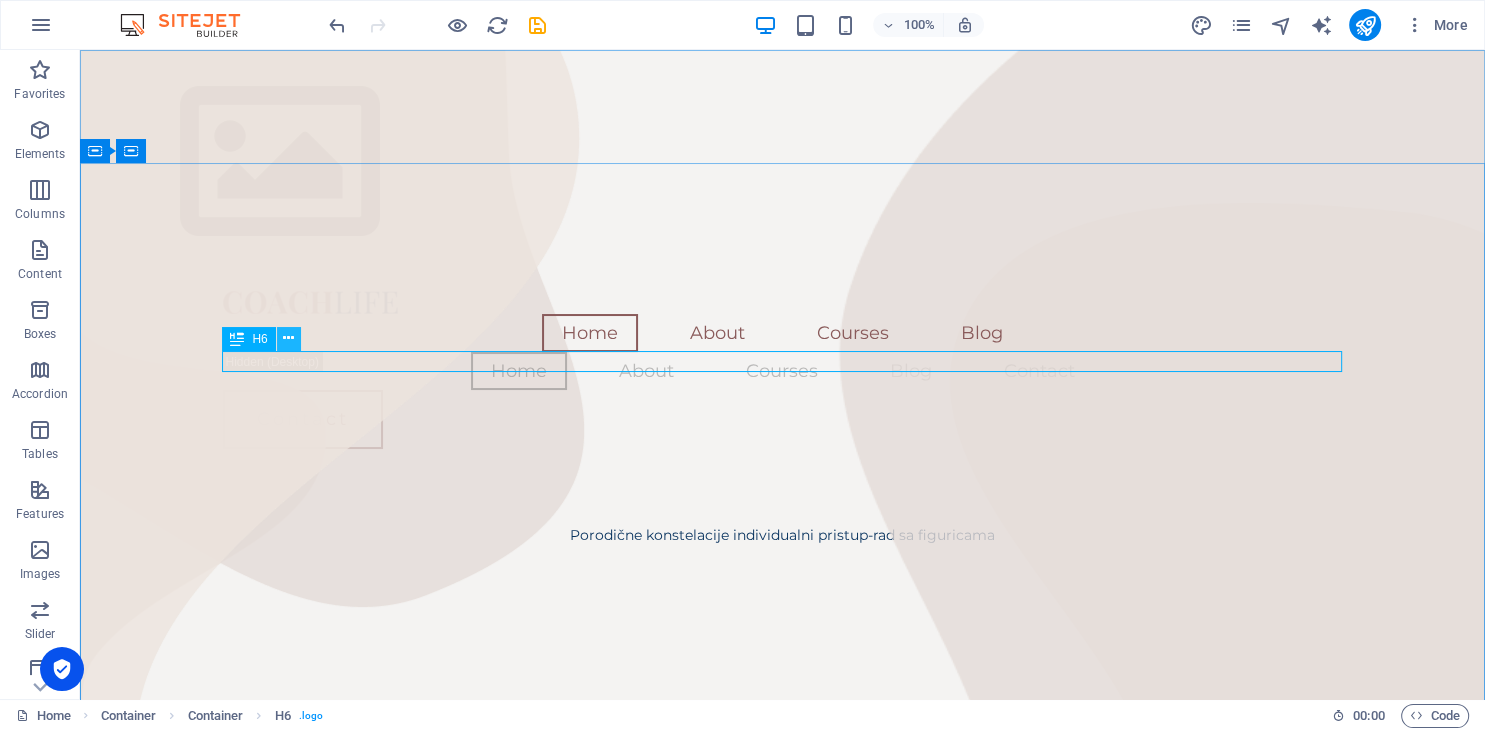 click at bounding box center [288, 338] 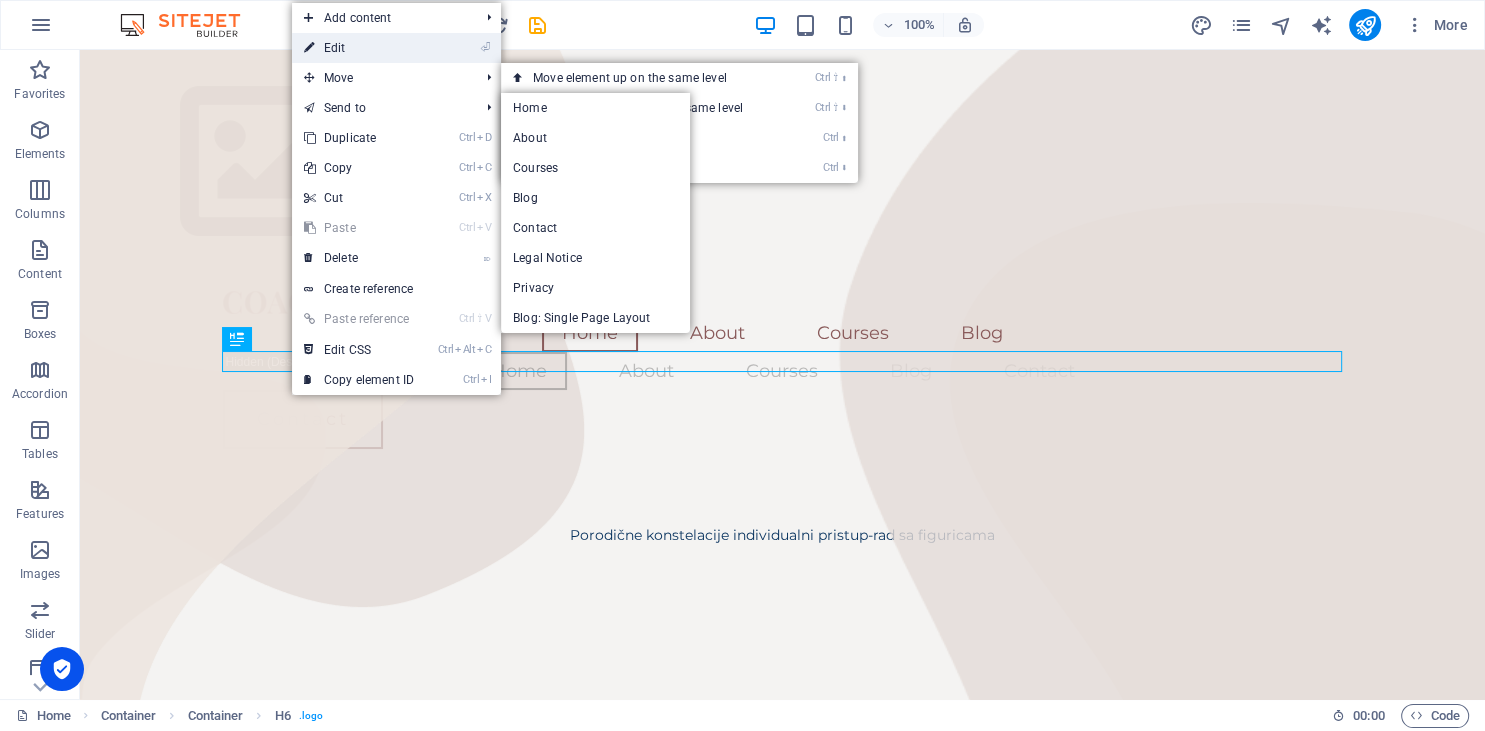 click on "⏎  Edit" at bounding box center [359, 48] 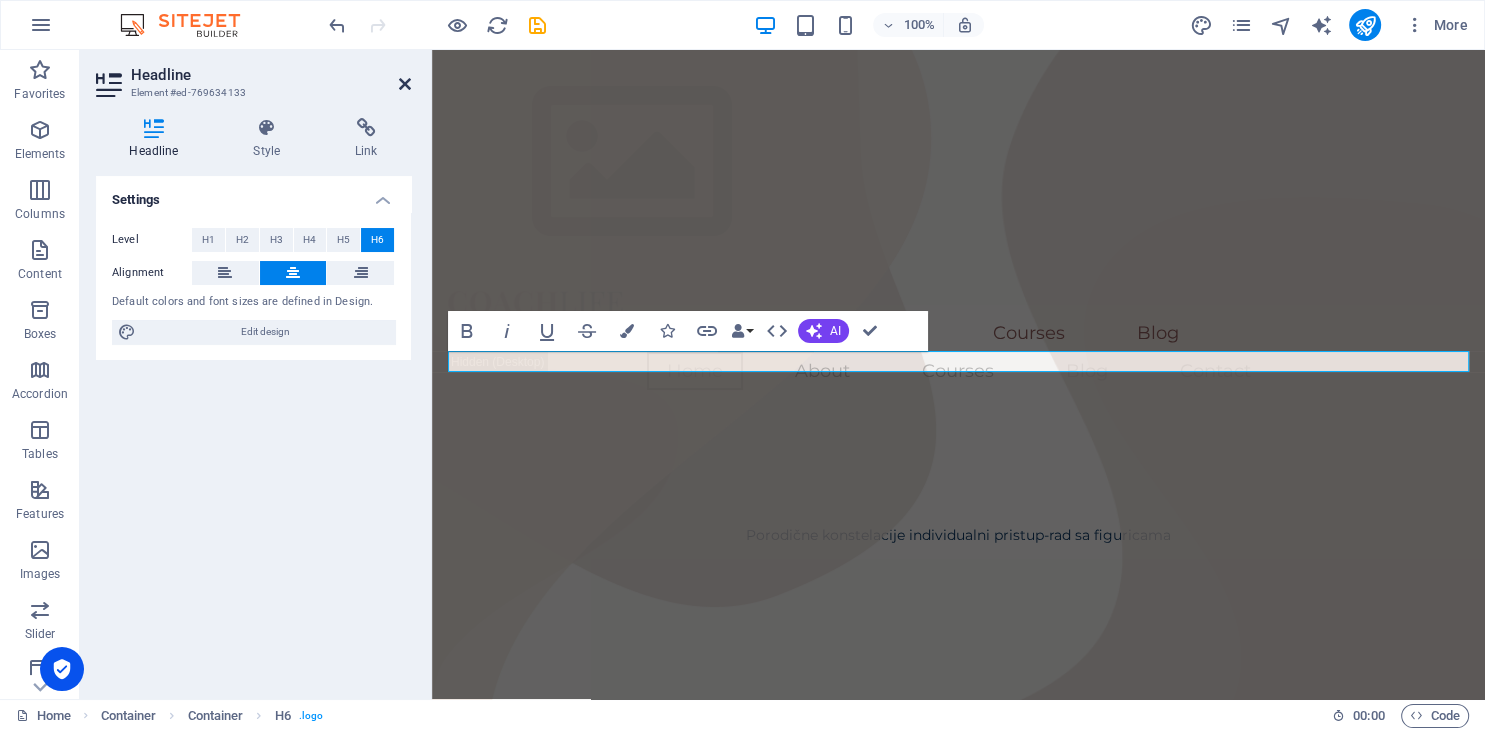 click at bounding box center (405, 84) 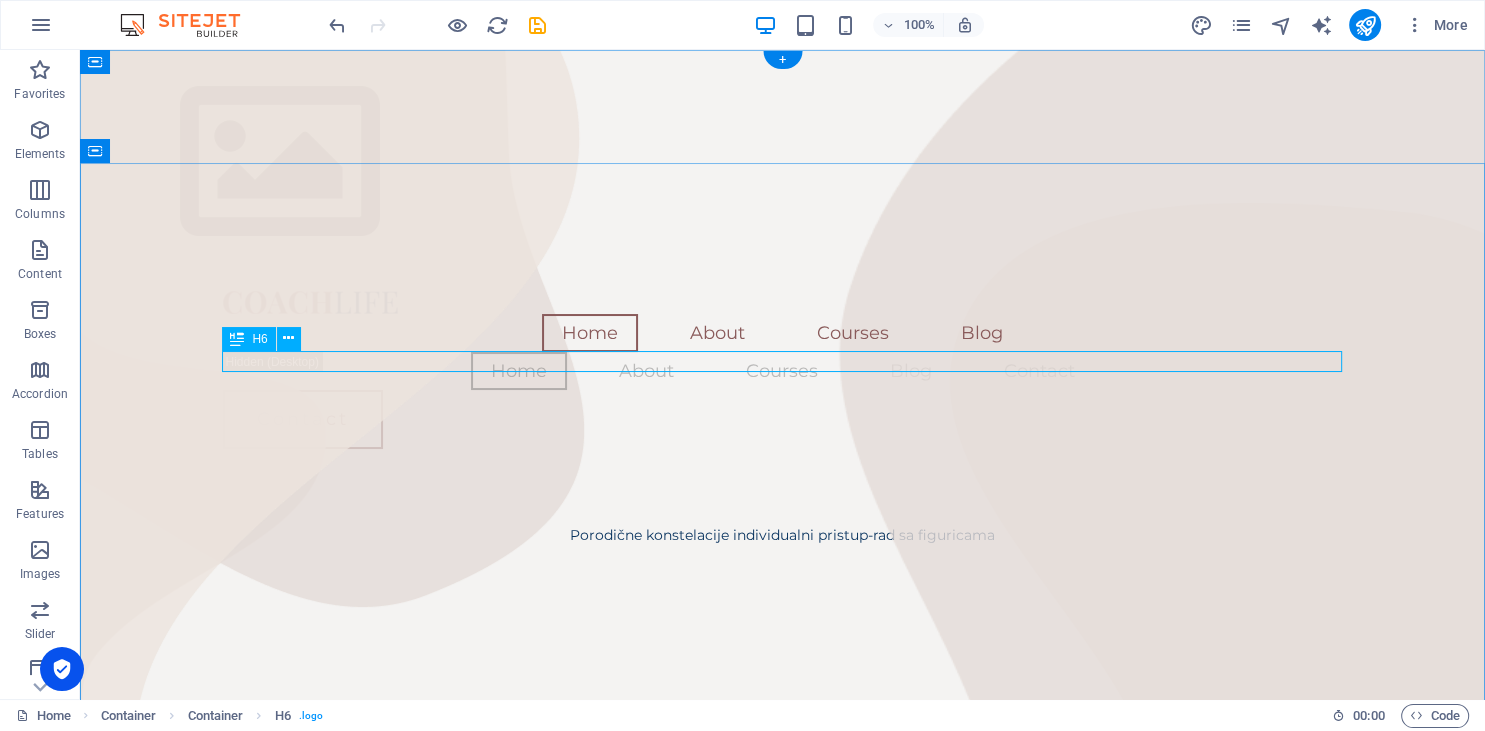click on "Porodične konstelacije individualni pristup-rad sa figuricama" at bounding box center (783, 535) 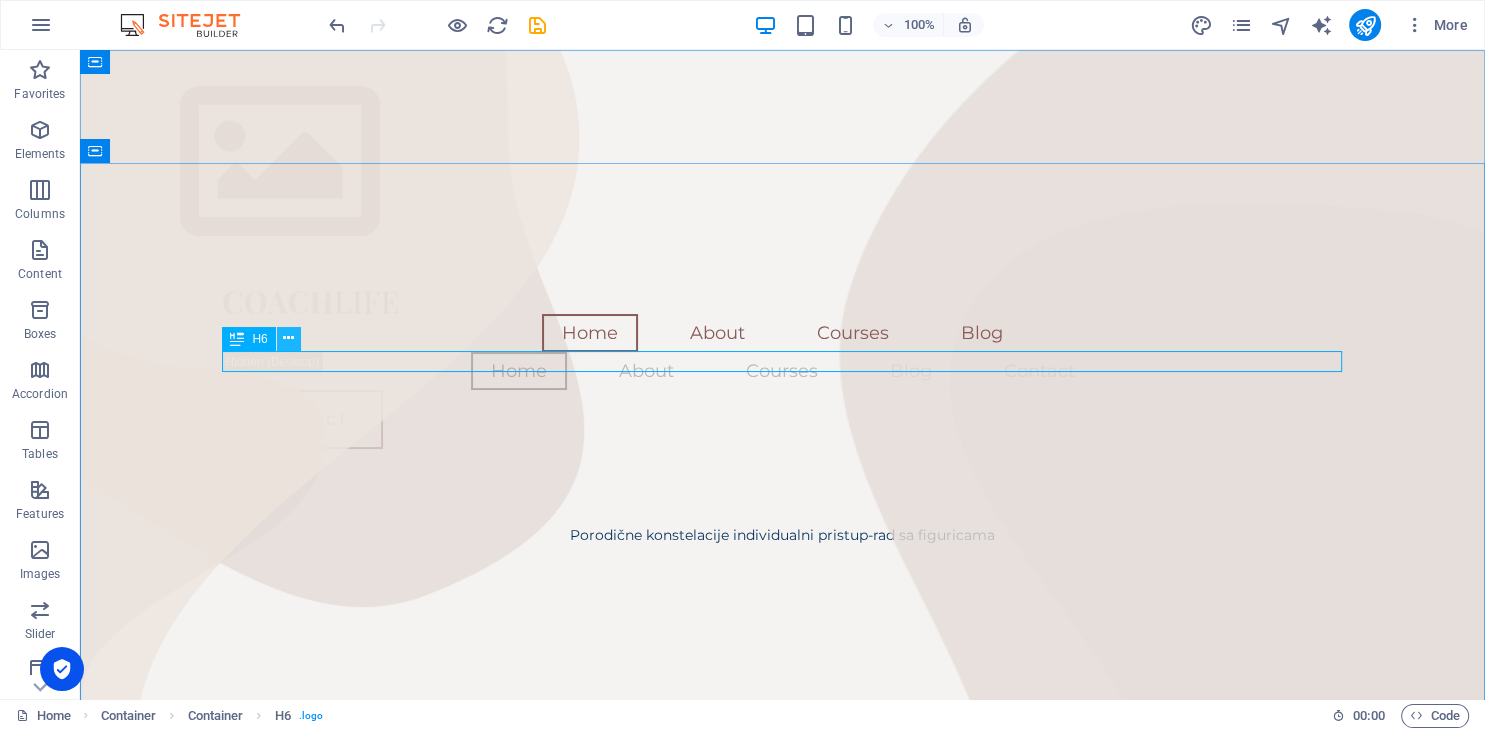 click at bounding box center [288, 338] 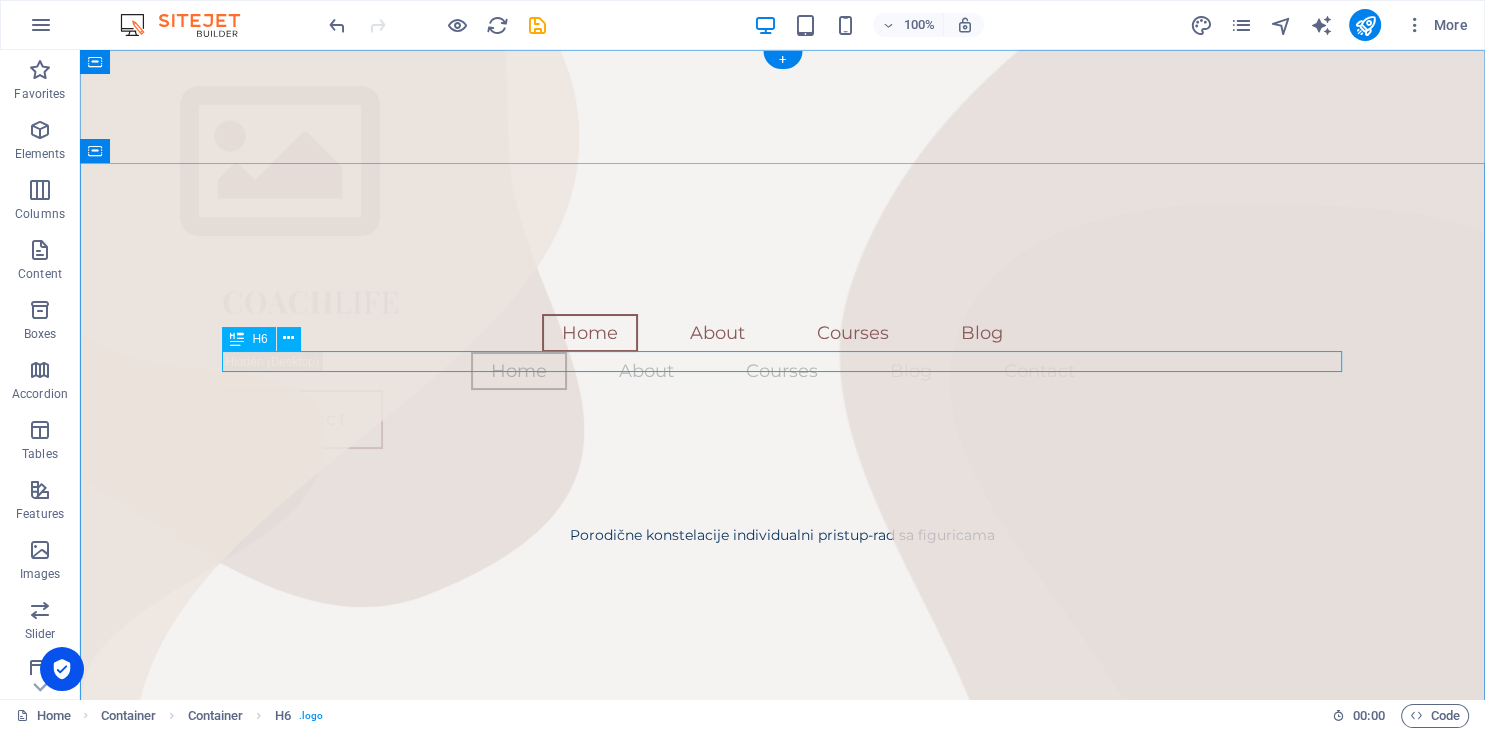 click on "Porodične konstelacije individualni pristup-rad sa figuricama" at bounding box center (783, 535) 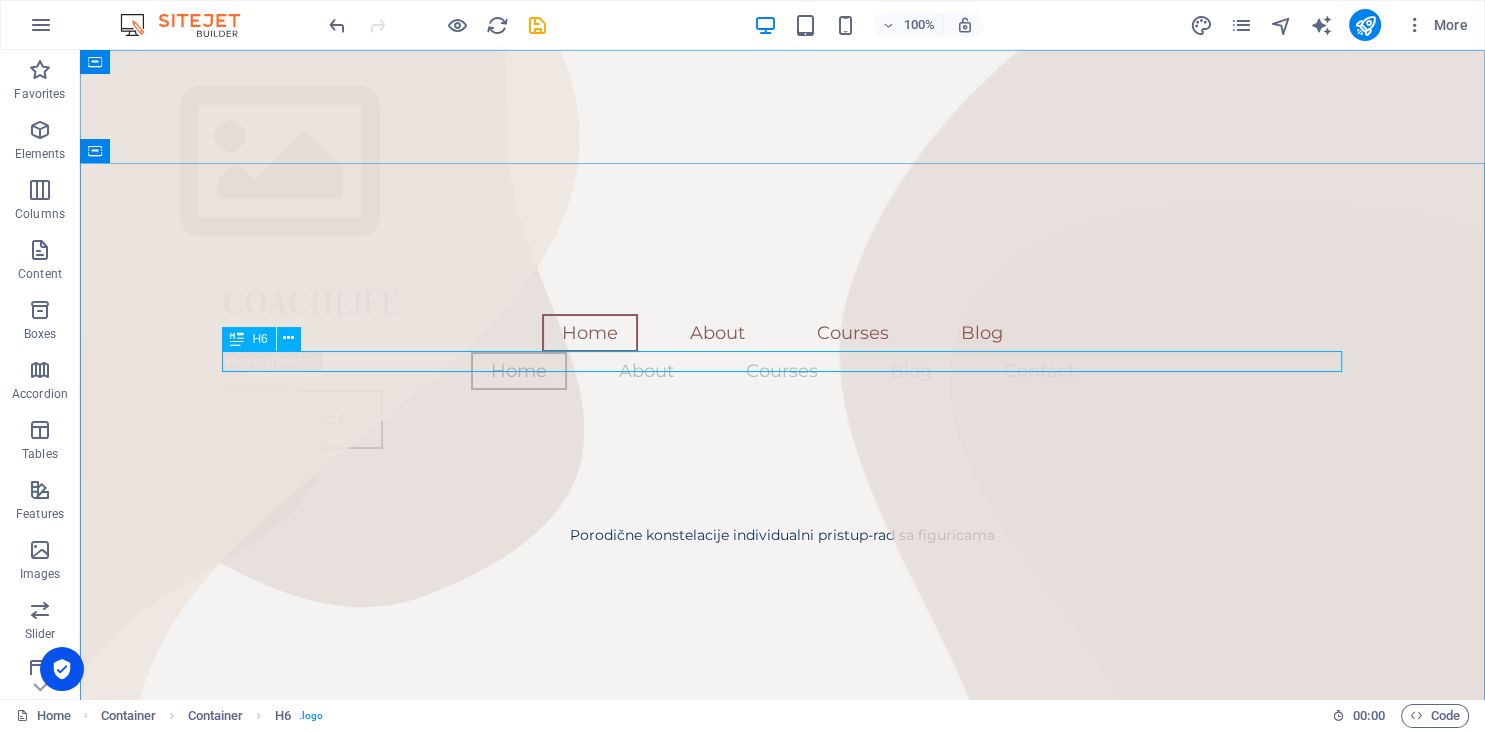 click on "H6" at bounding box center [259, 339] 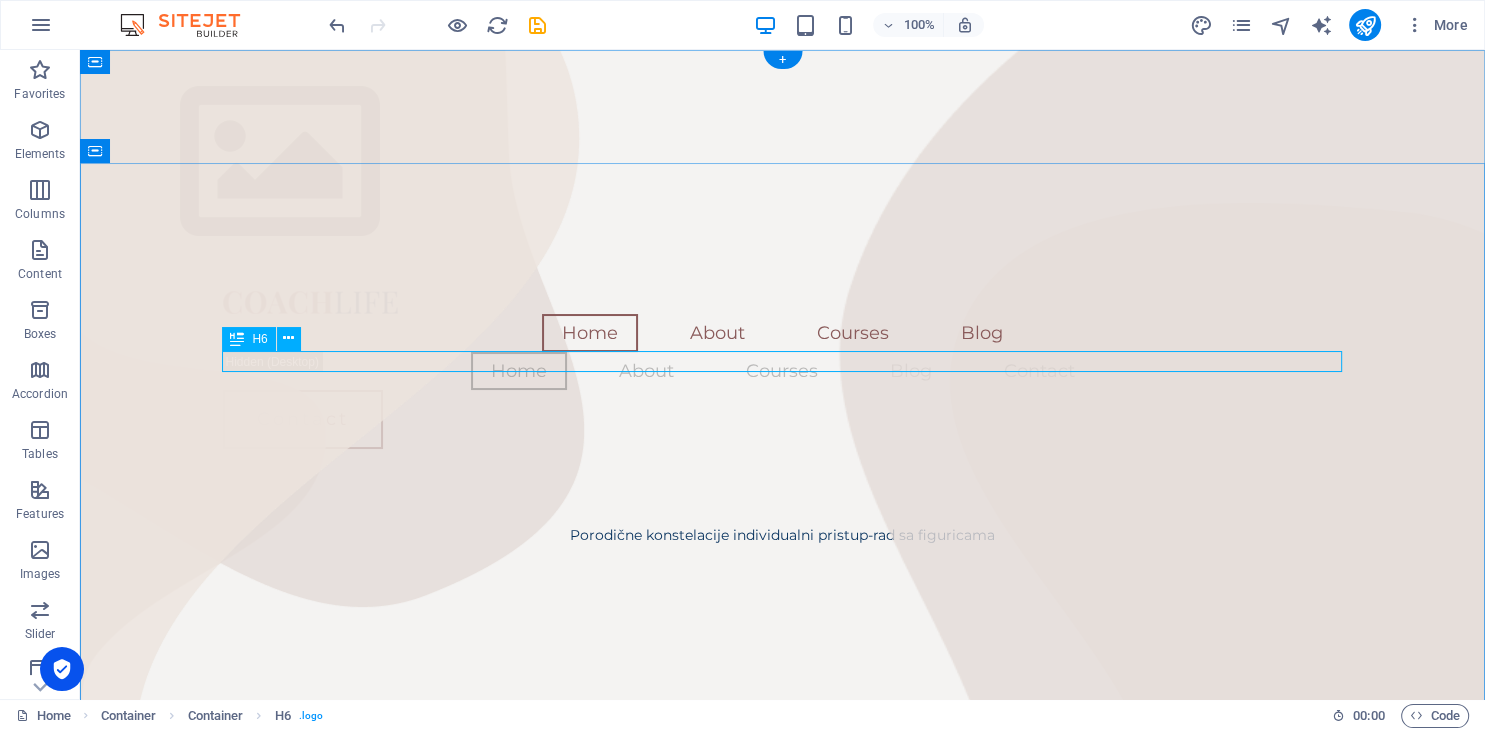click on "Porodične konstelacije individualni pristup-rad sa figuricama" at bounding box center (783, 535) 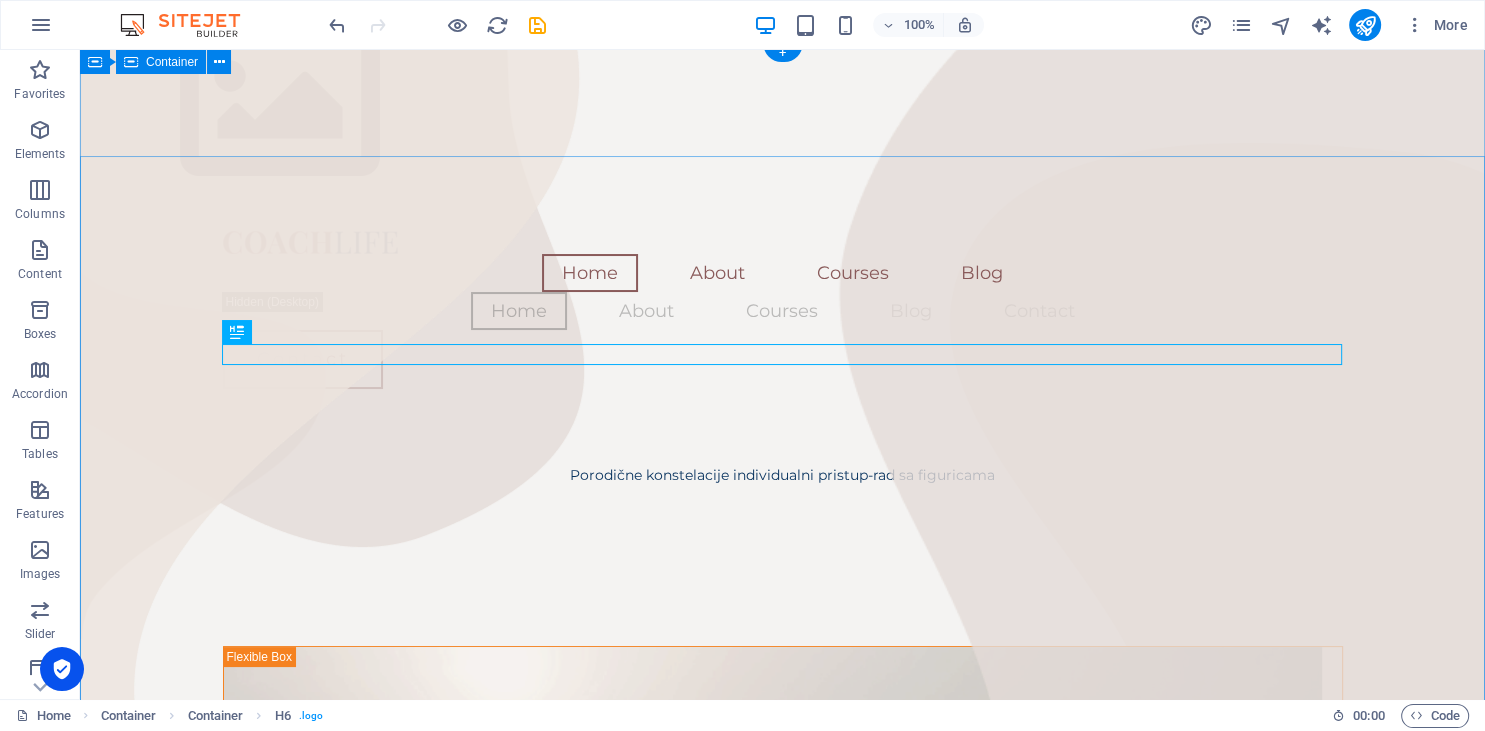 scroll, scrollTop: 0, scrollLeft: 0, axis: both 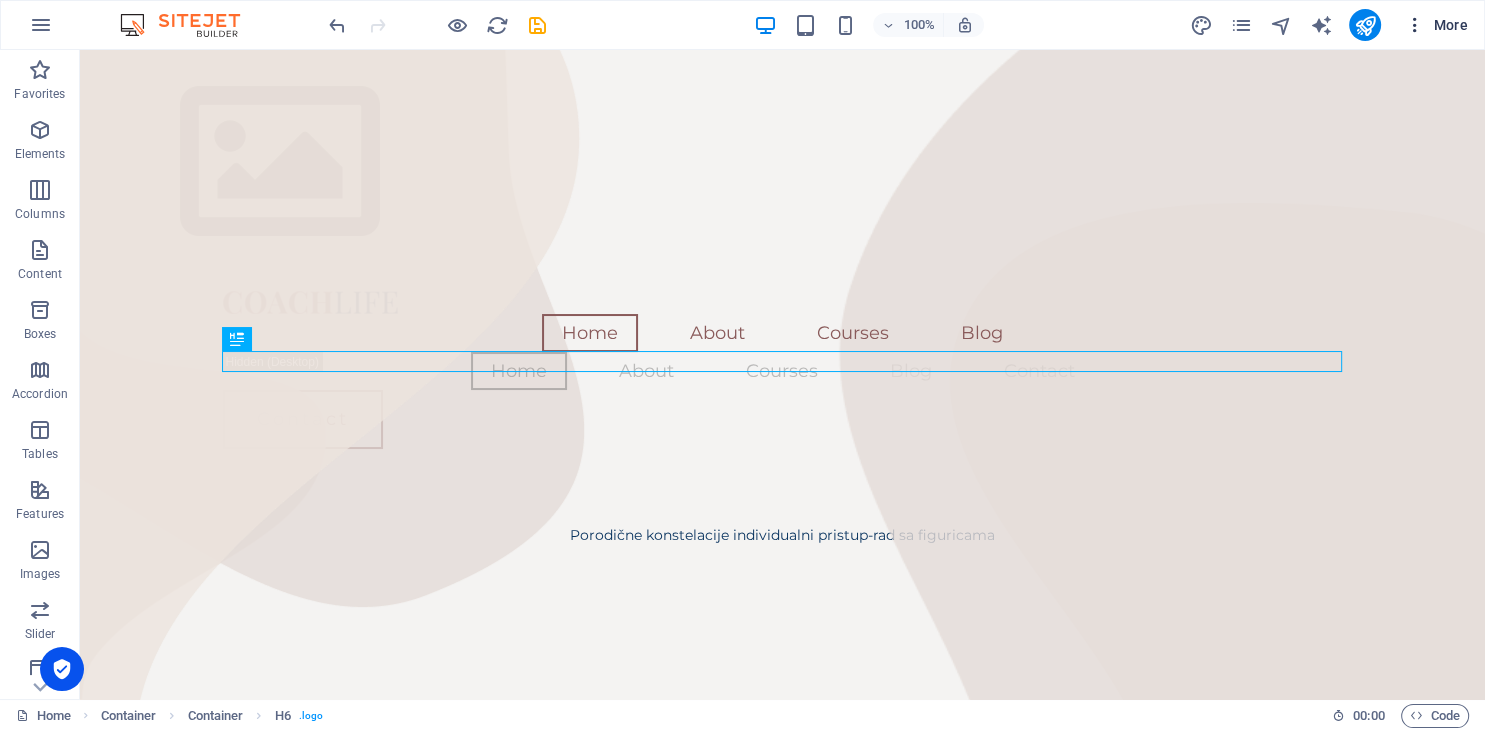 click at bounding box center (1415, 25) 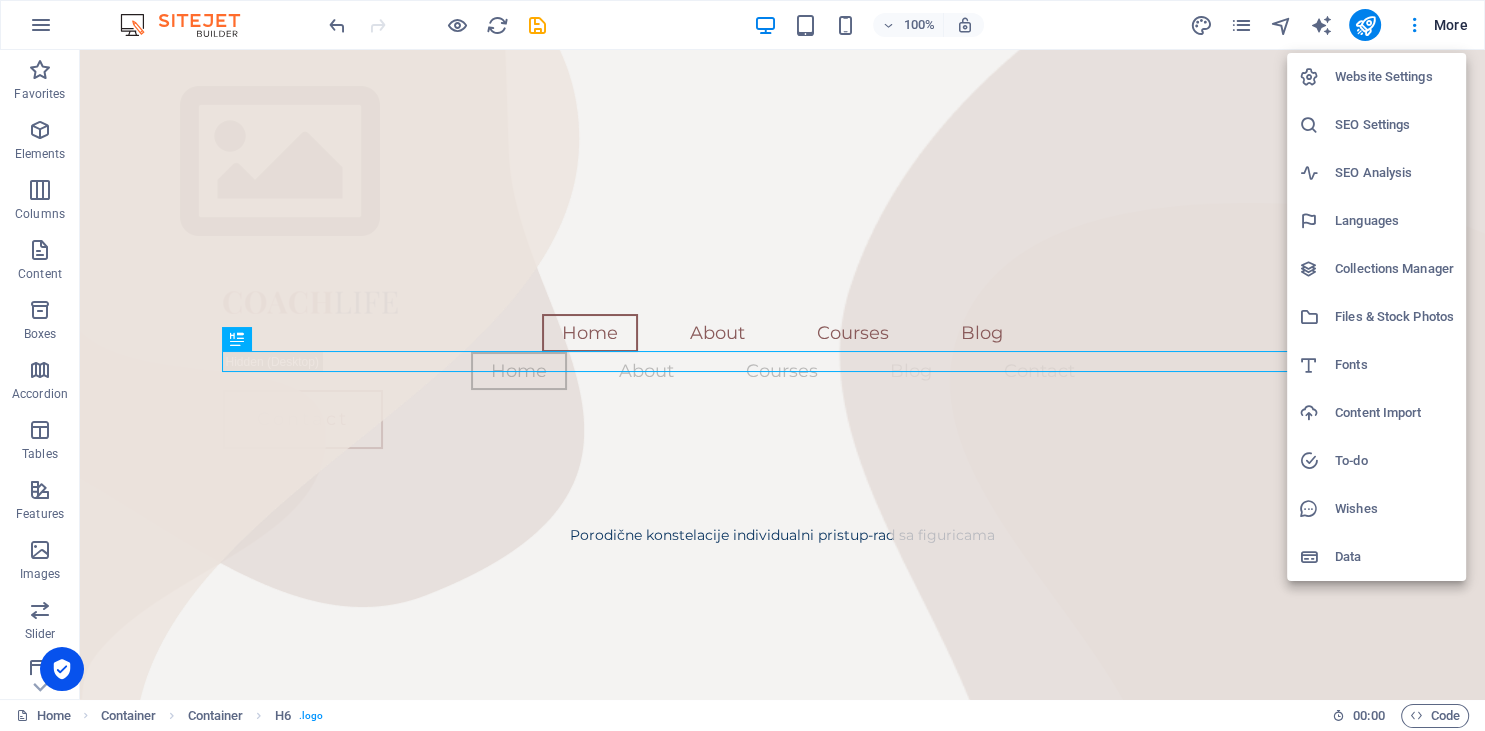 click at bounding box center (742, 365) 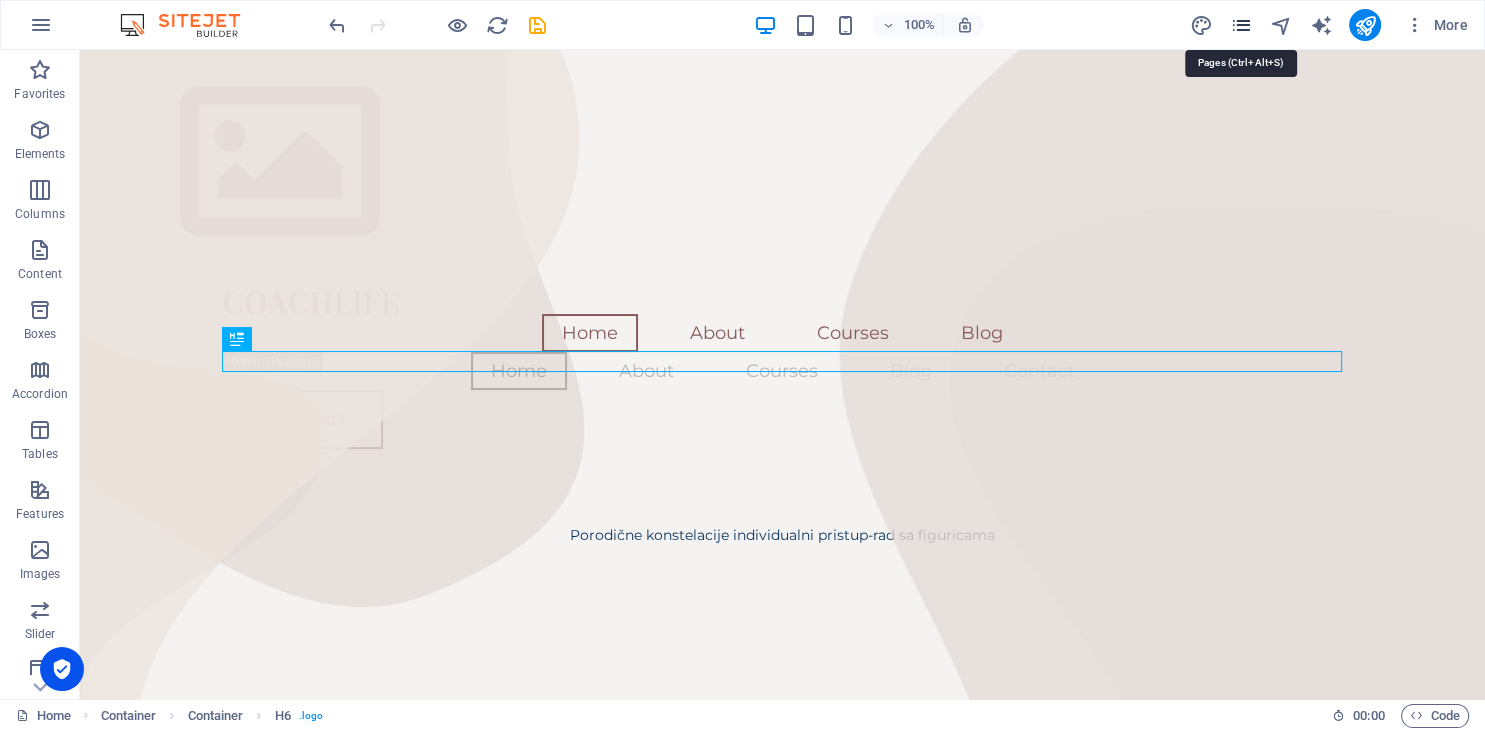 click at bounding box center (1240, 25) 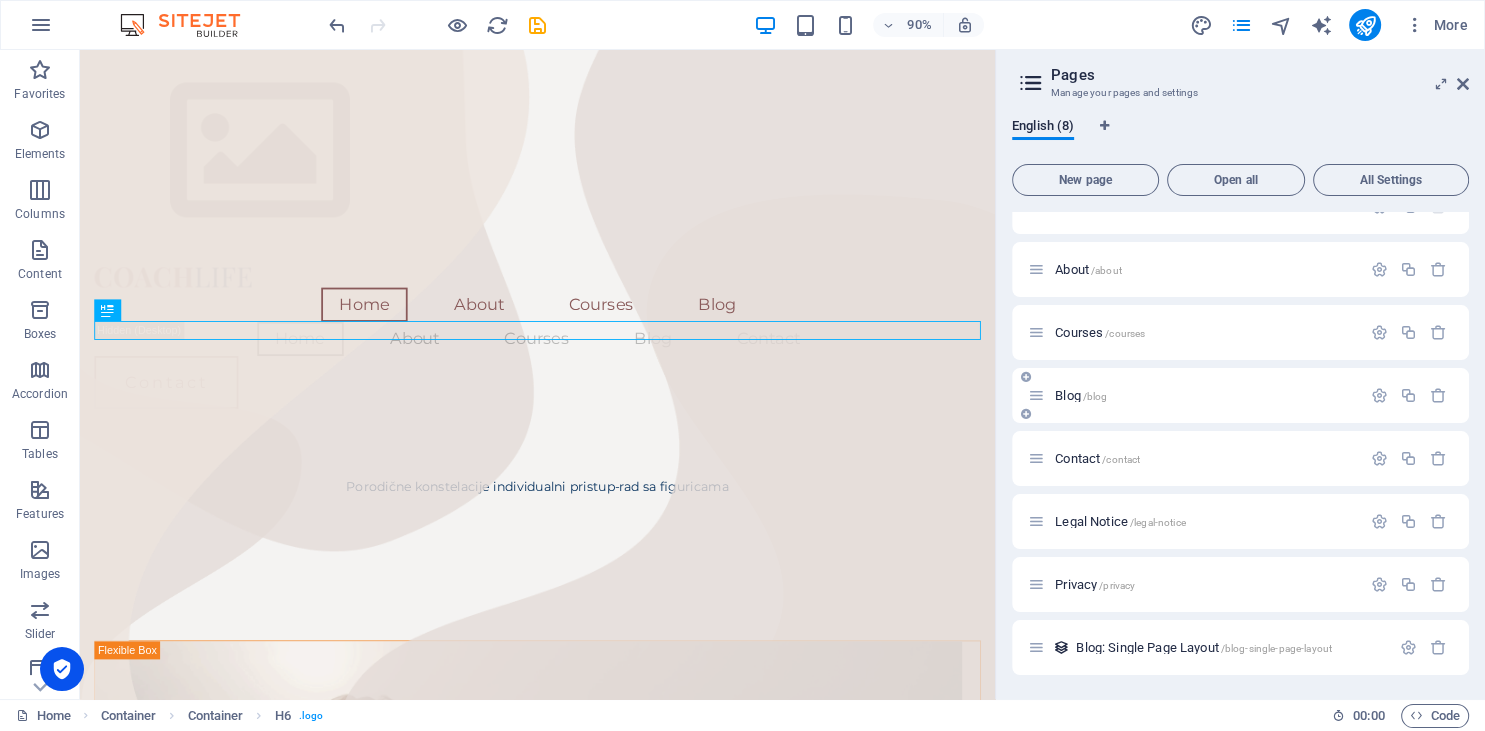 scroll, scrollTop: 0, scrollLeft: 0, axis: both 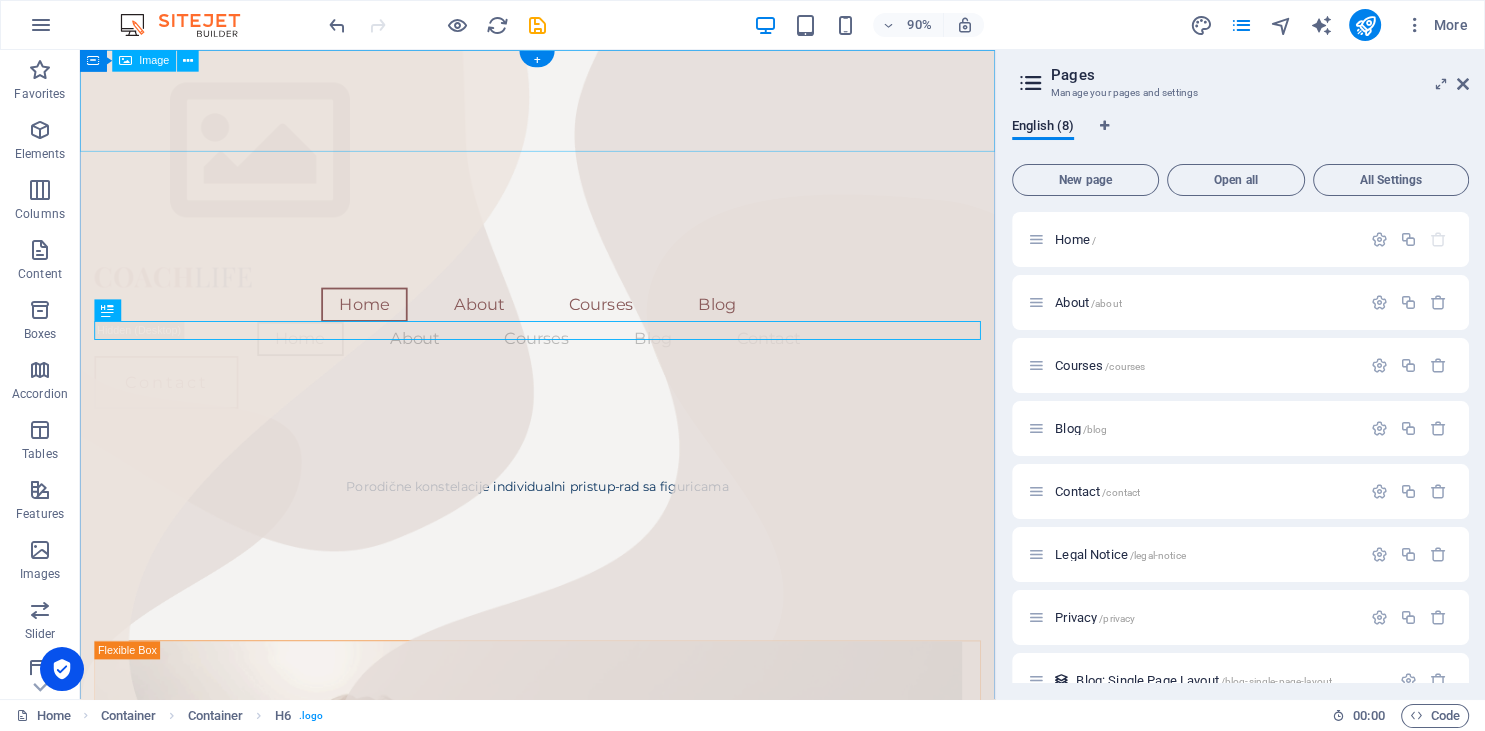click at bounding box center [588, 162] 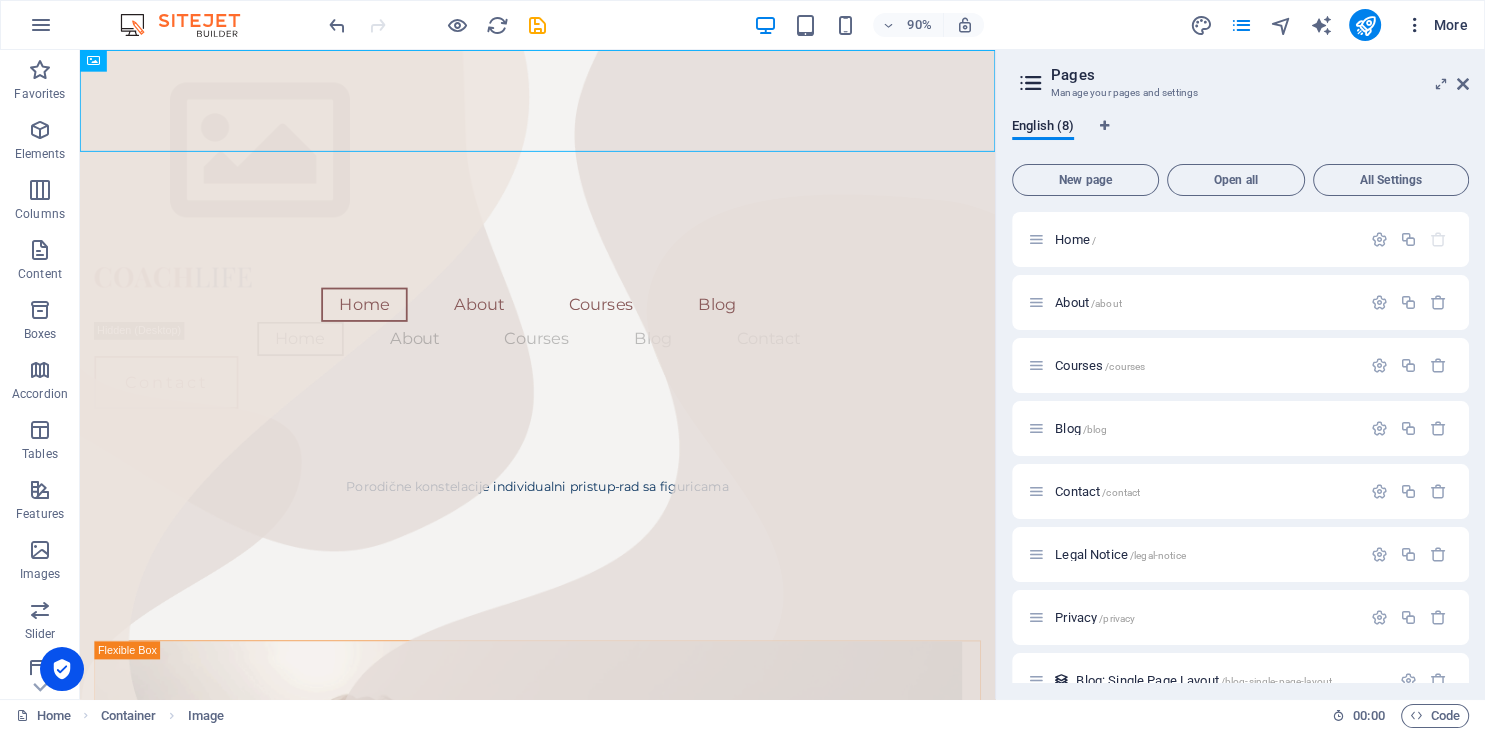 click at bounding box center [1415, 25] 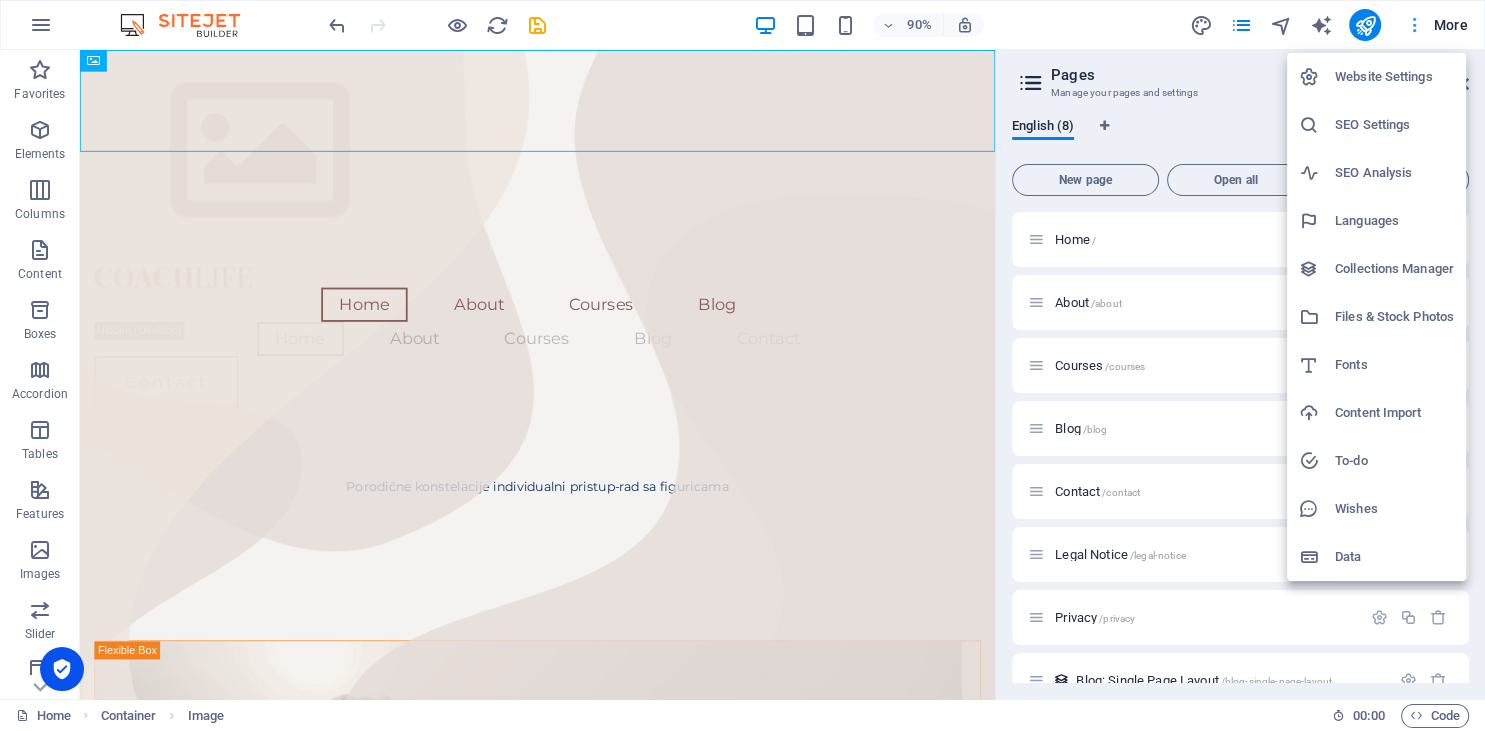 click at bounding box center (742, 365) 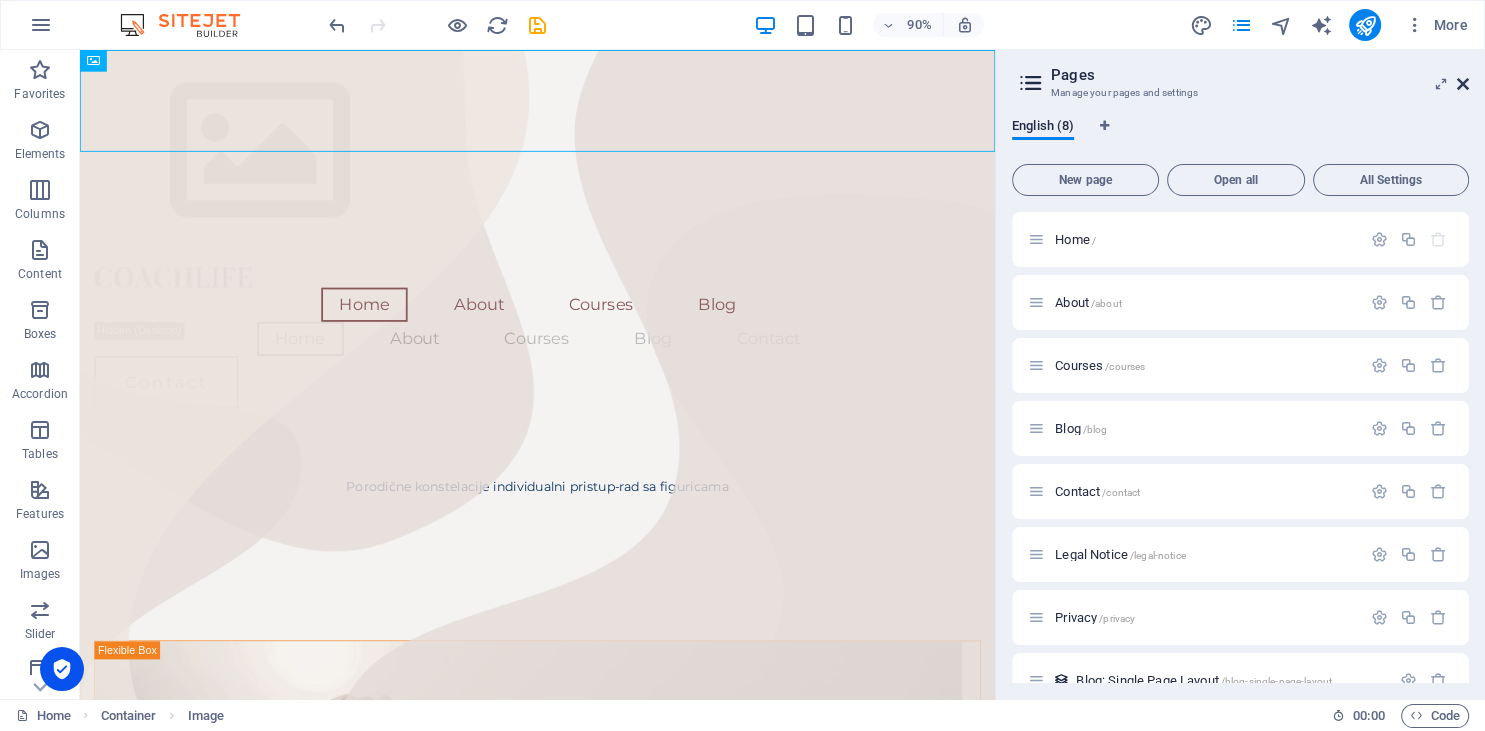click at bounding box center [1463, 84] 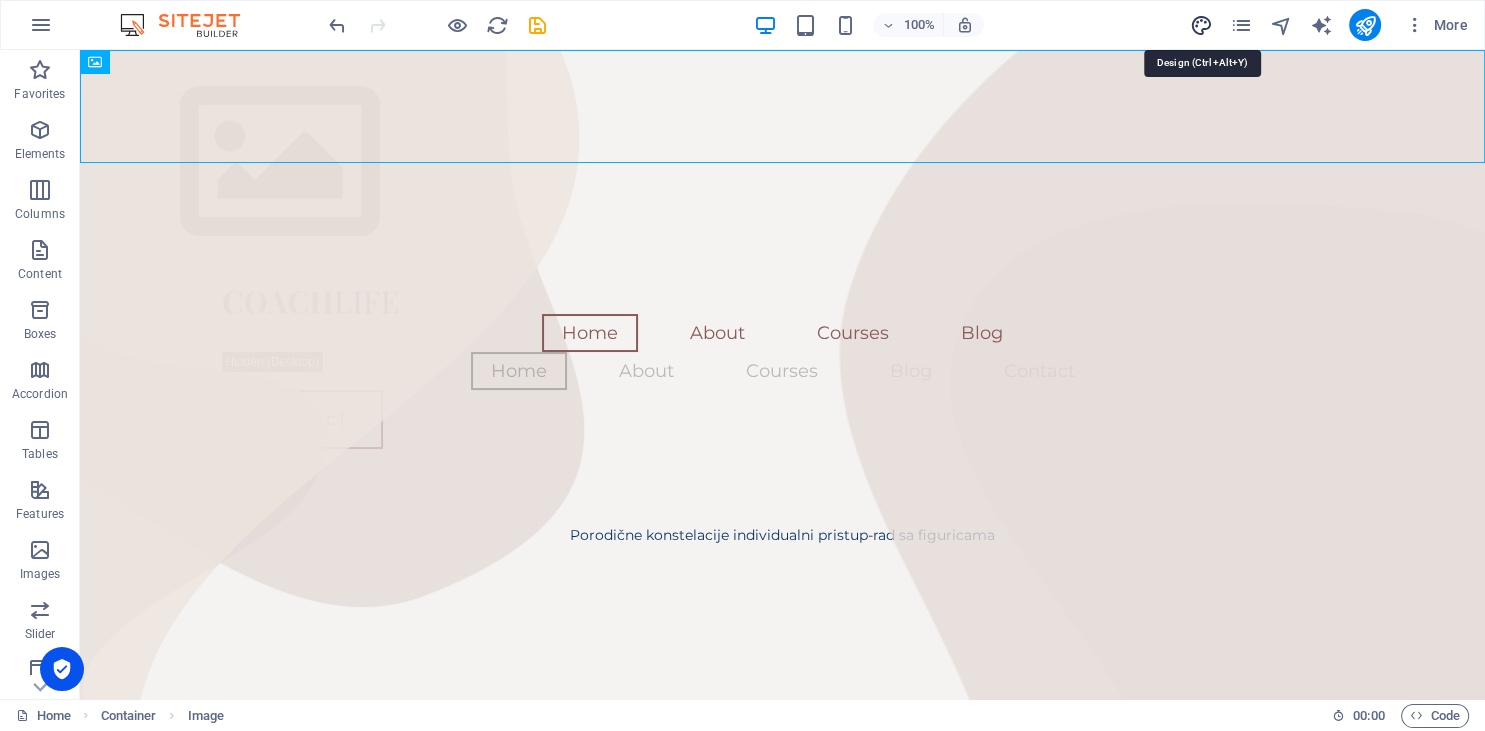click at bounding box center (1200, 25) 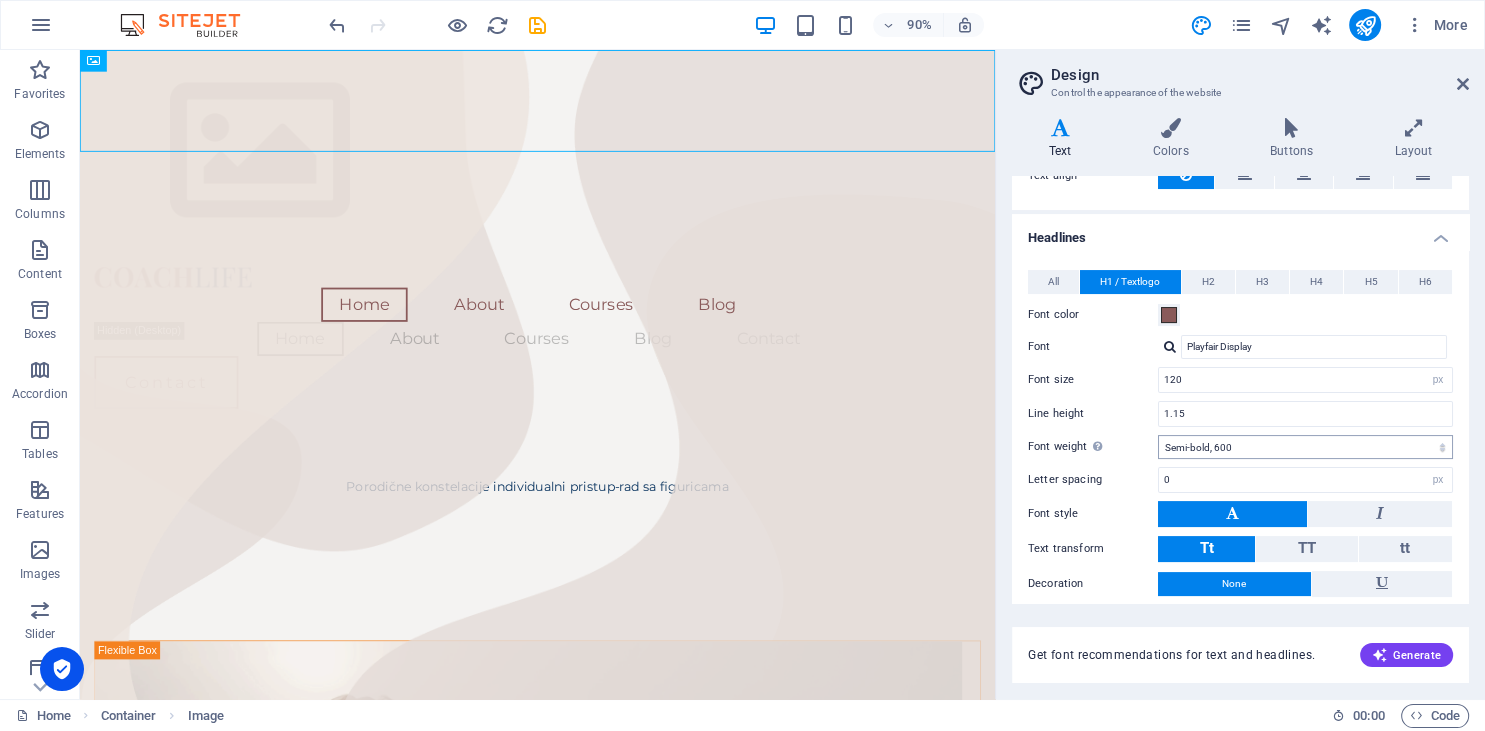 scroll, scrollTop: 446, scrollLeft: 0, axis: vertical 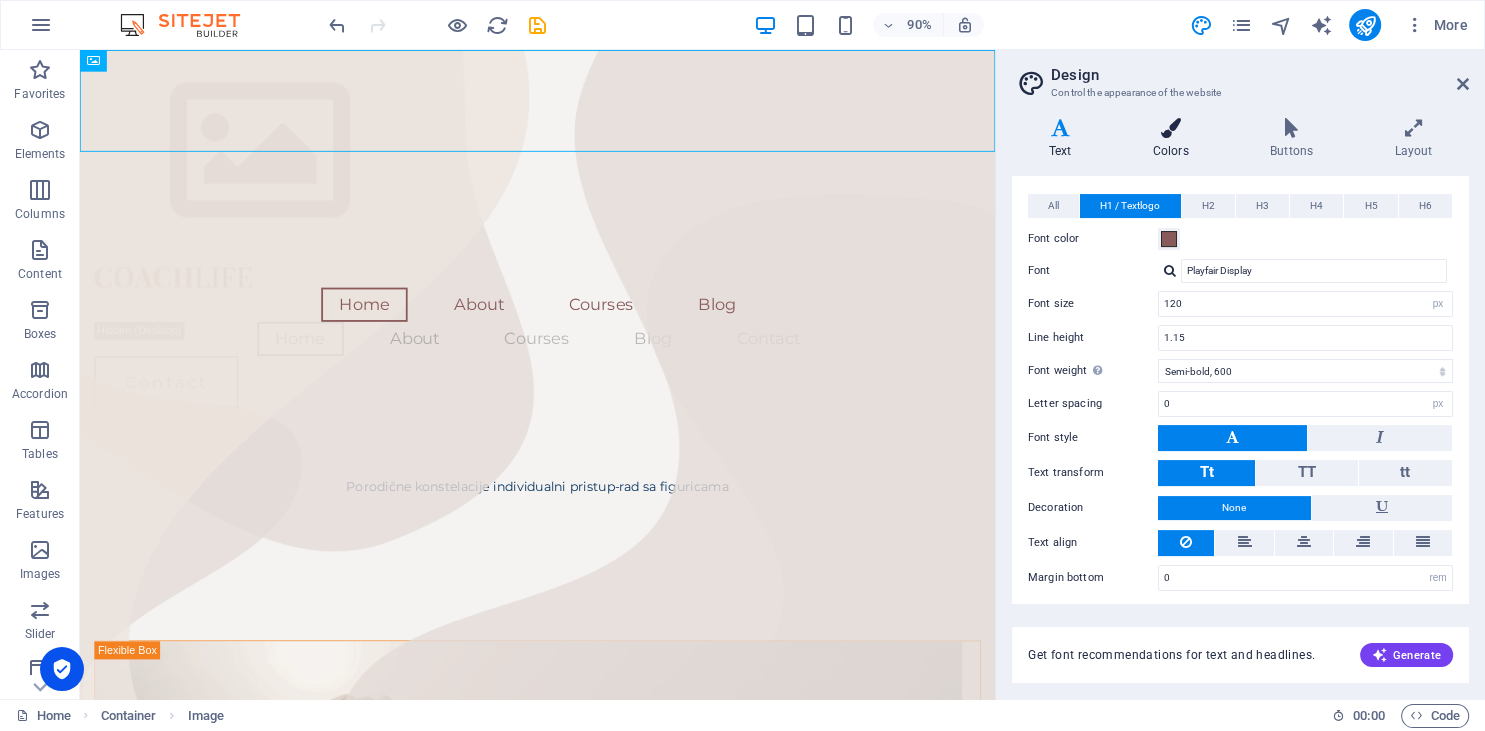 click on "Colors" at bounding box center [1174, 139] 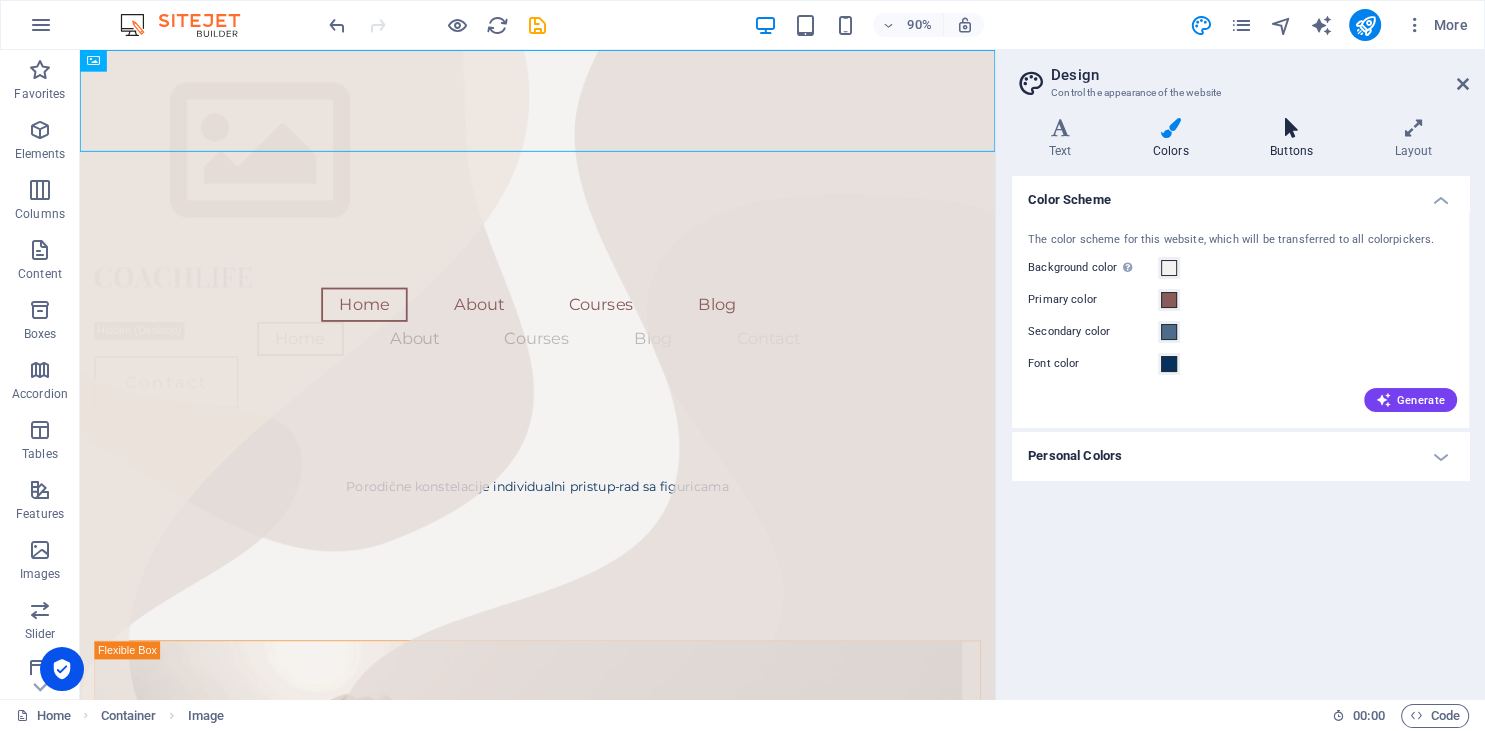 click on "Buttons" at bounding box center [1295, 139] 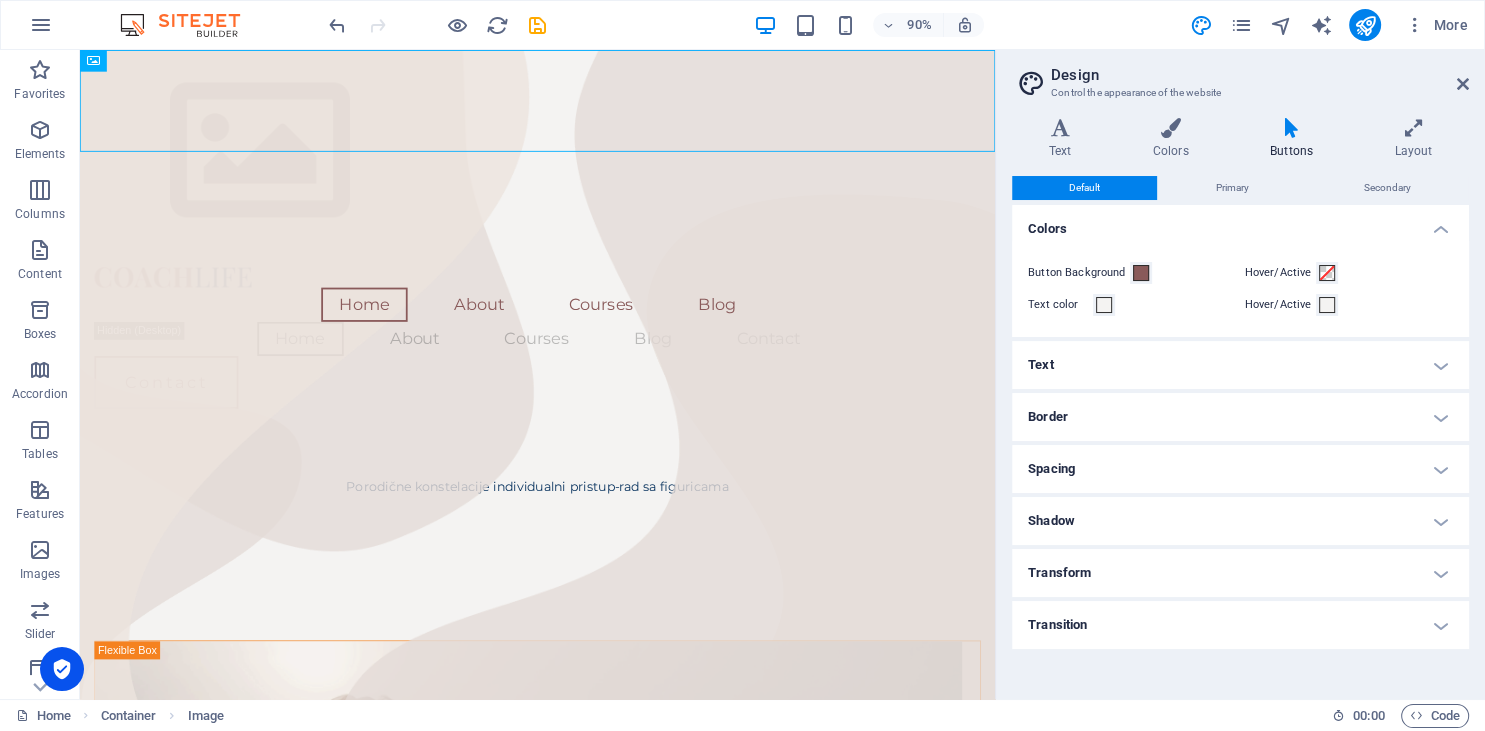 click on "Text" at bounding box center (1240, 365) 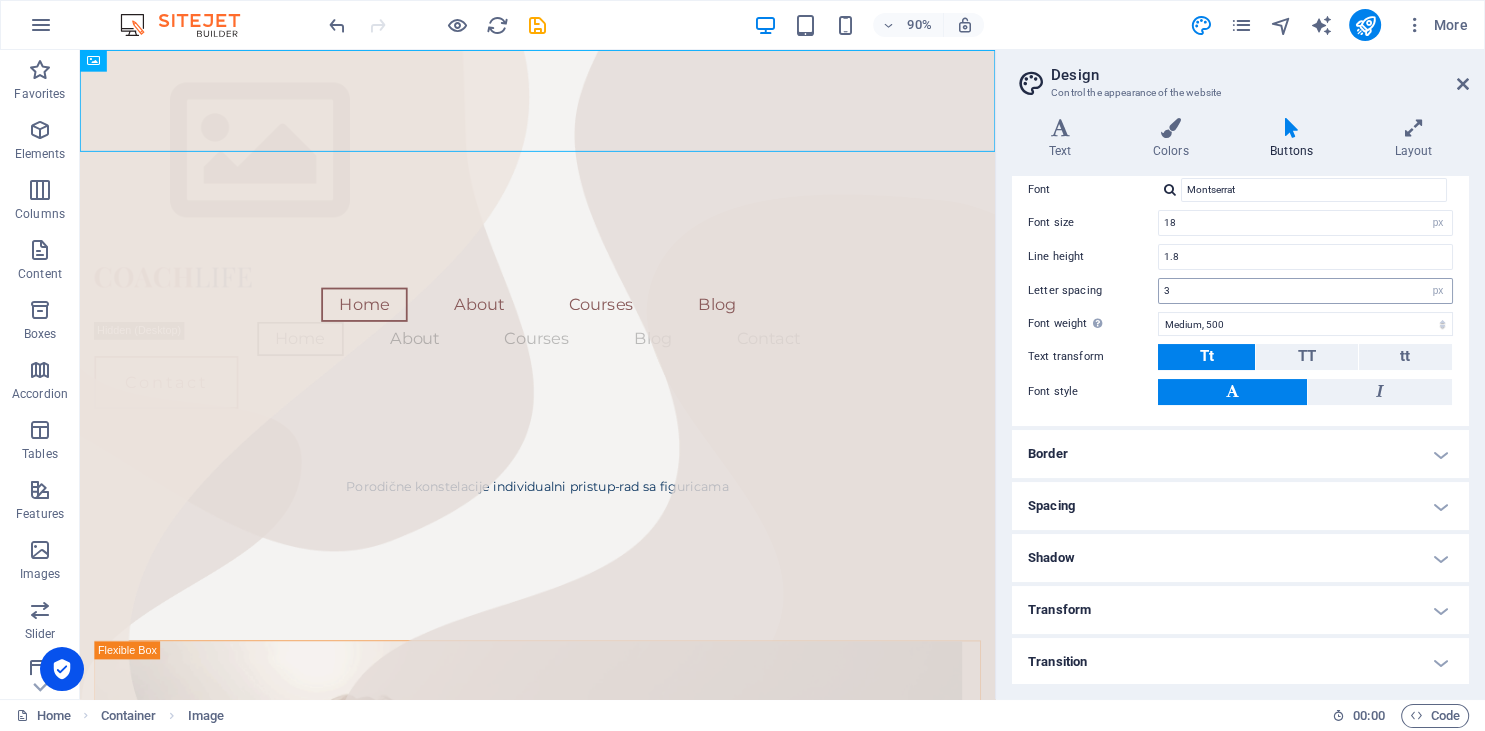scroll, scrollTop: 0, scrollLeft: 0, axis: both 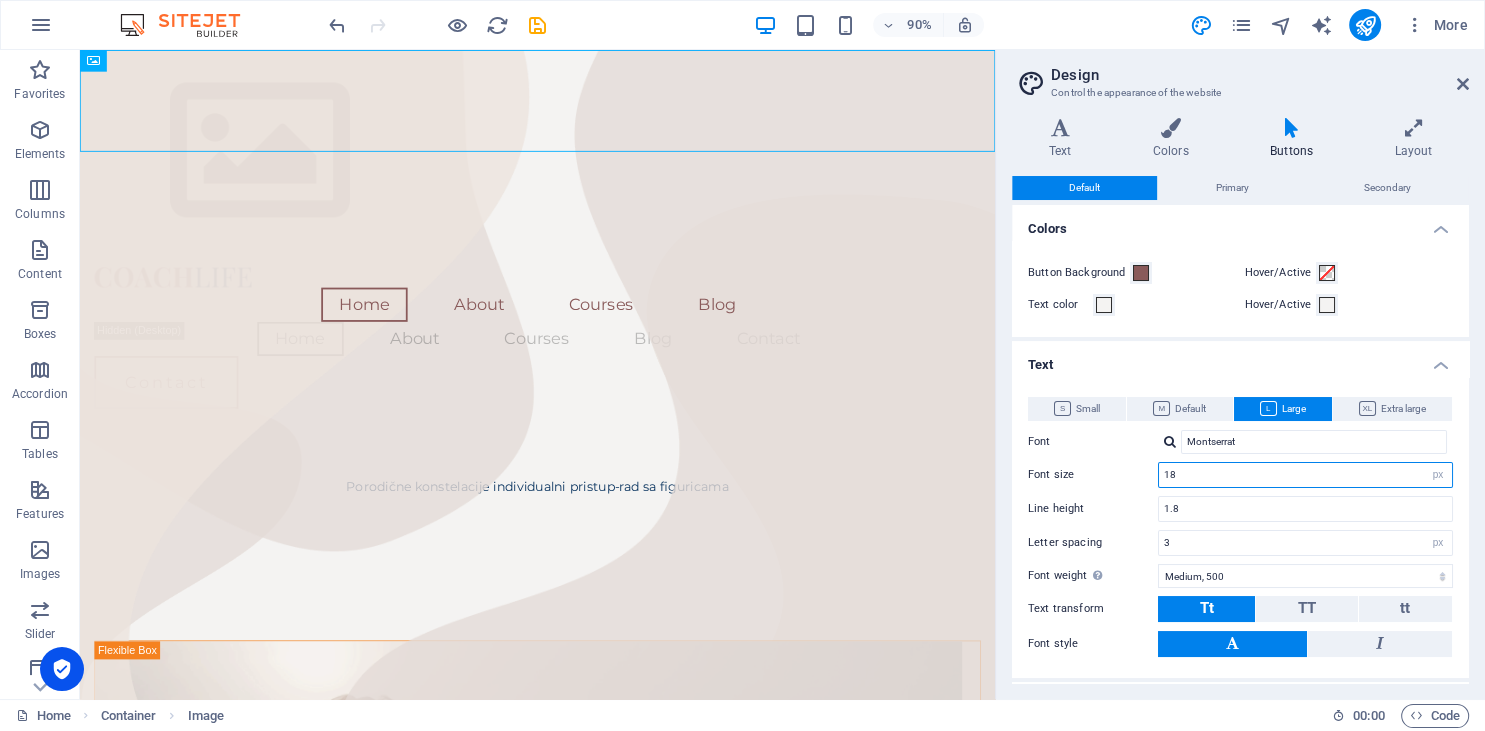 click on "18" at bounding box center [1305, 475] 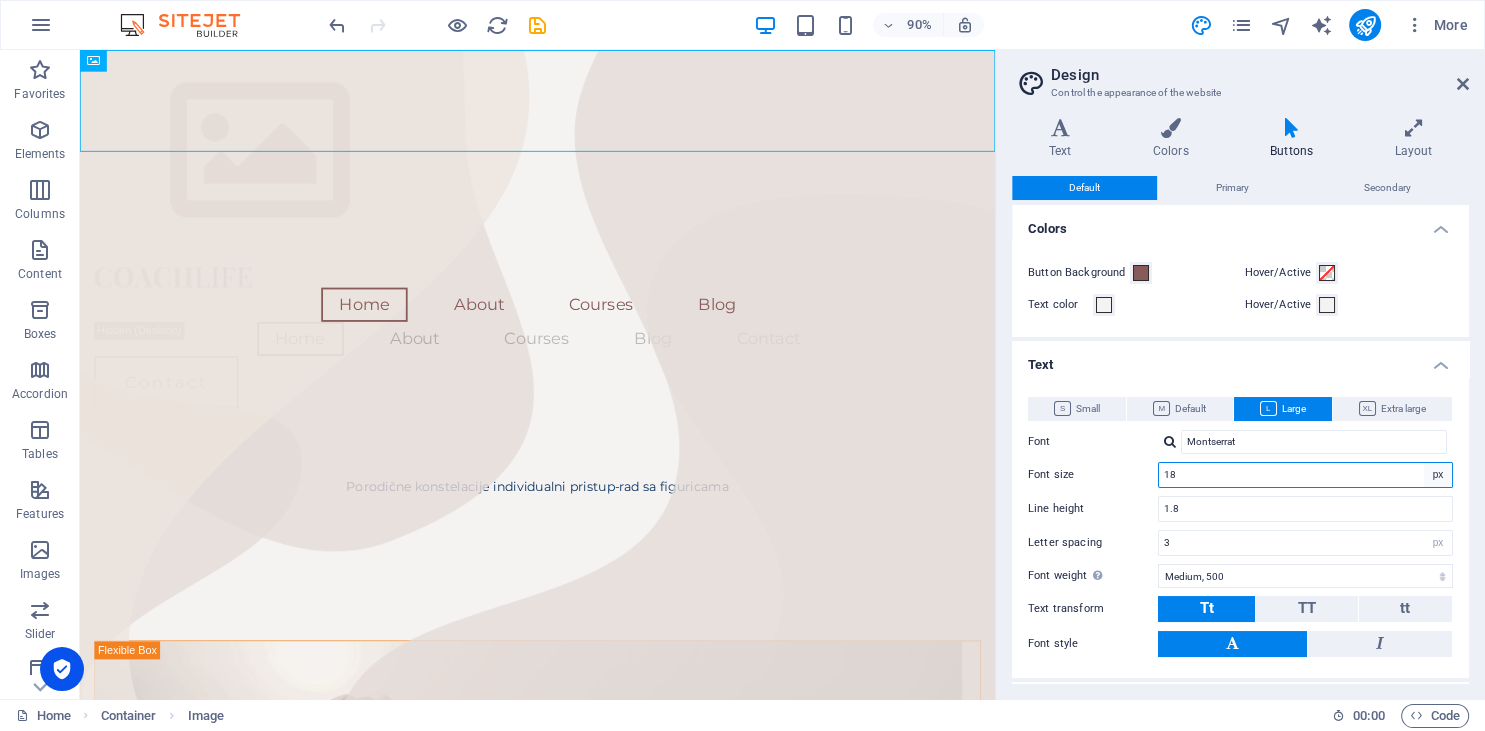 click on "rem px em %" at bounding box center (1438, 475) 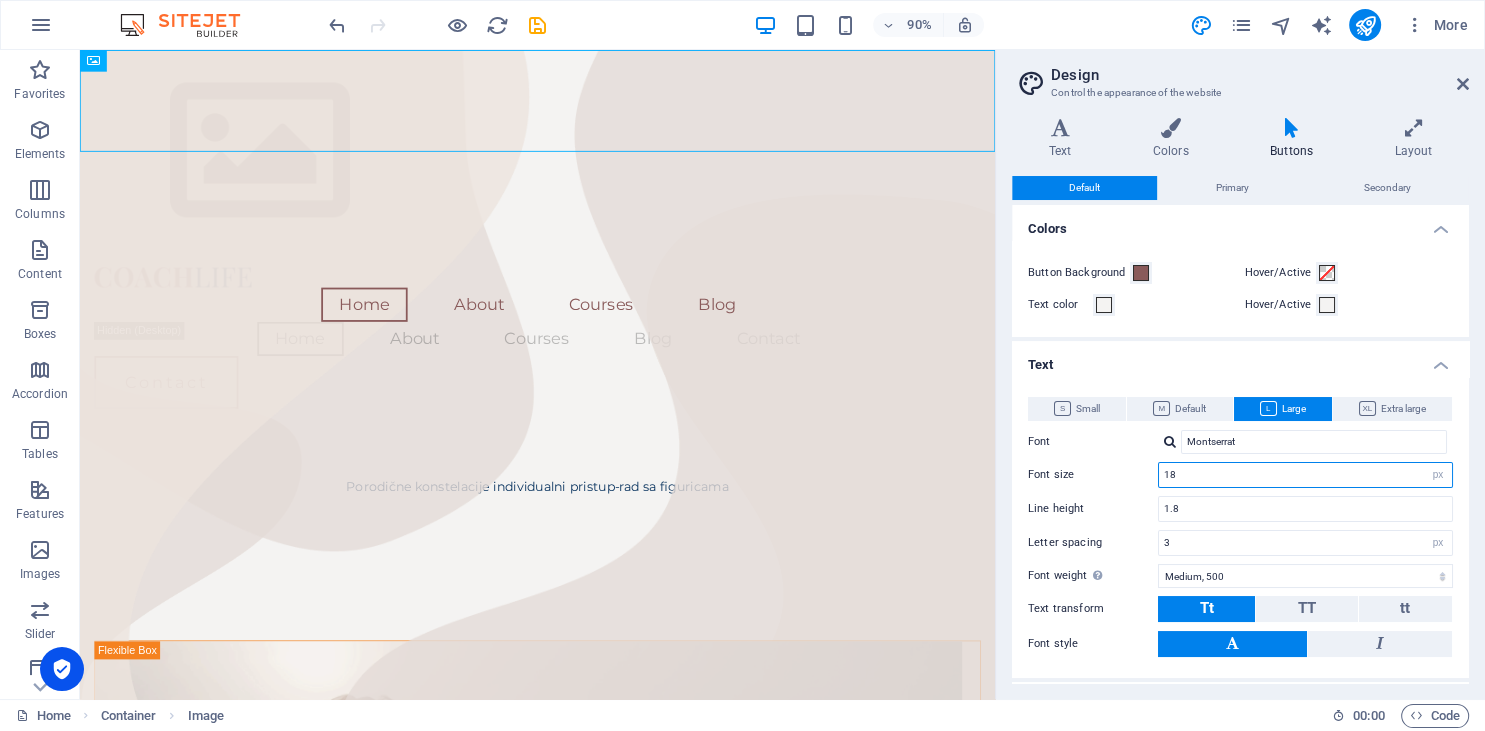 click on "rem px em %" at bounding box center (1438, 475) 